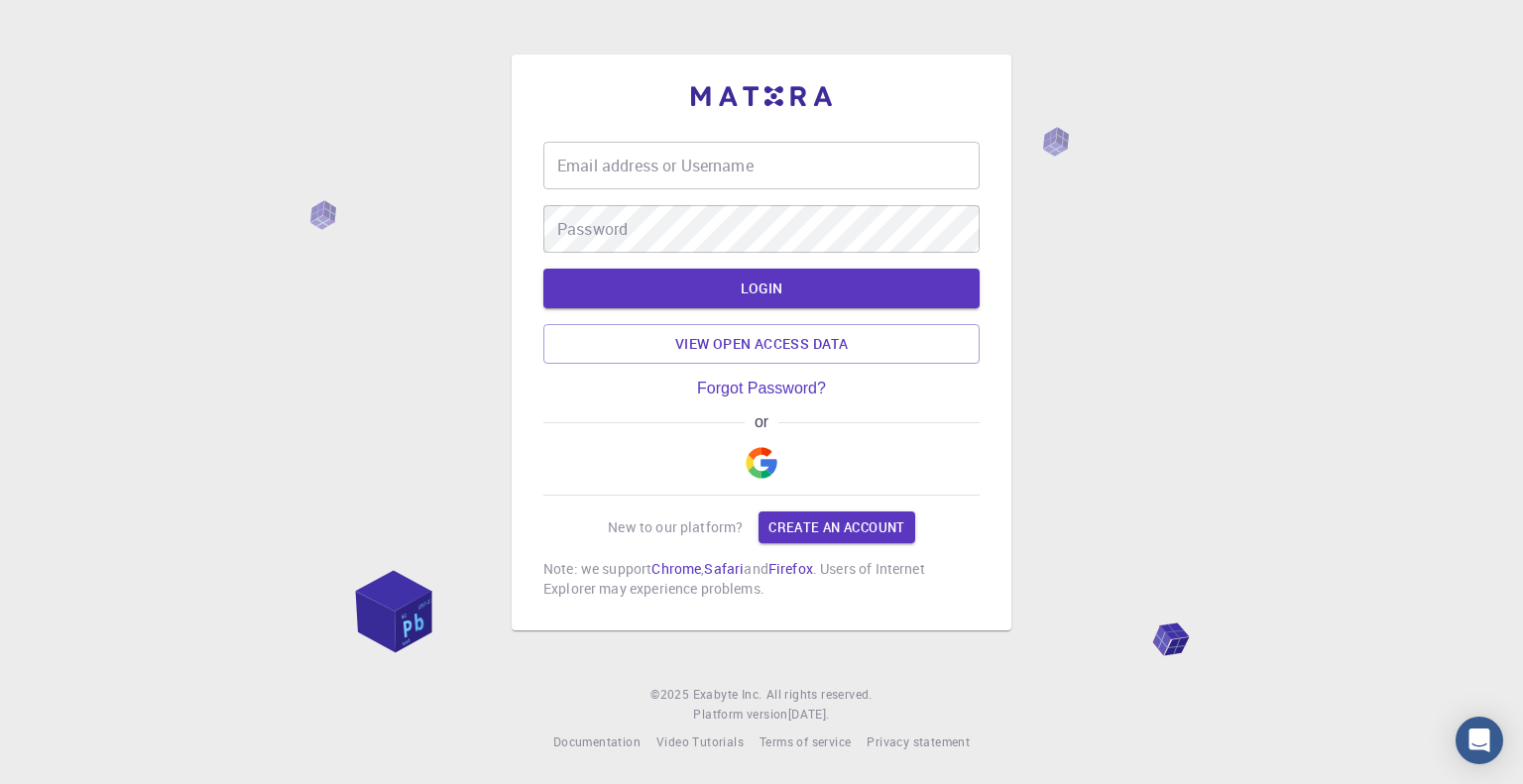 scroll, scrollTop: 0, scrollLeft: 0, axis: both 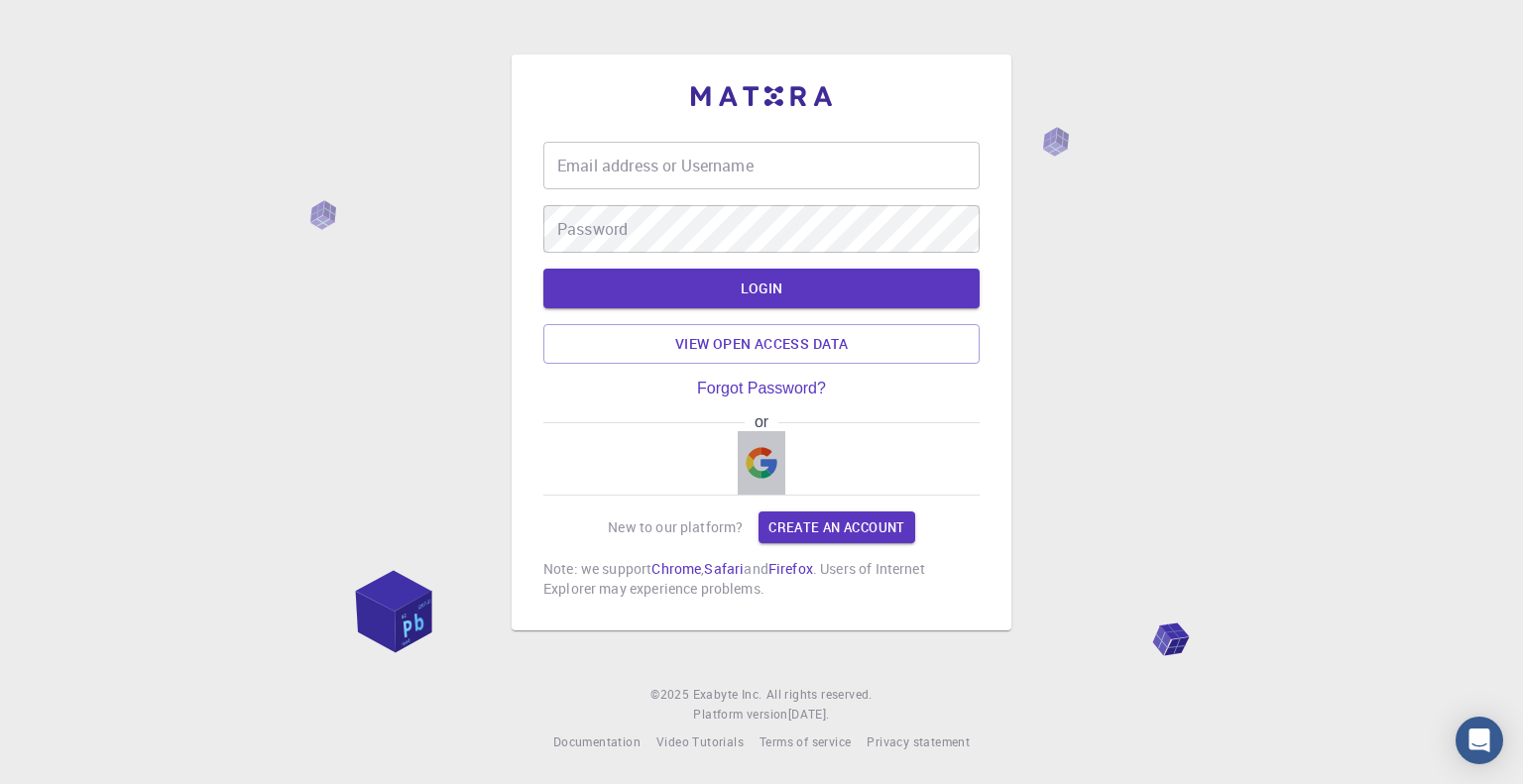 click at bounding box center (762, 463) 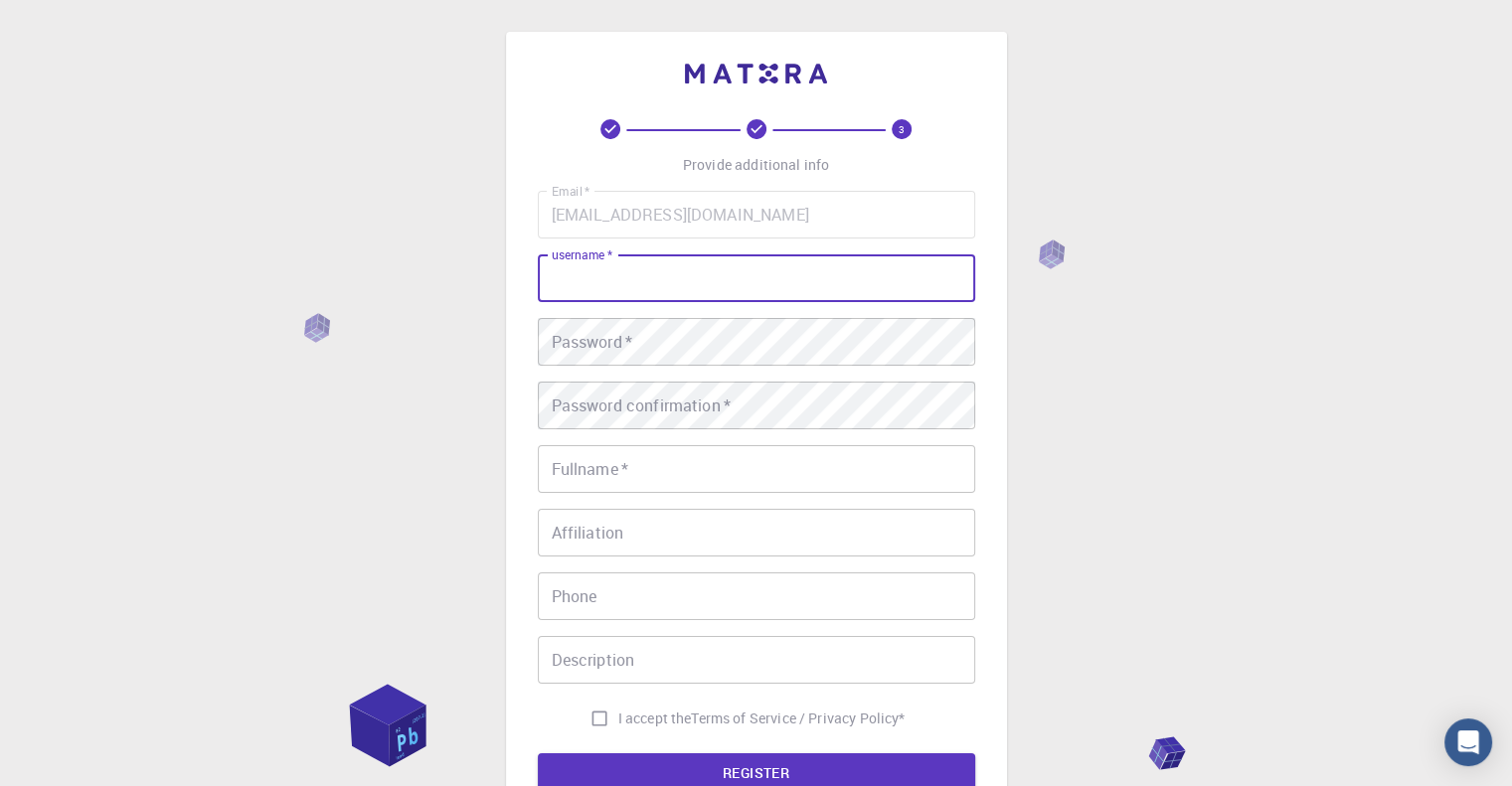 click on "username   *" at bounding box center (756, 278) 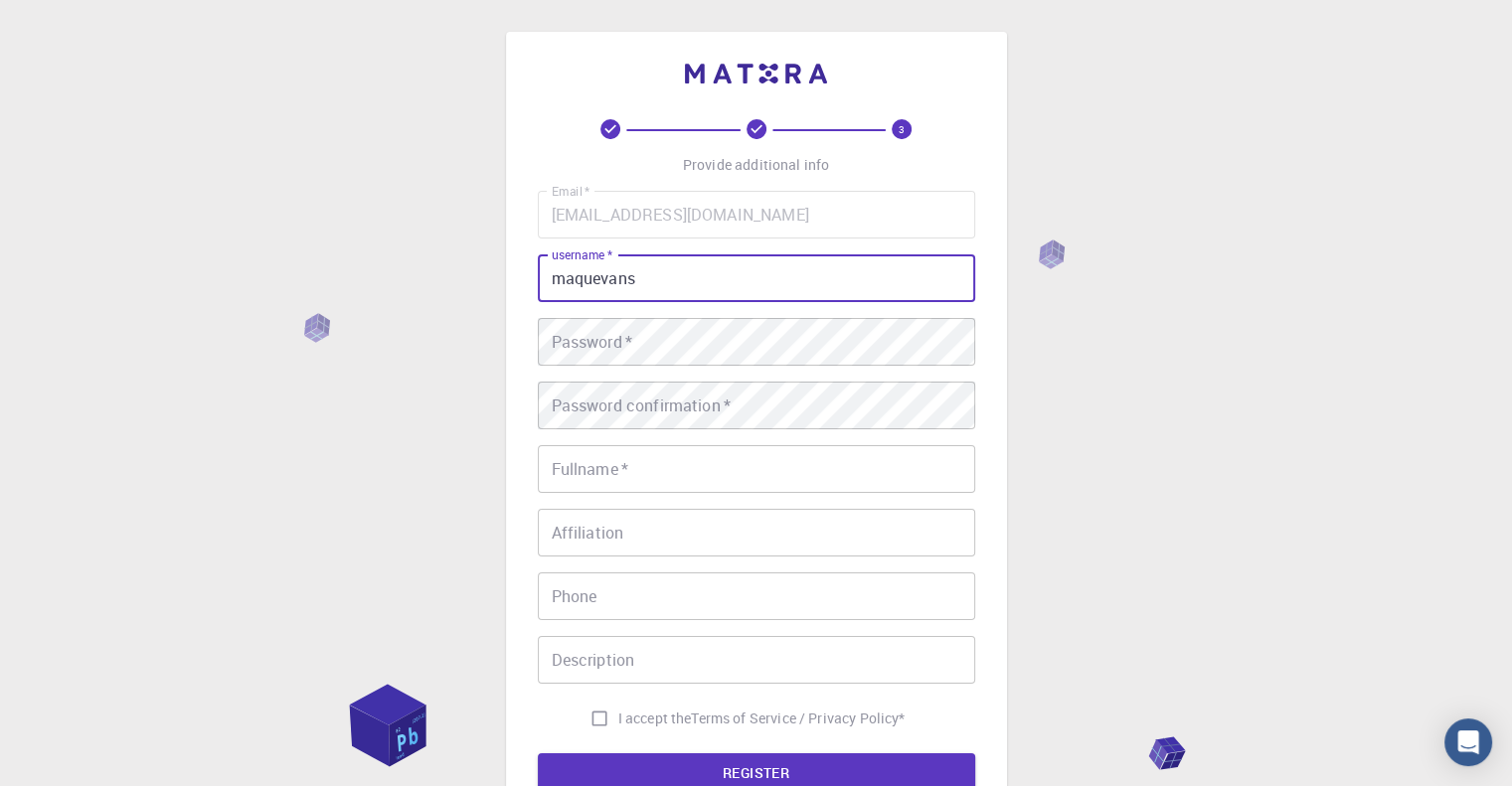 type on "maquevans" 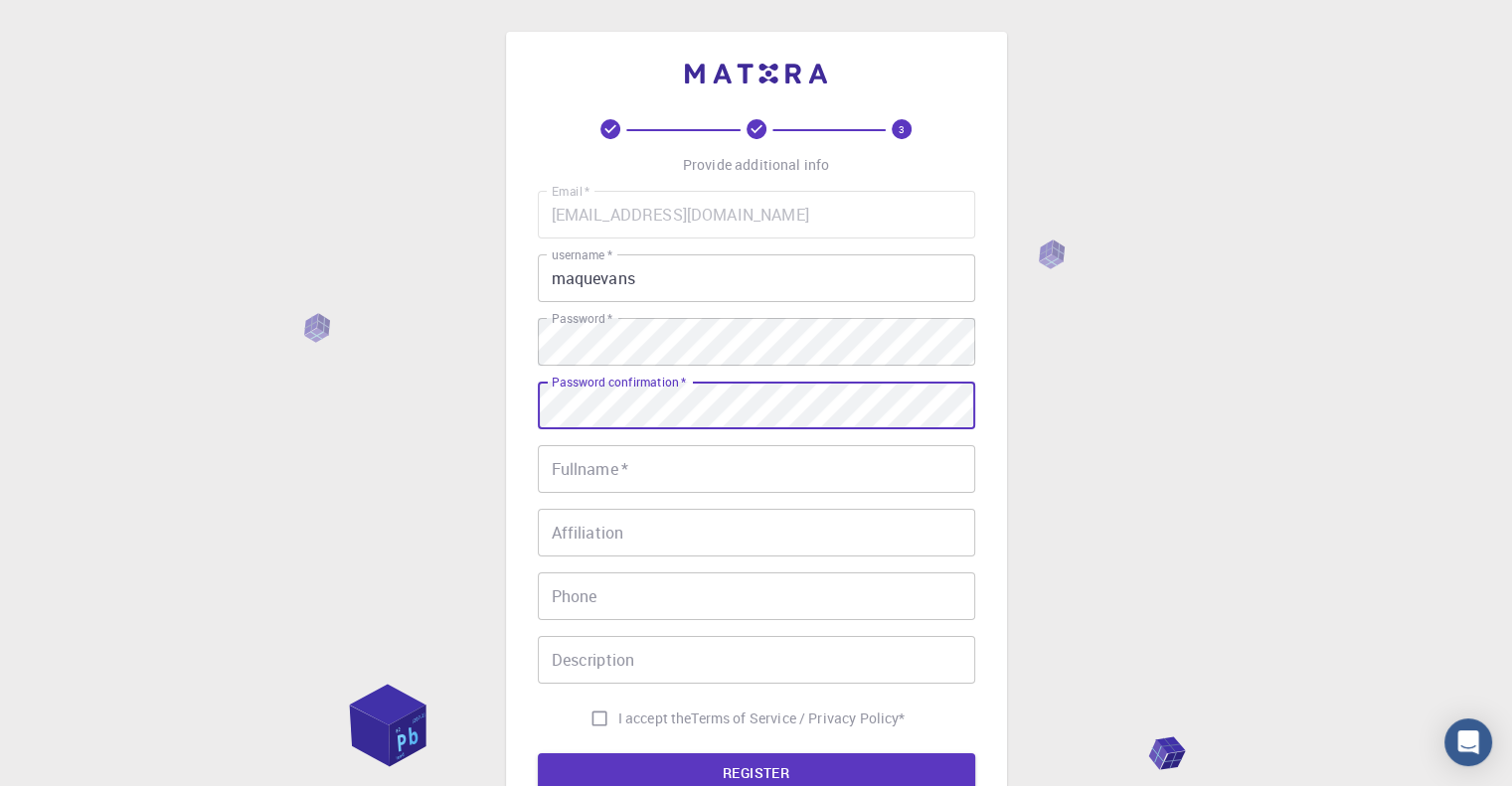 click on "Fullname   *" at bounding box center (756, 469) 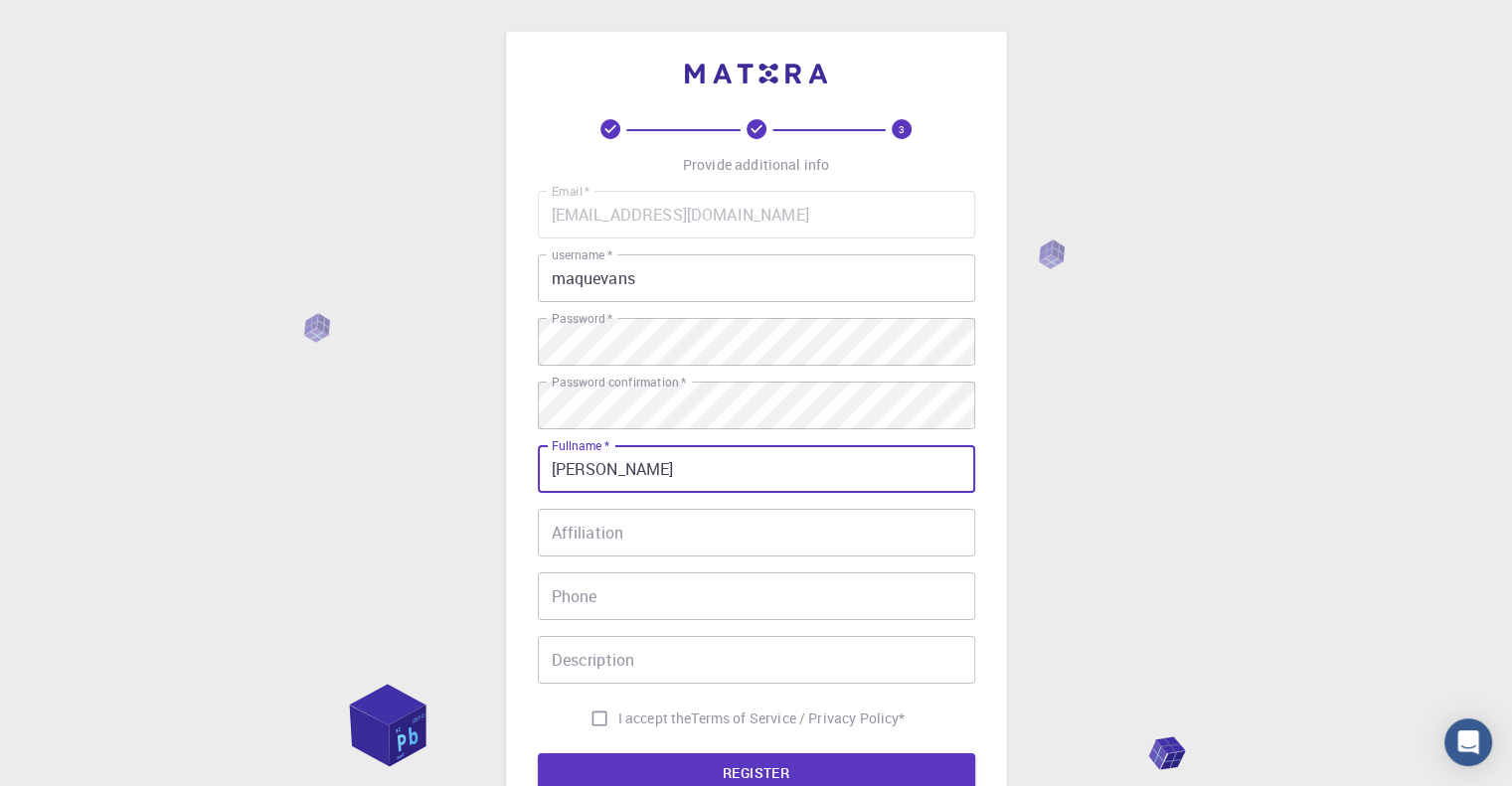 type on "[PERSON_NAME]" 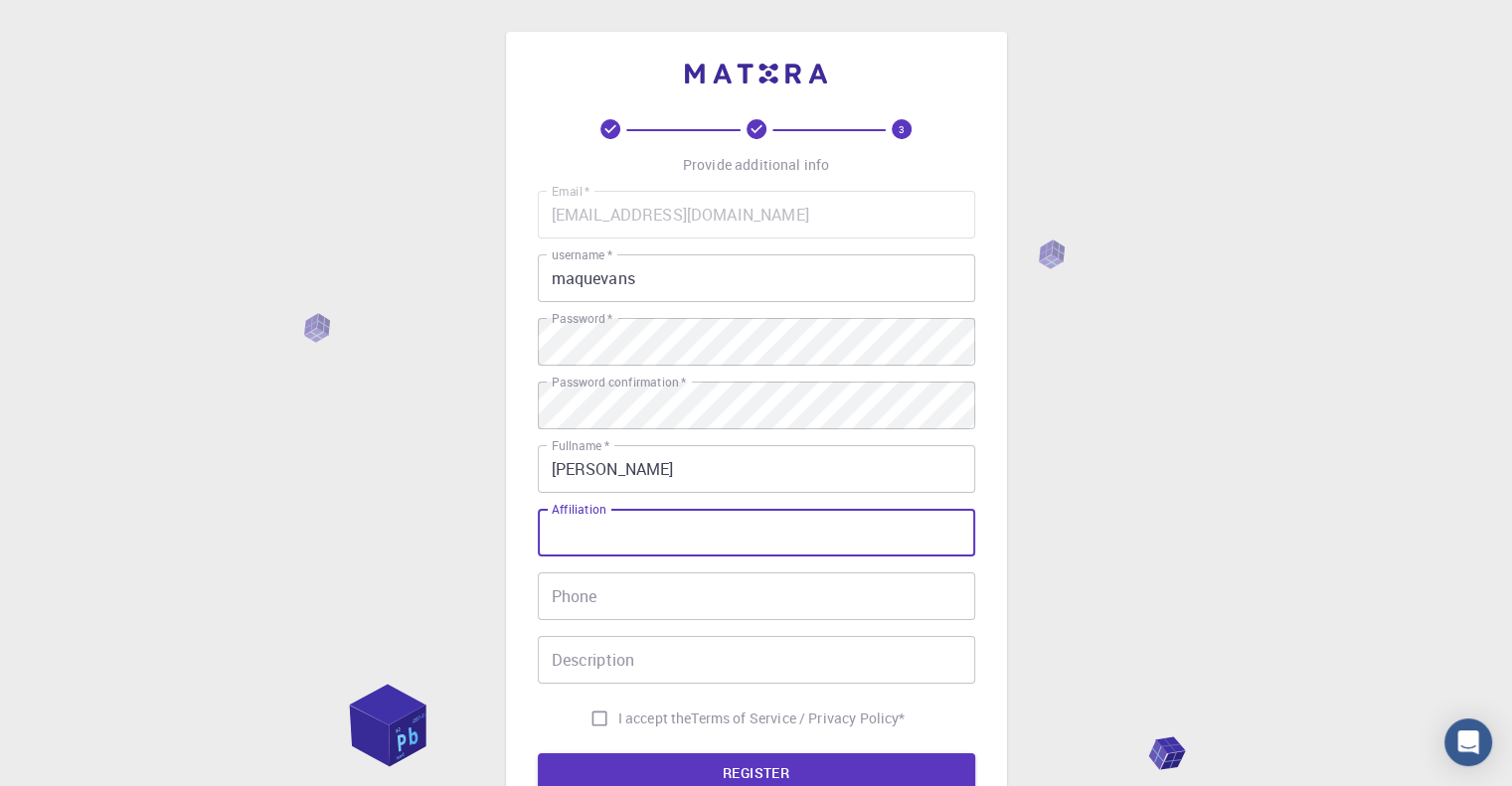 click on "Affiliation" at bounding box center [756, 533] 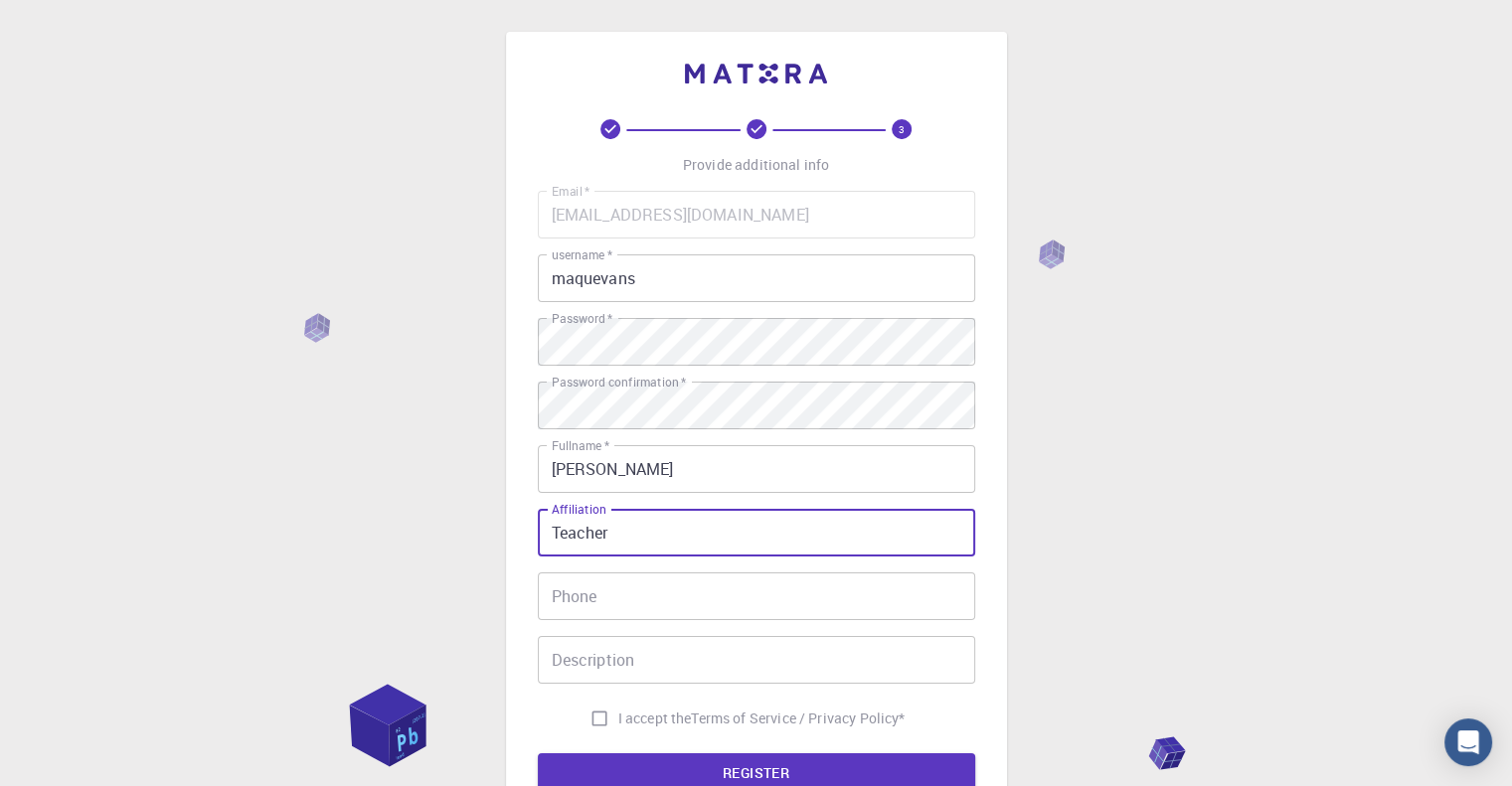 type on "Teacher" 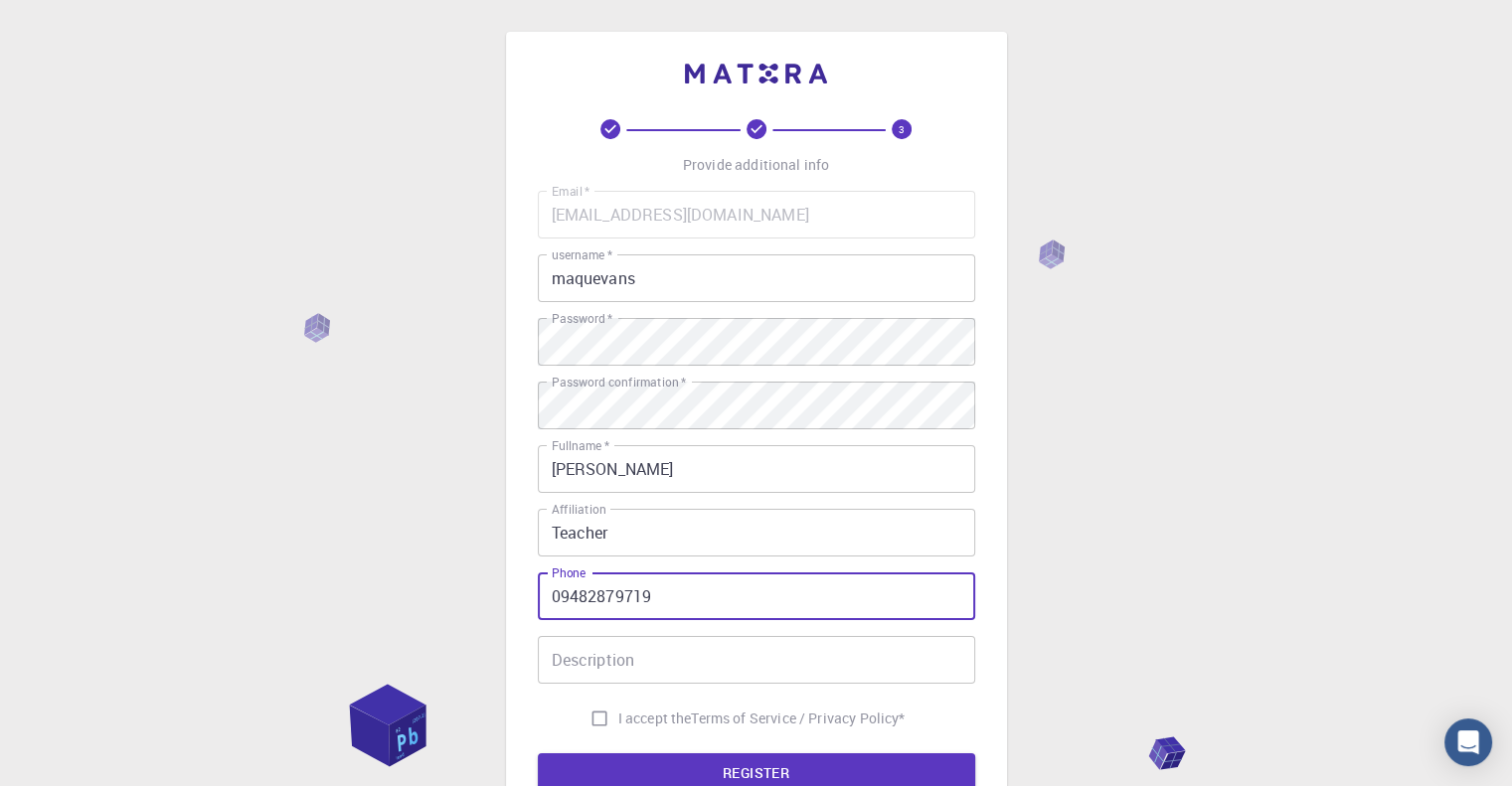 type on "09482879719" 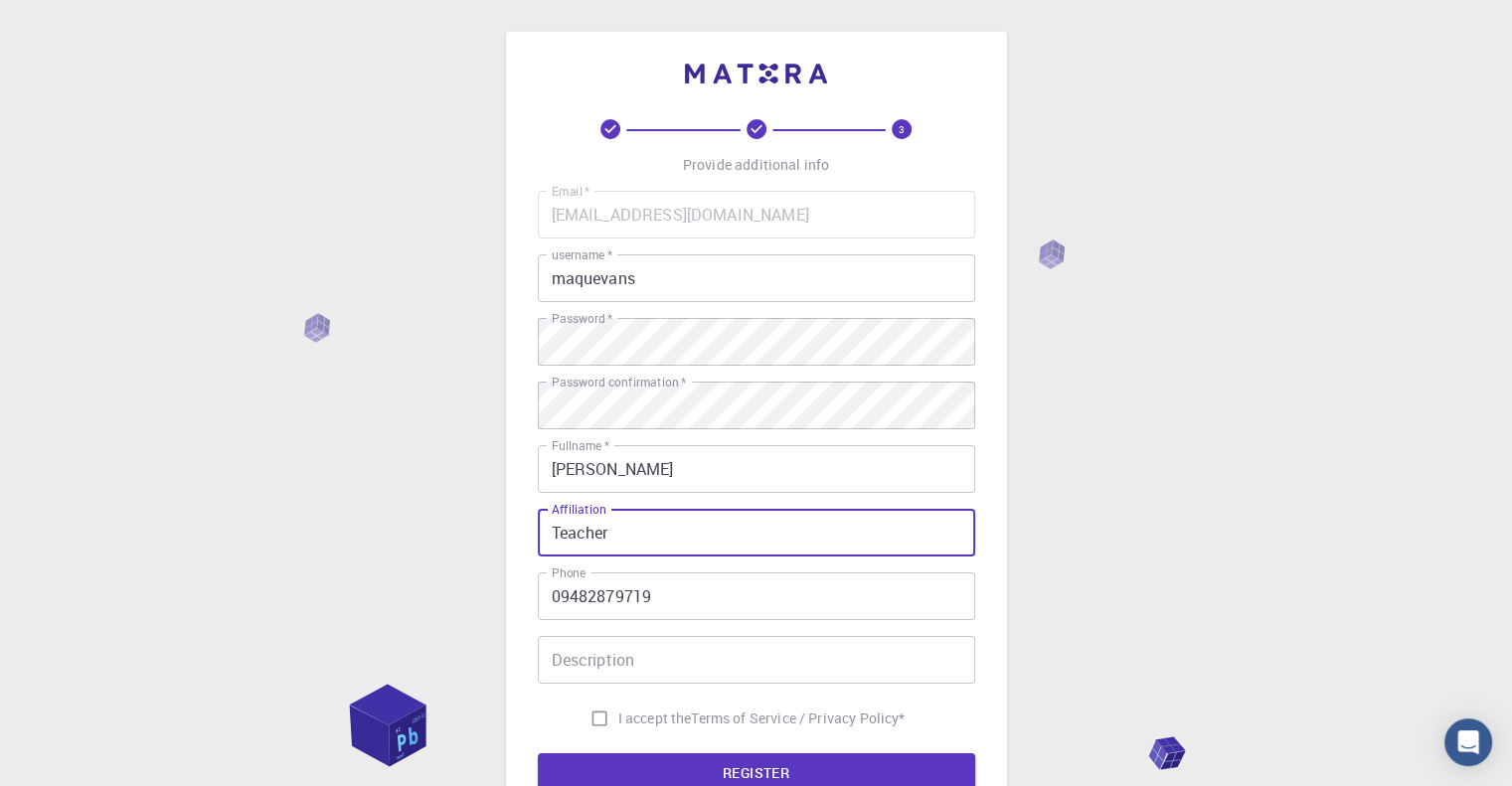 click on "Teacher" at bounding box center [756, 533] 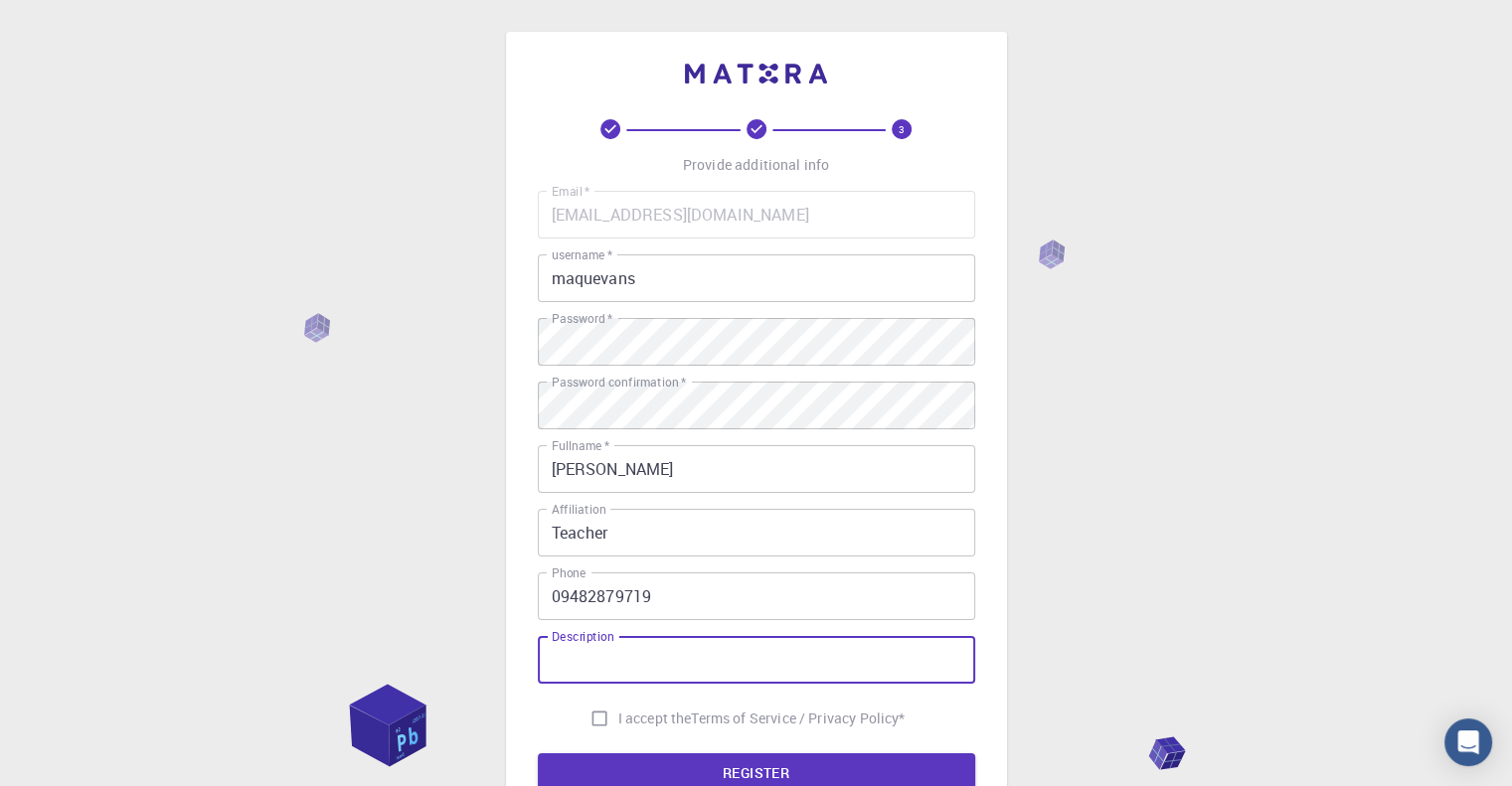 paste on "Teacher" 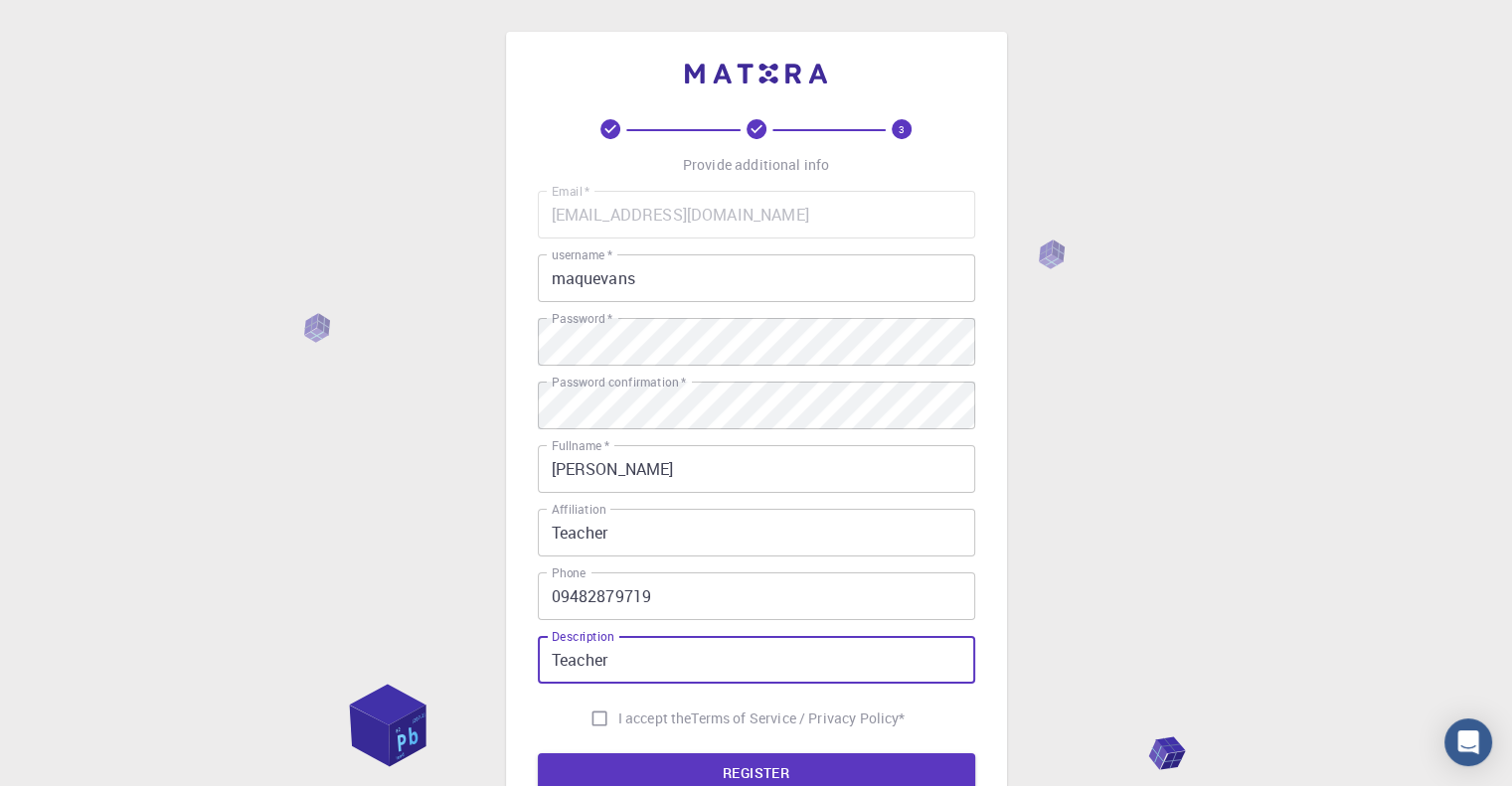 type on "Teacher" 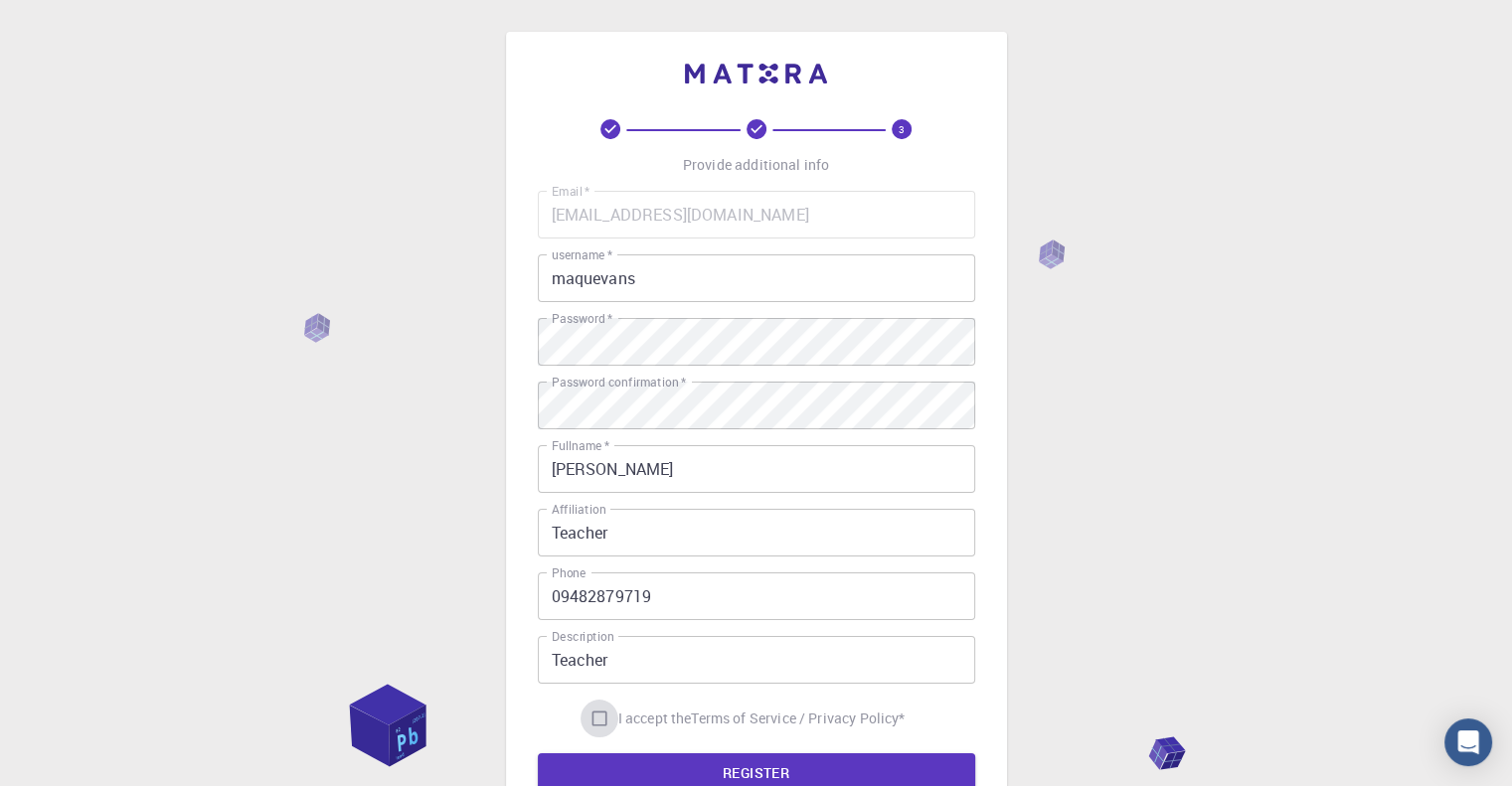 click on "I accept the  Terms of Service / Privacy Policy  *" at bounding box center (599, 718) 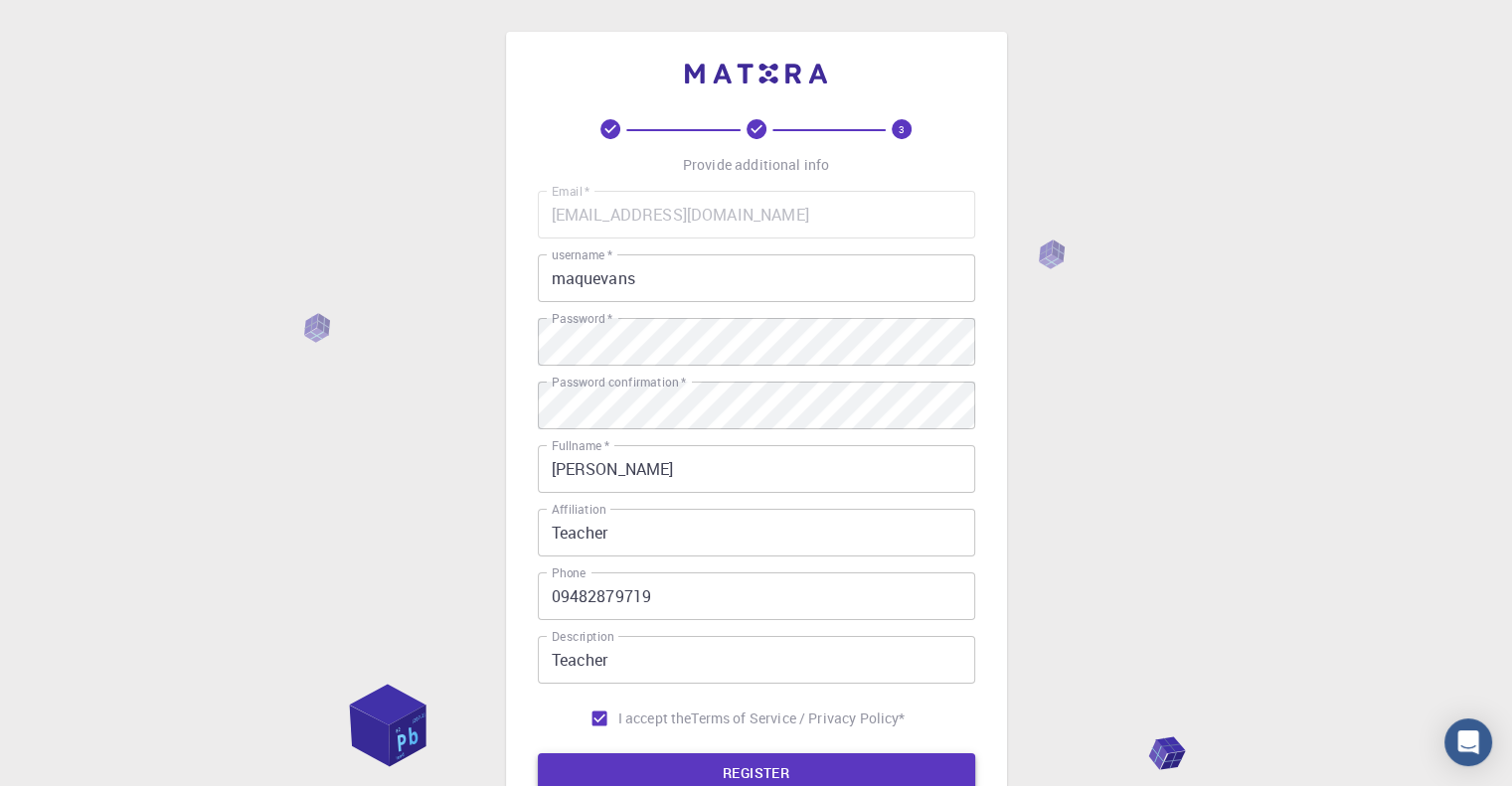 click on "REGISTER" at bounding box center (756, 773) 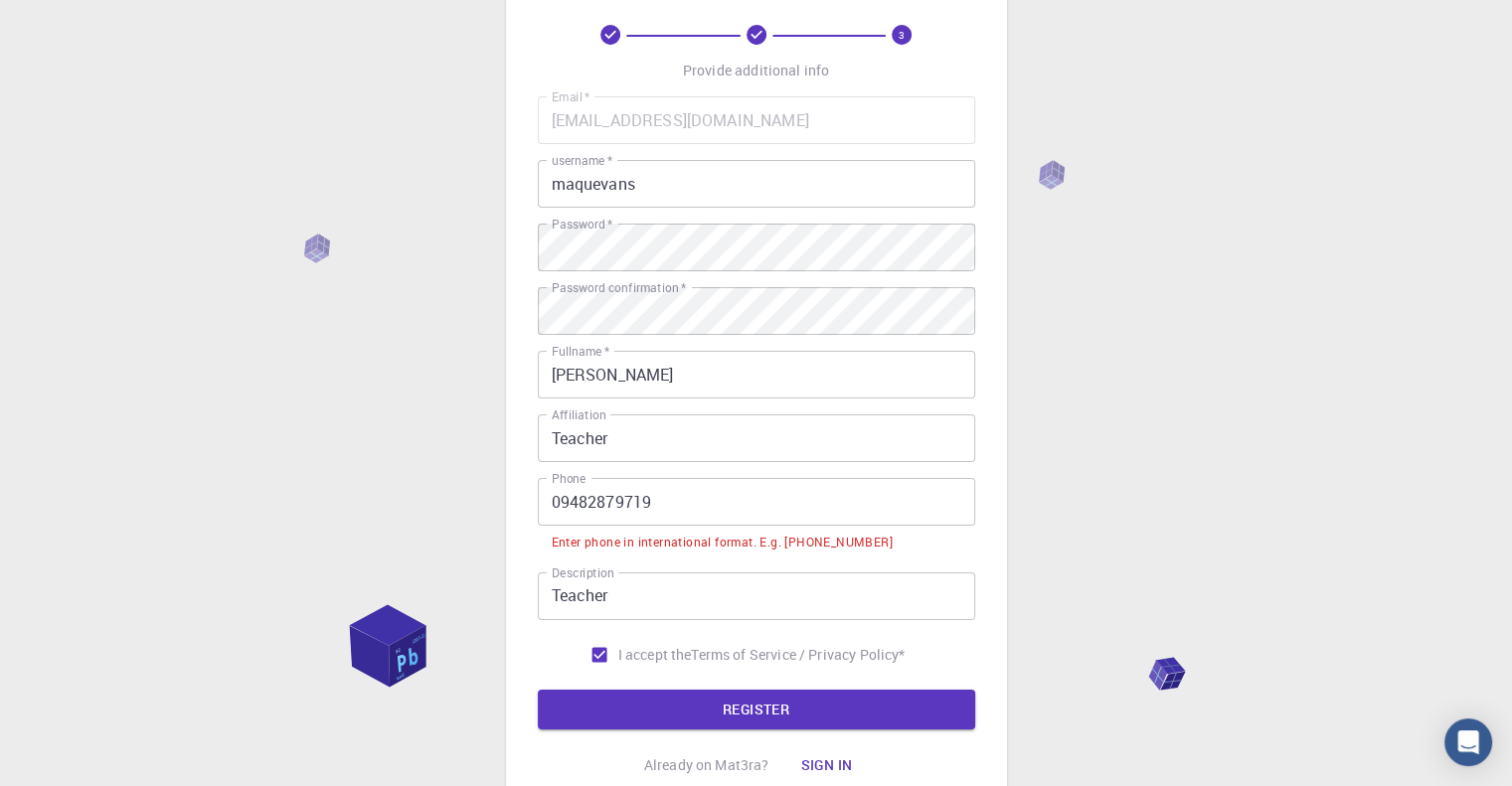 scroll, scrollTop: 99, scrollLeft: 0, axis: vertical 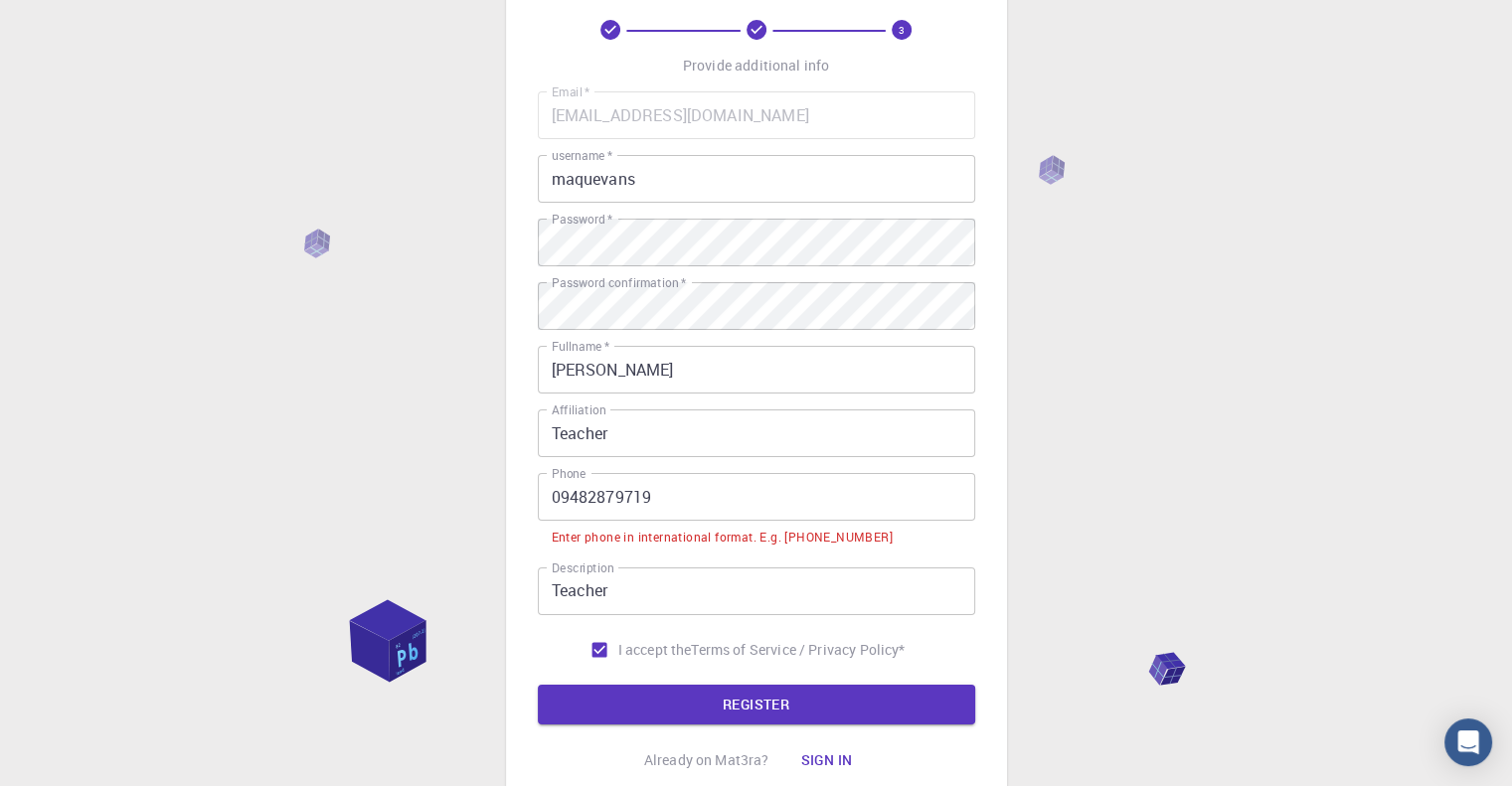 click on "09482879719" at bounding box center (756, 497) 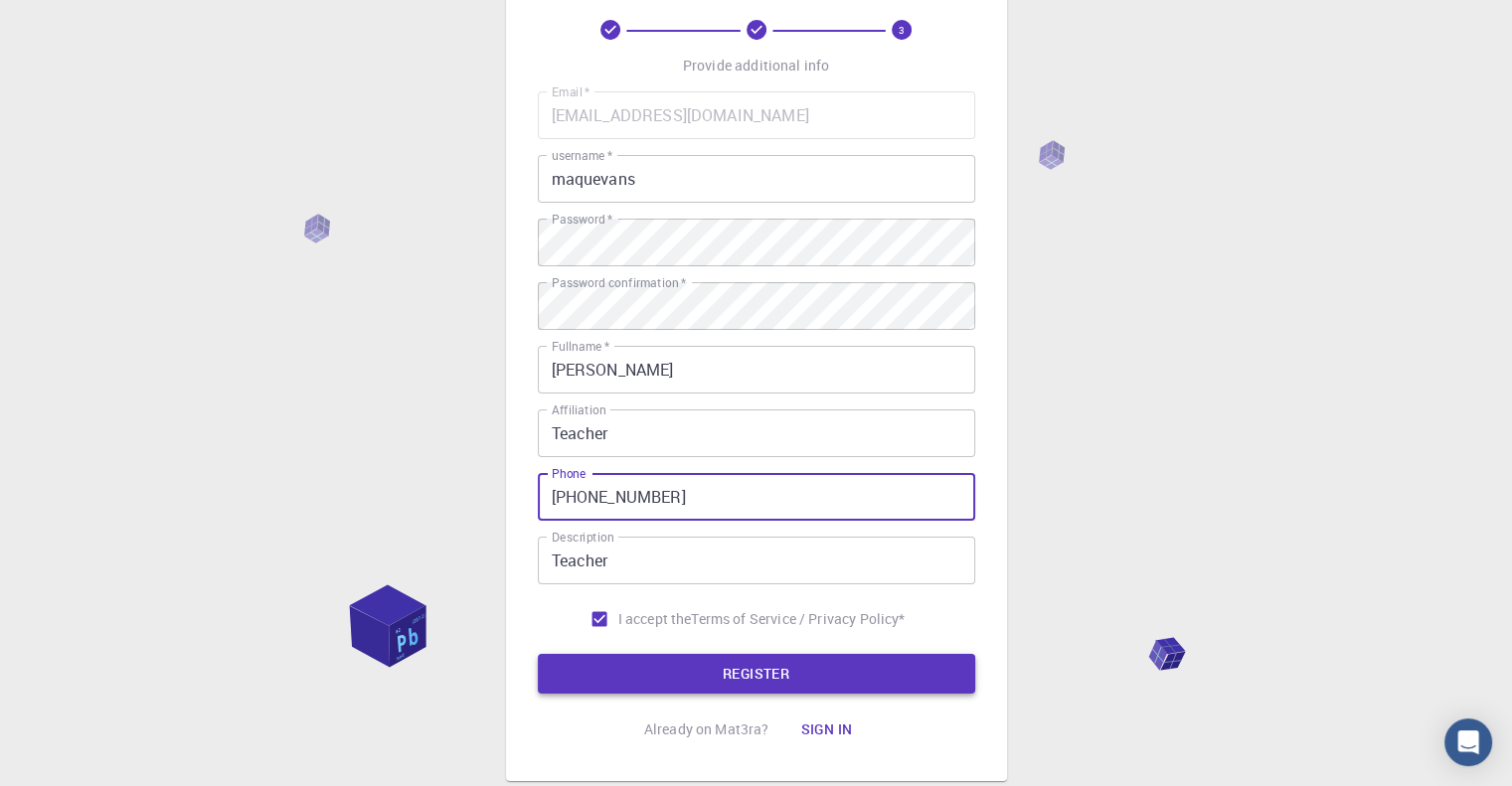 type on "+639482879719" 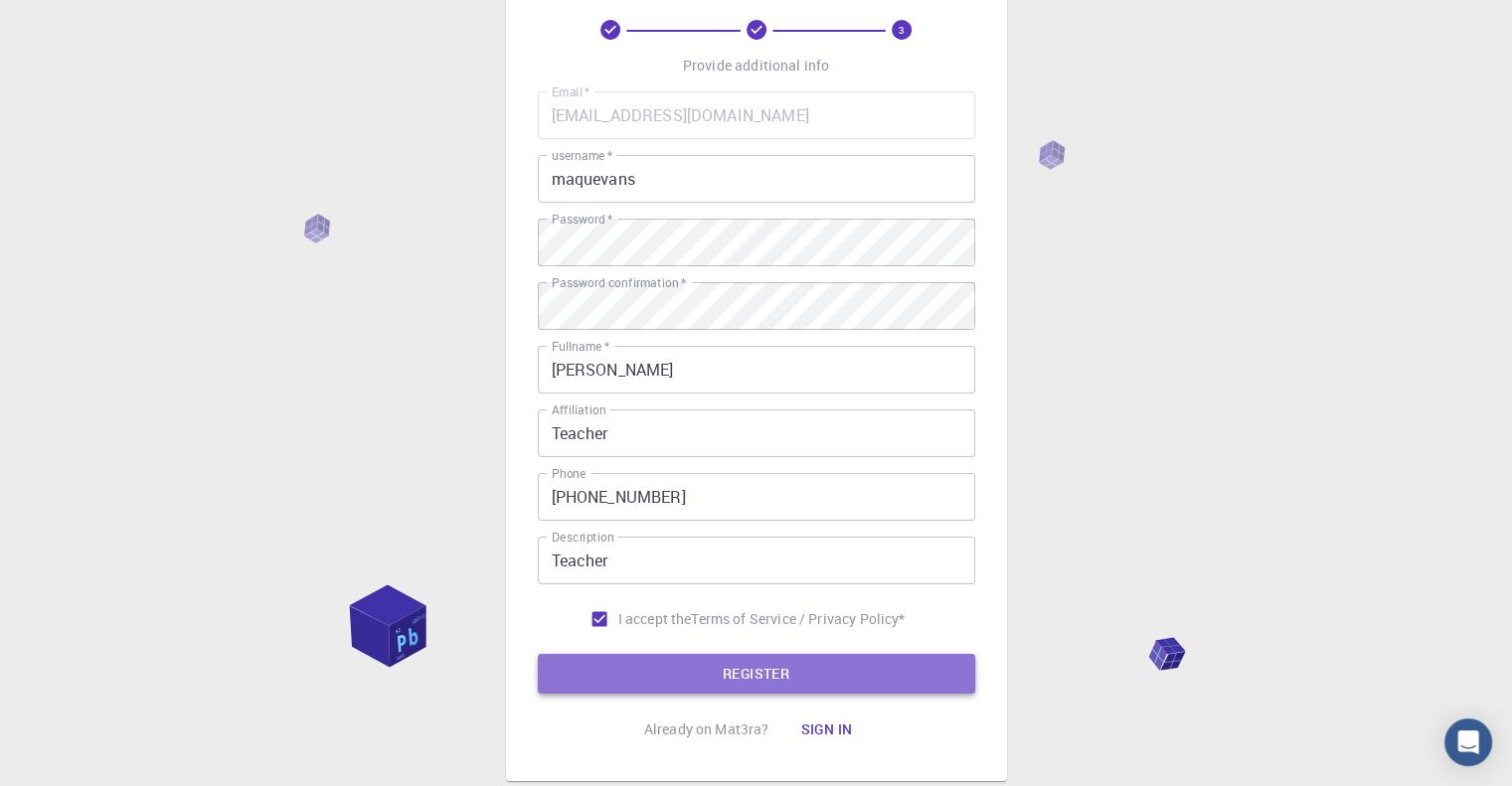 click on "REGISTER" at bounding box center (756, 674) 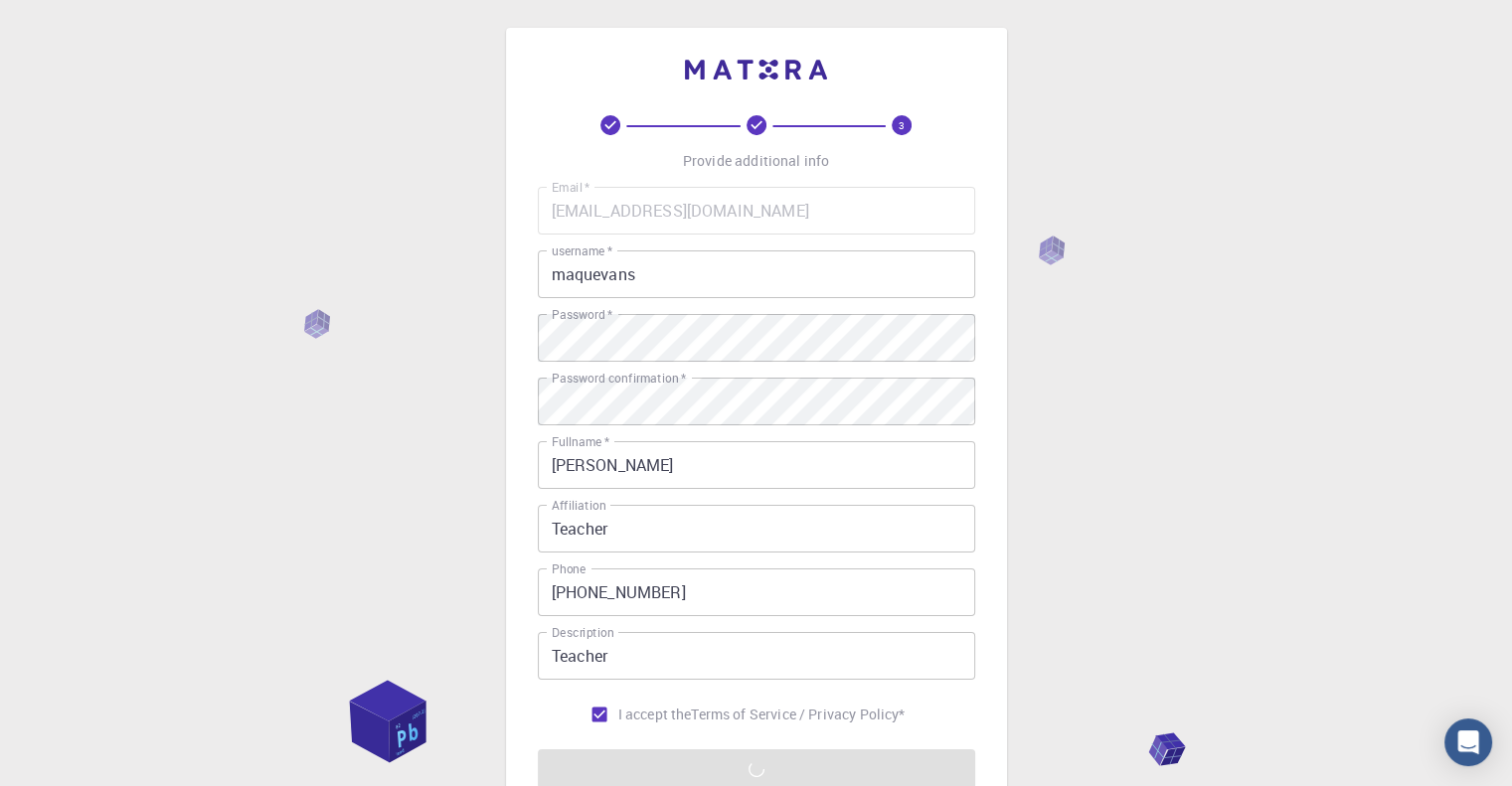 scroll, scrollTop: 0, scrollLeft: 0, axis: both 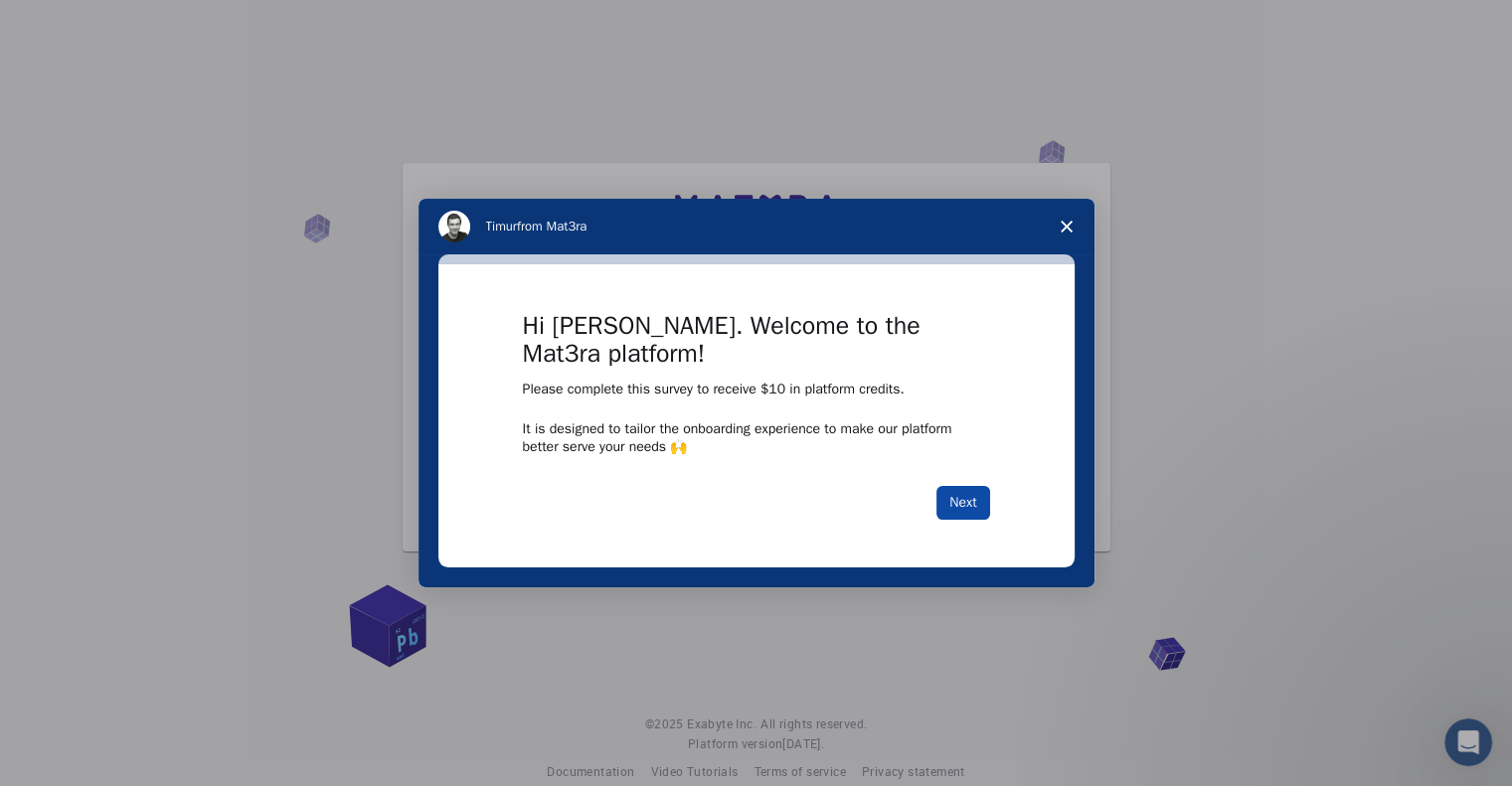 click on "Next" at bounding box center (962, 503) 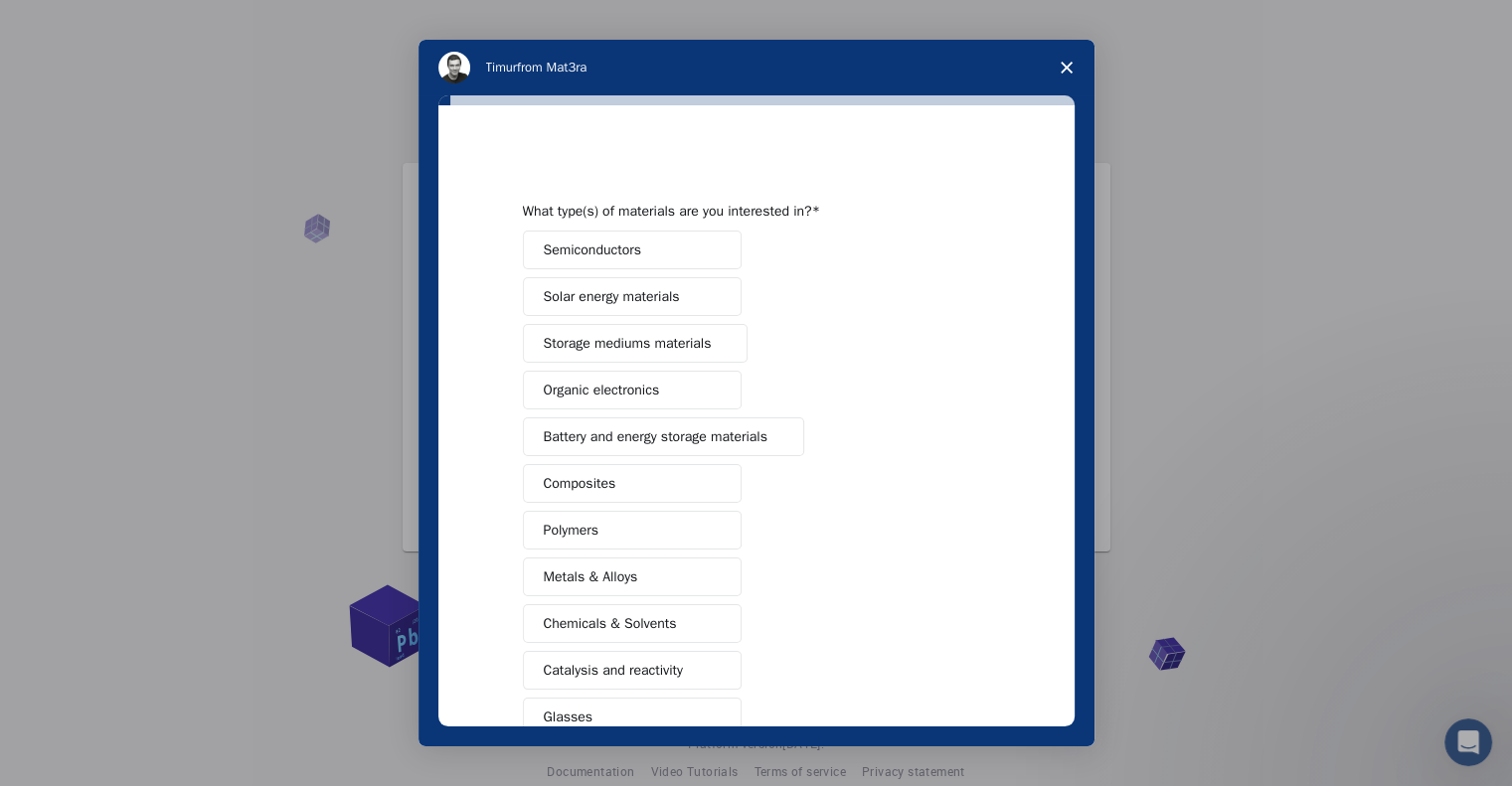 click on "Semiconductors" at bounding box center [632, 249] 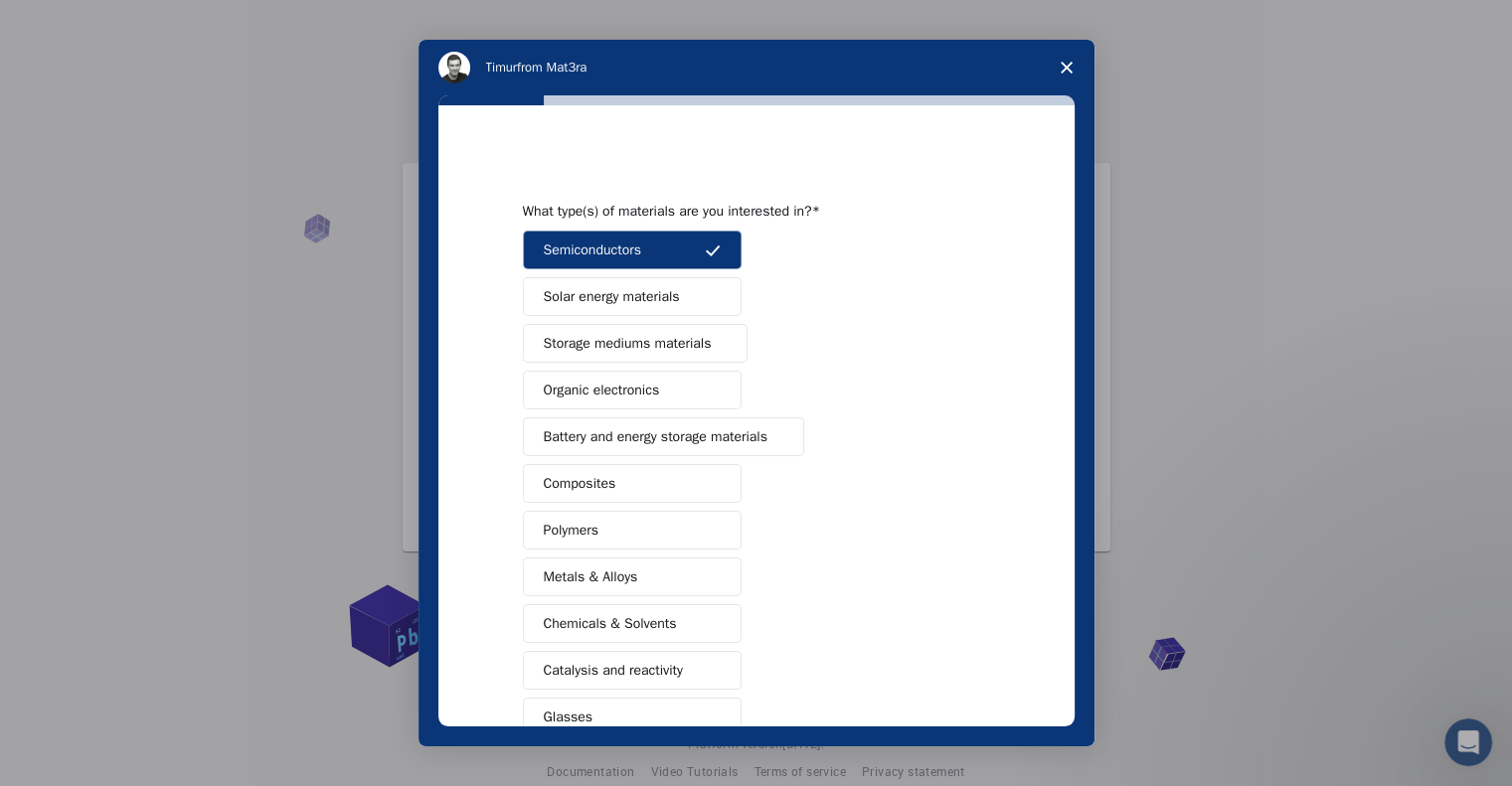 click on "Solar energy materials" at bounding box center (632, 296) 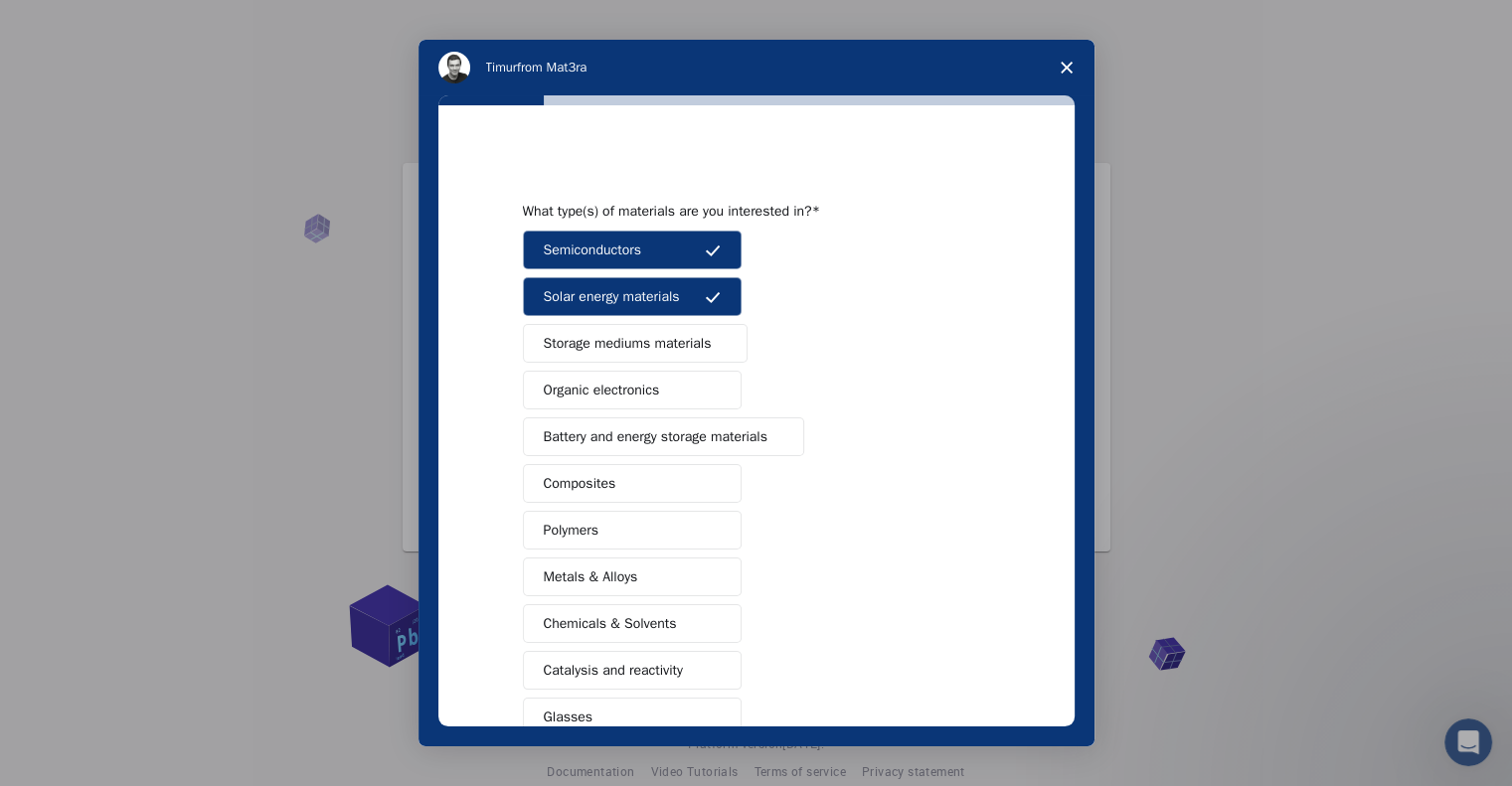 click on "Storage mediums materials" at bounding box center [627, 343] 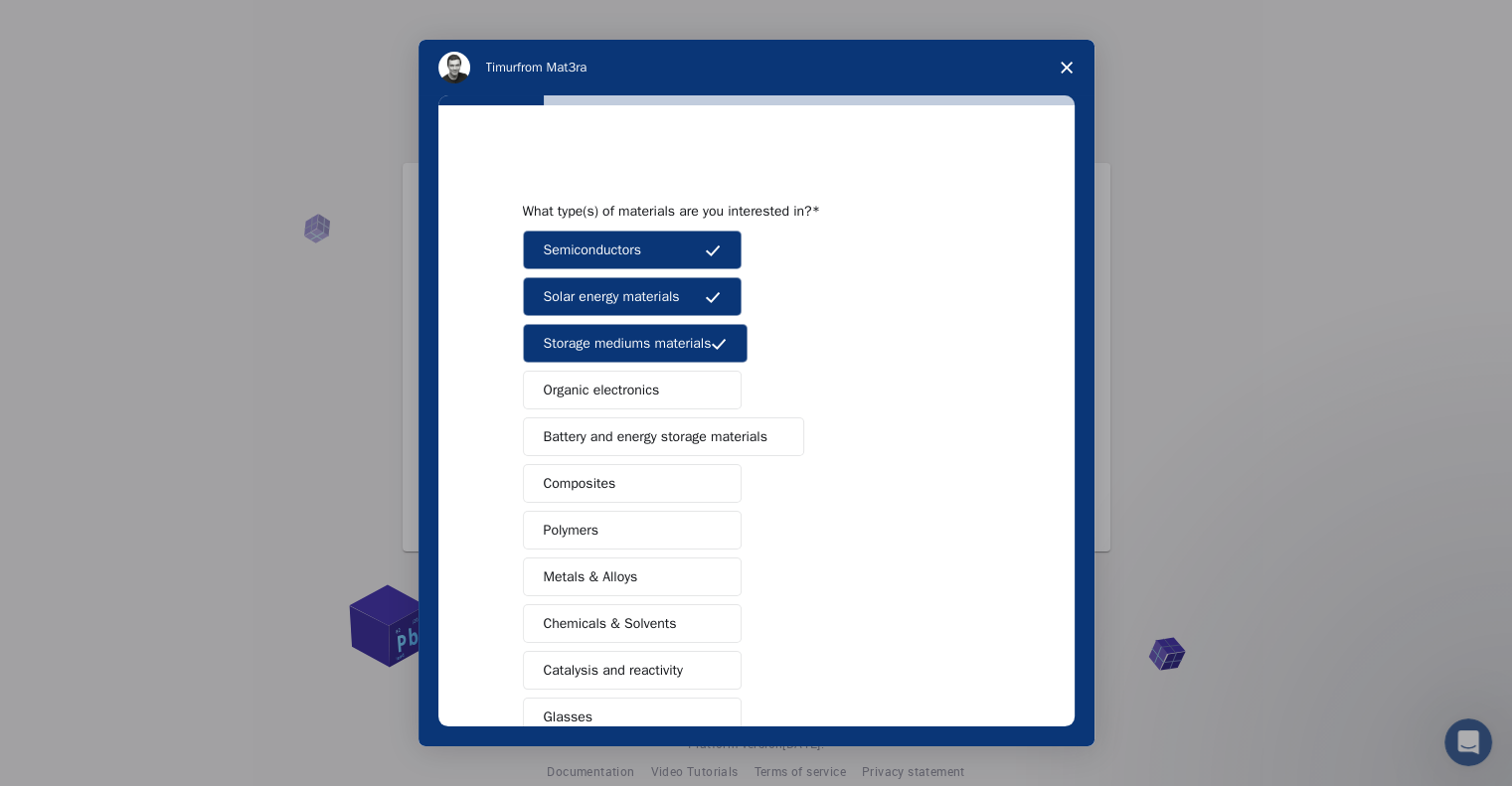 click on "Organic electronics" at bounding box center (601, 390) 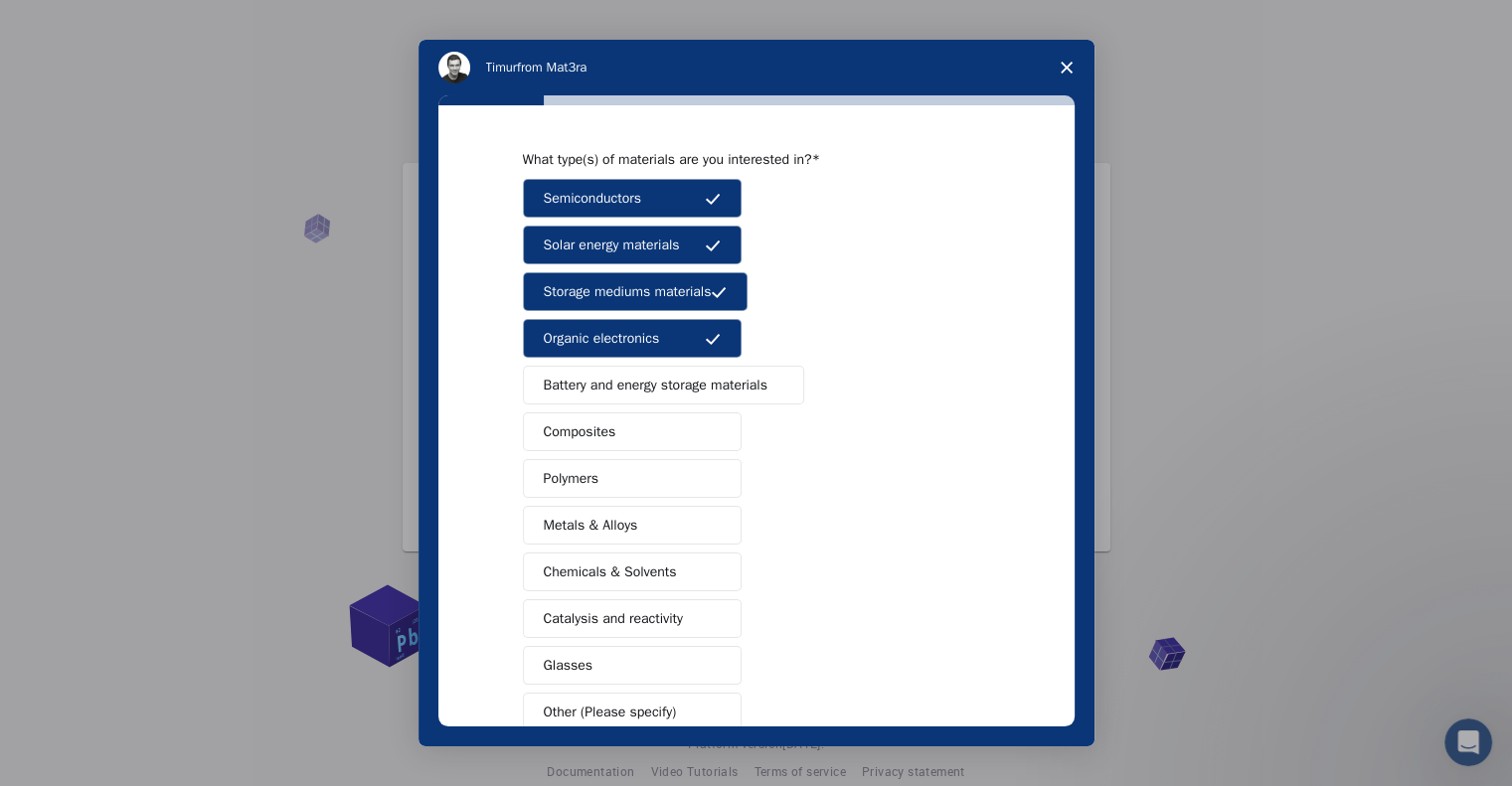 scroll, scrollTop: 99, scrollLeft: 0, axis: vertical 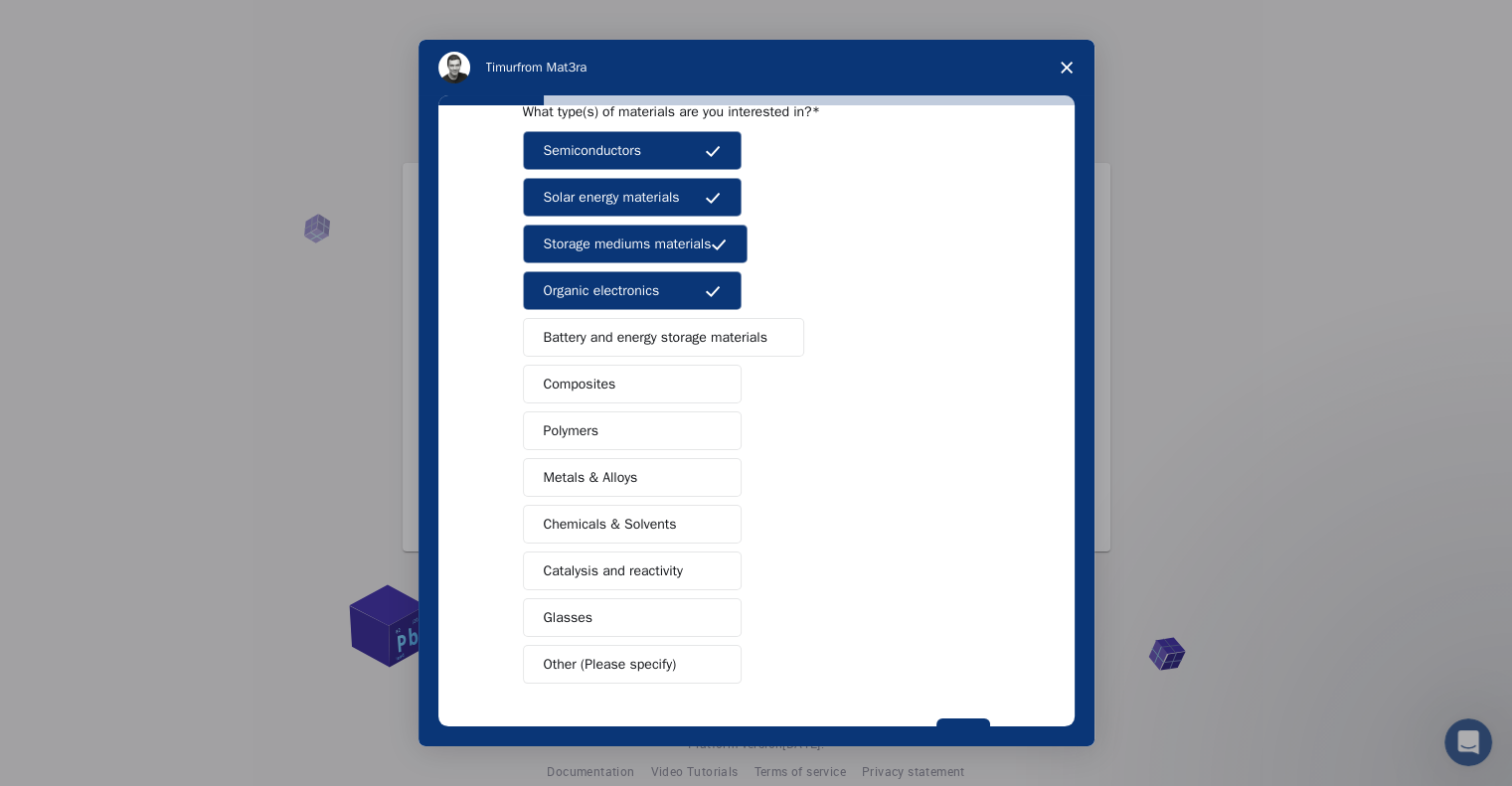 click on "Battery and energy storage materials" at bounding box center (655, 337) 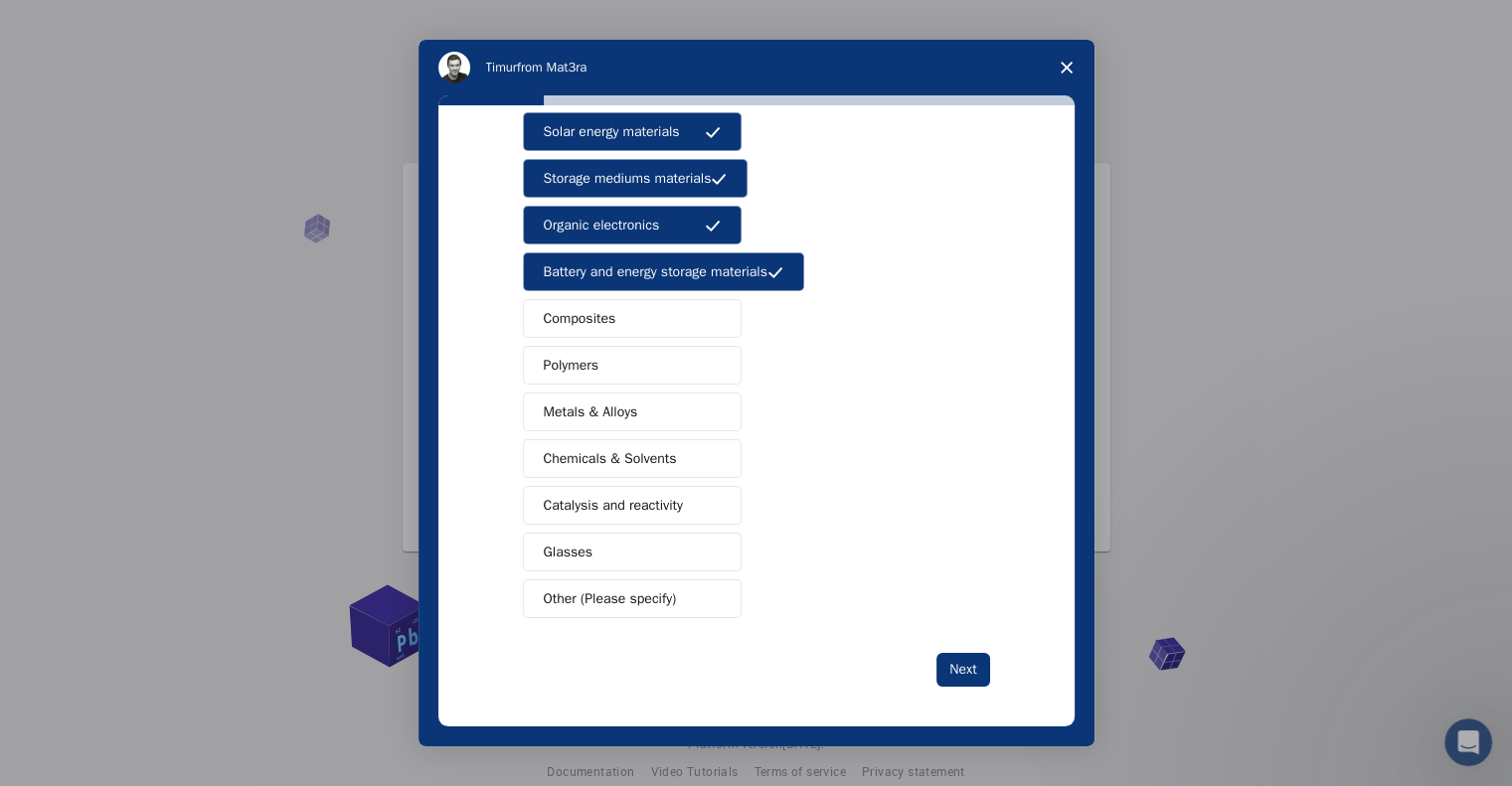 scroll, scrollTop: 167, scrollLeft: 0, axis: vertical 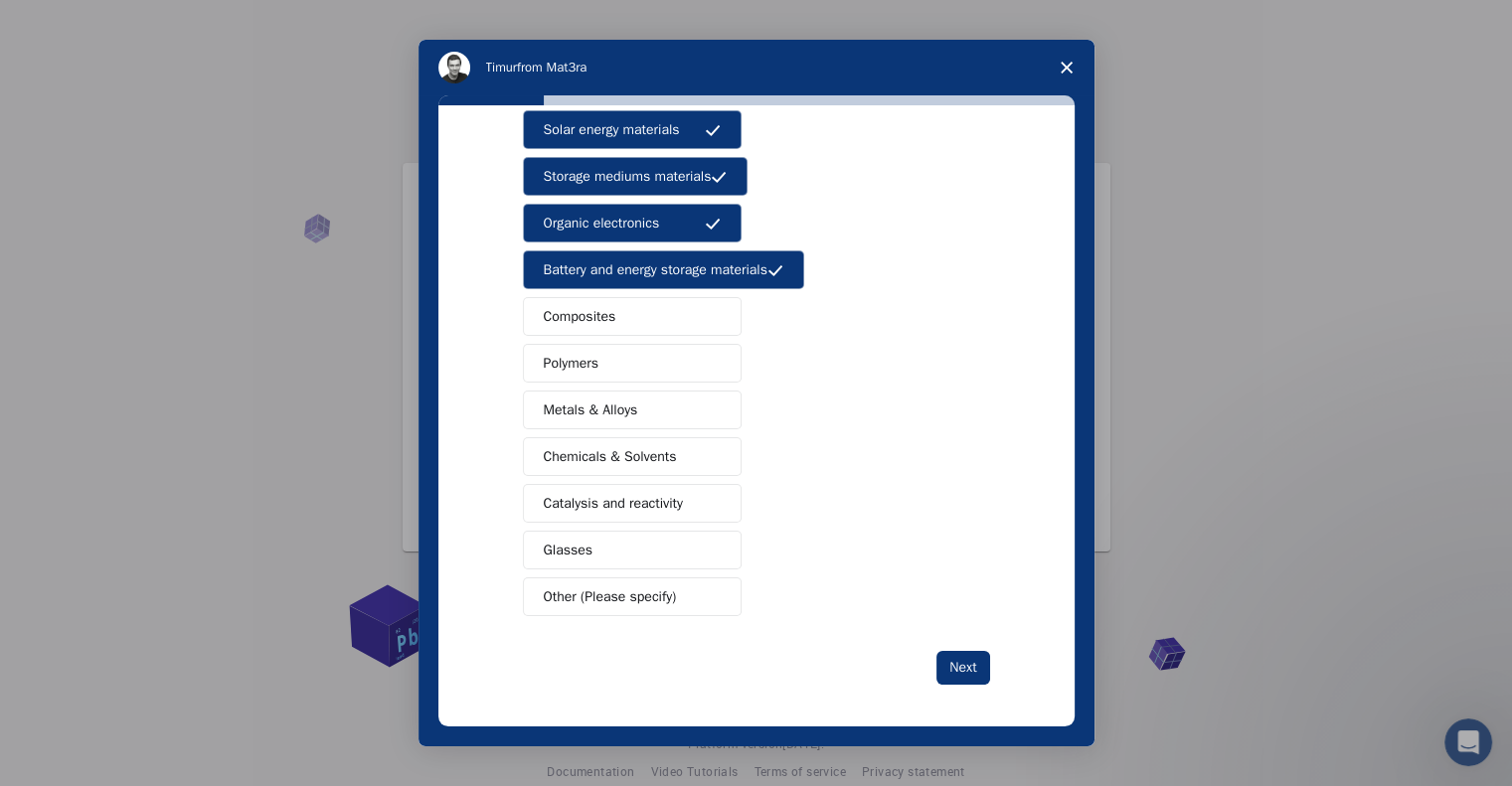 click on "Polymers" at bounding box center [632, 363] 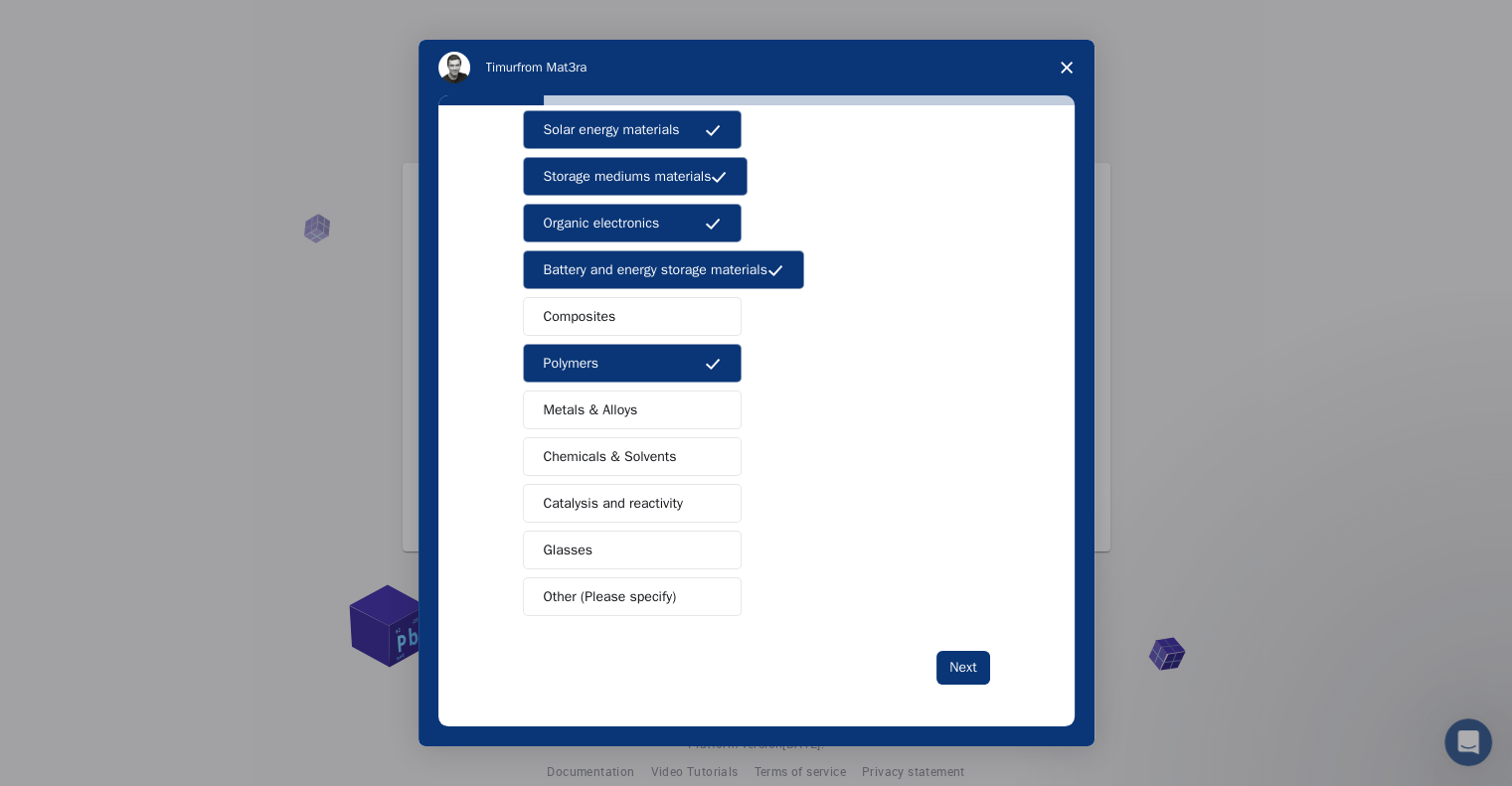 click on "Metals & Alloys" at bounding box center [632, 409] 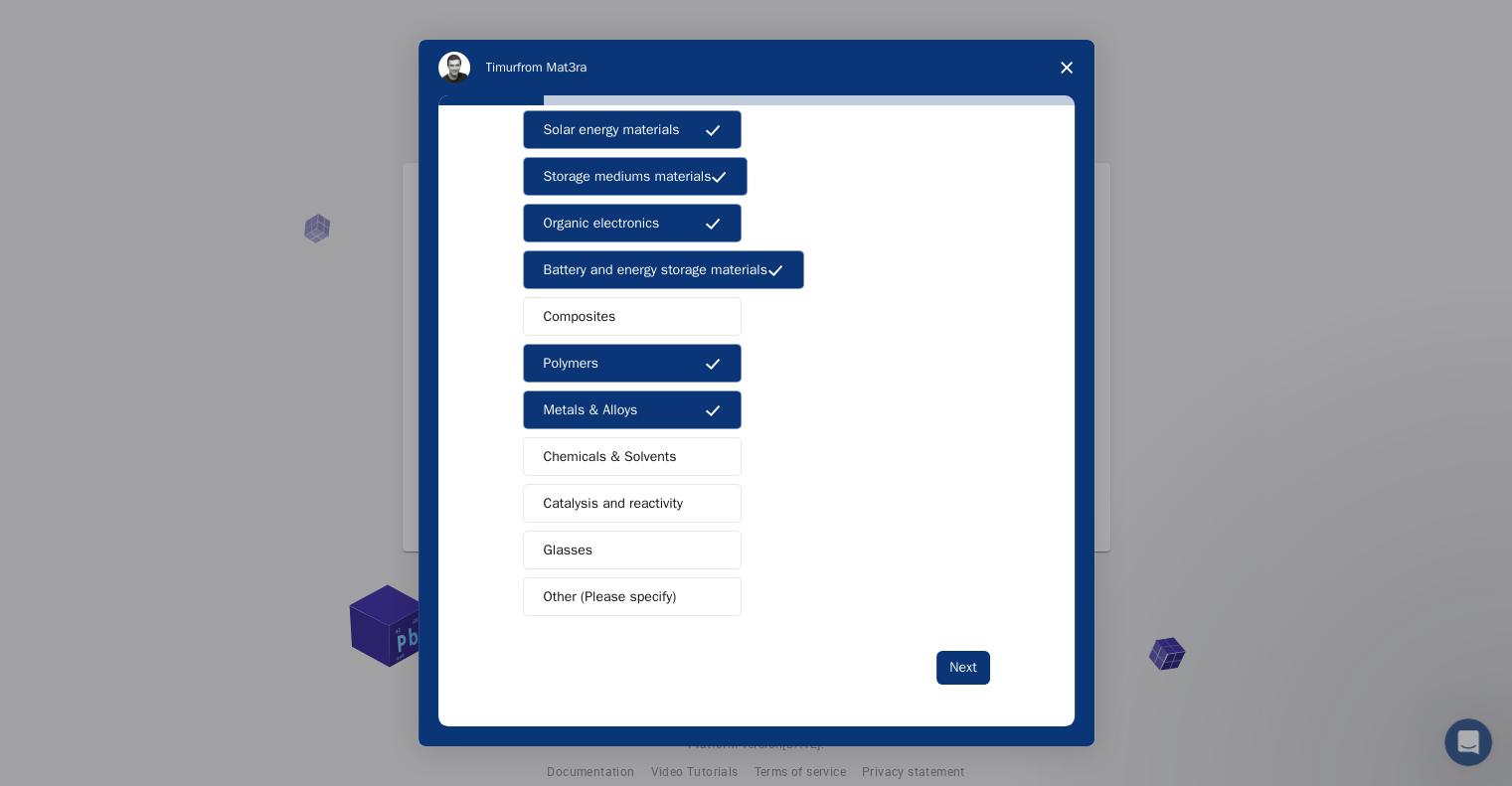 click on "Chemicals & Solvents" at bounding box center [610, 456] 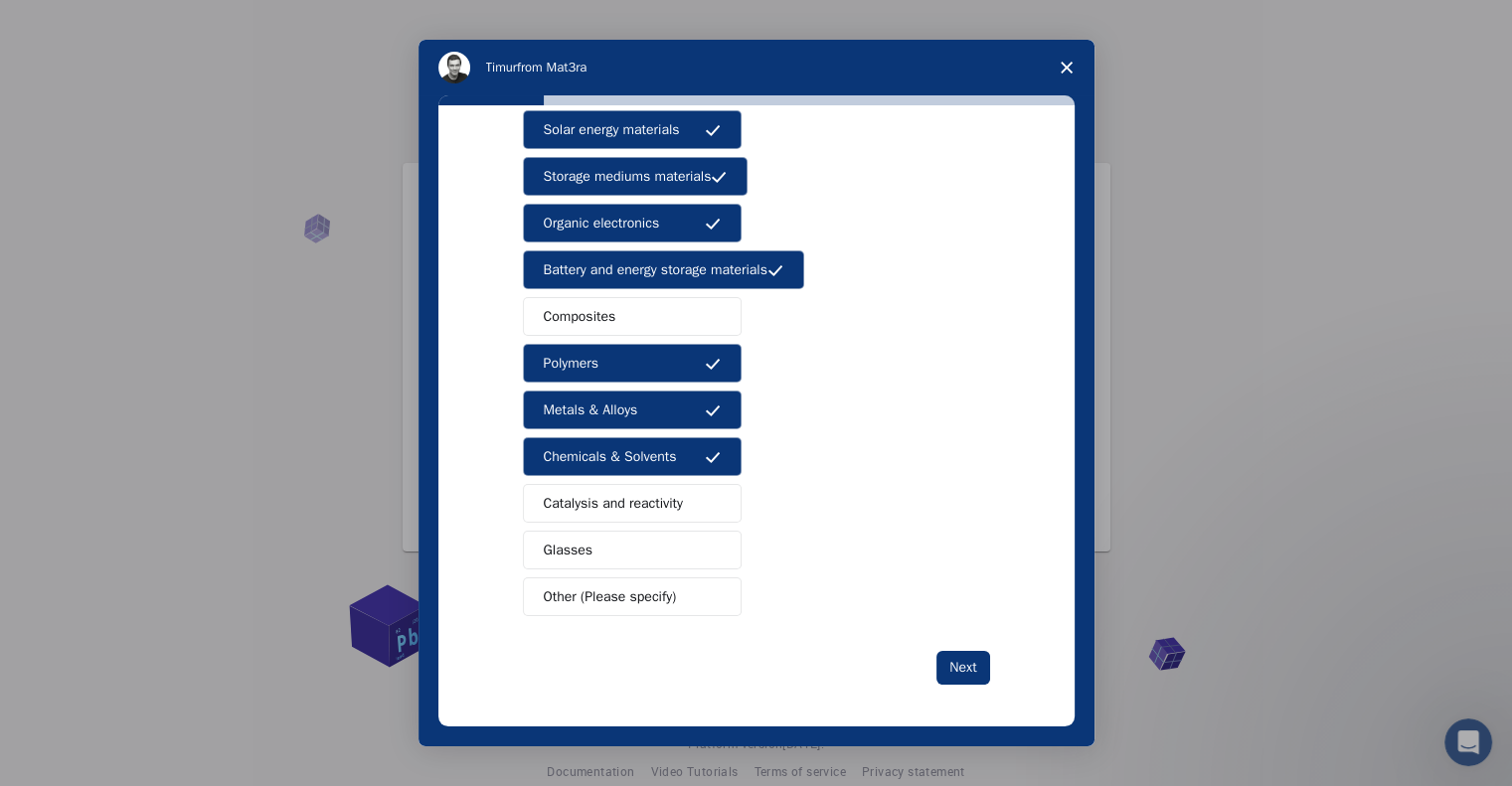 click on "Catalysis and reactivity" at bounding box center (613, 503) 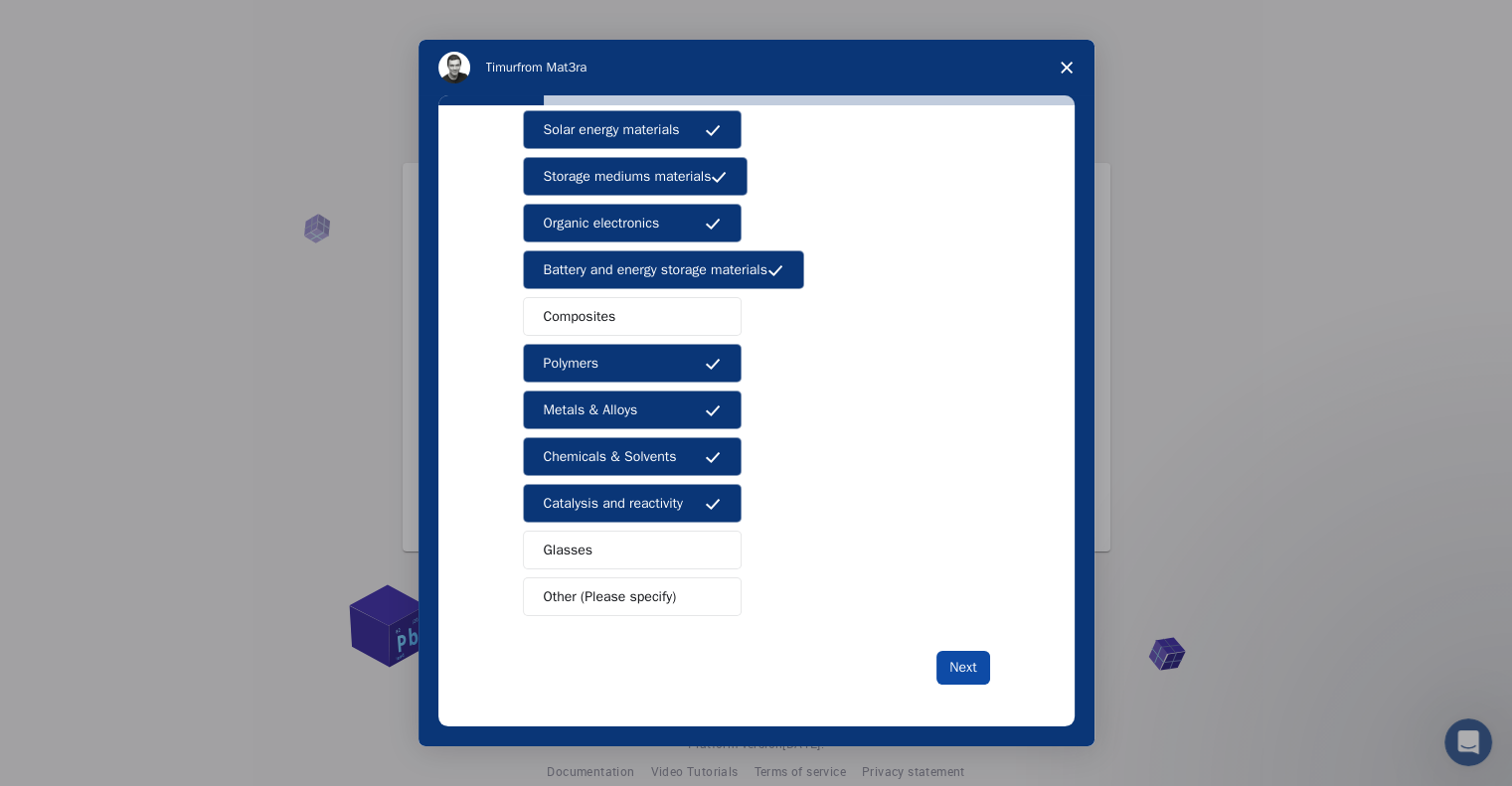 click on "Next" at bounding box center [962, 668] 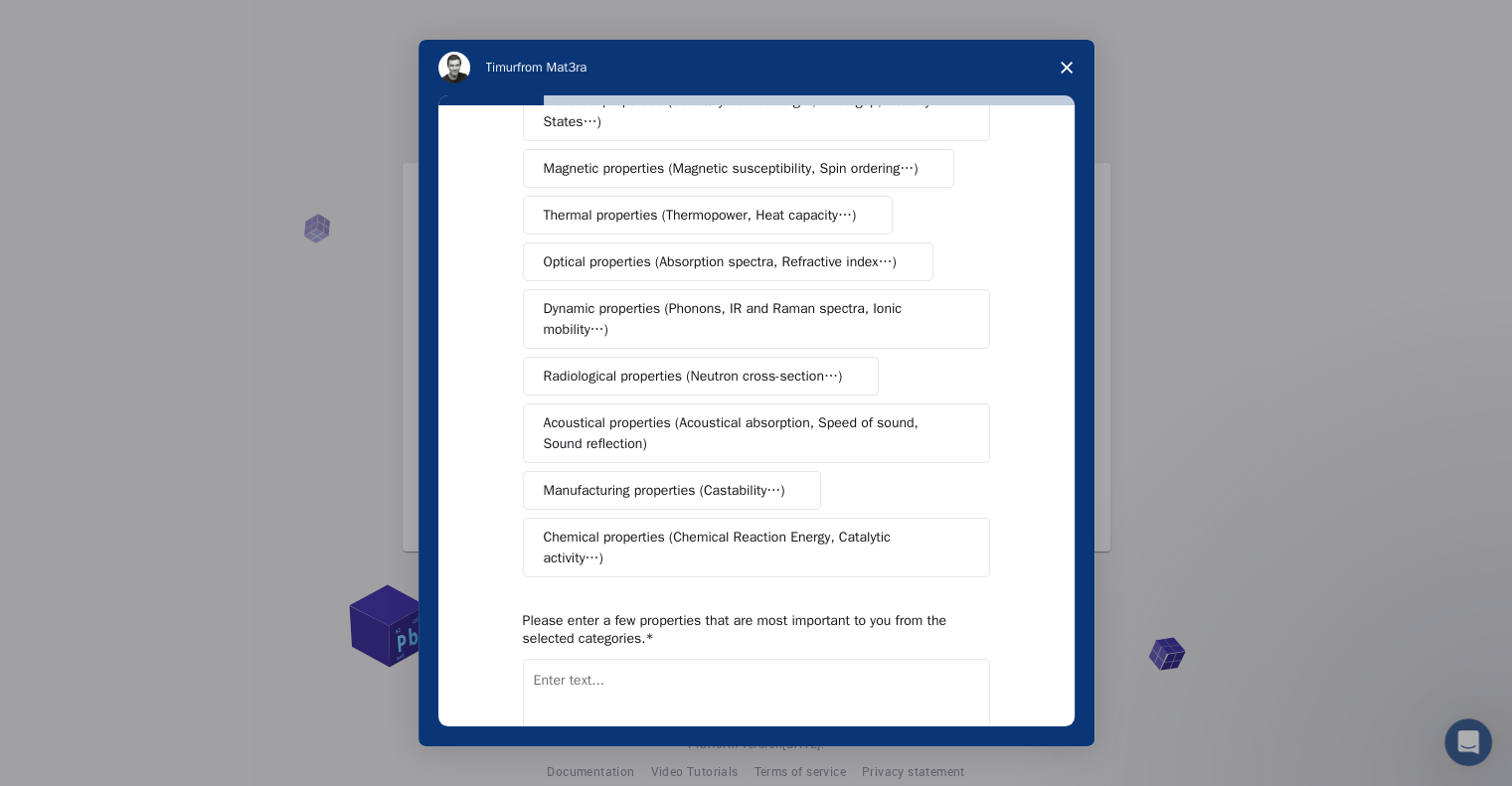 scroll, scrollTop: 0, scrollLeft: 0, axis: both 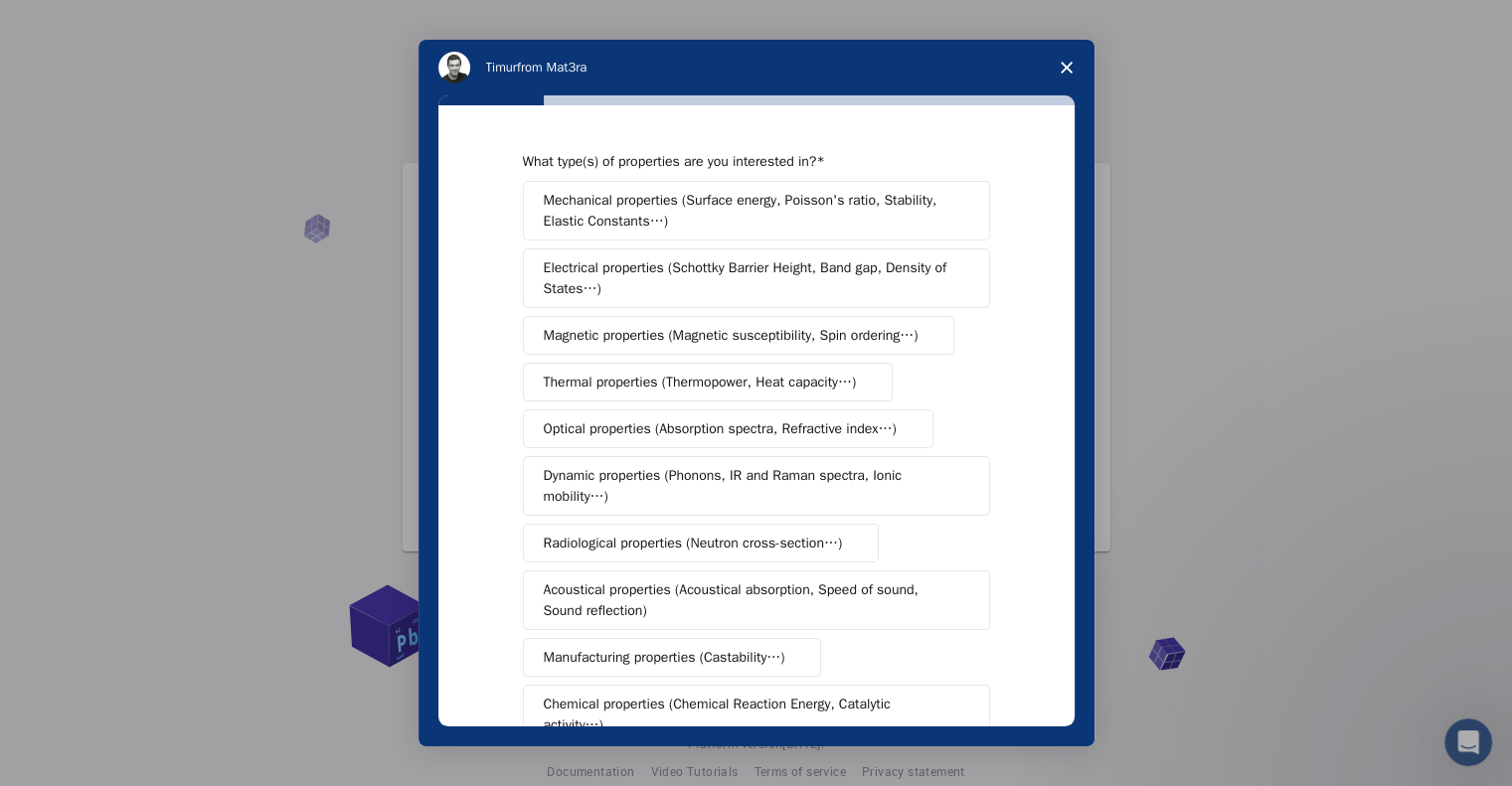 click on "Mechanical properties (Surface energy, Poisson's ratio, Stability, Elastic Constants…)" at bounding box center (750, 211) 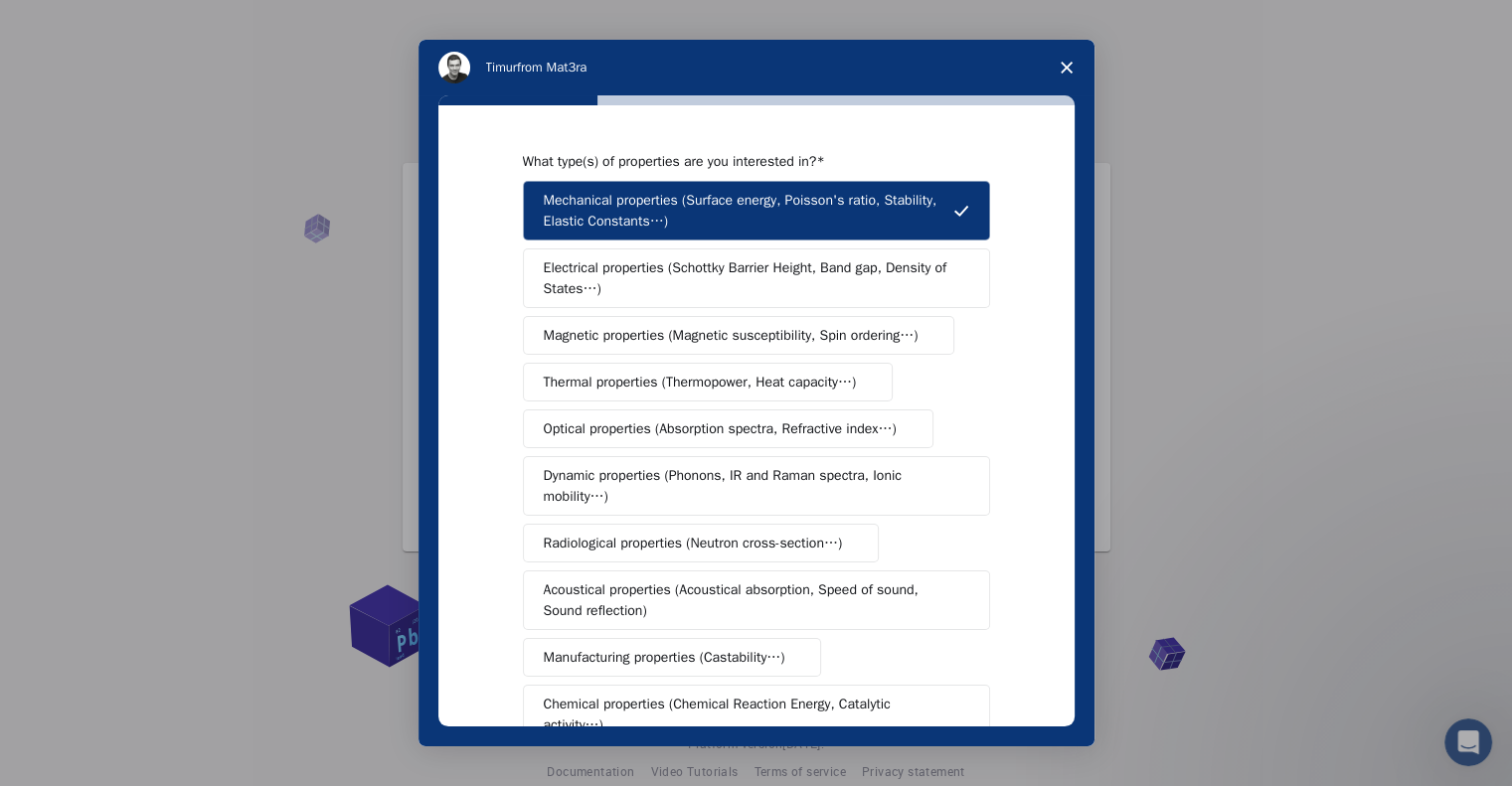 click on "Electrical properties (Schottky Barrier Height, Band gap, Density of States…)" at bounding box center (750, 278) 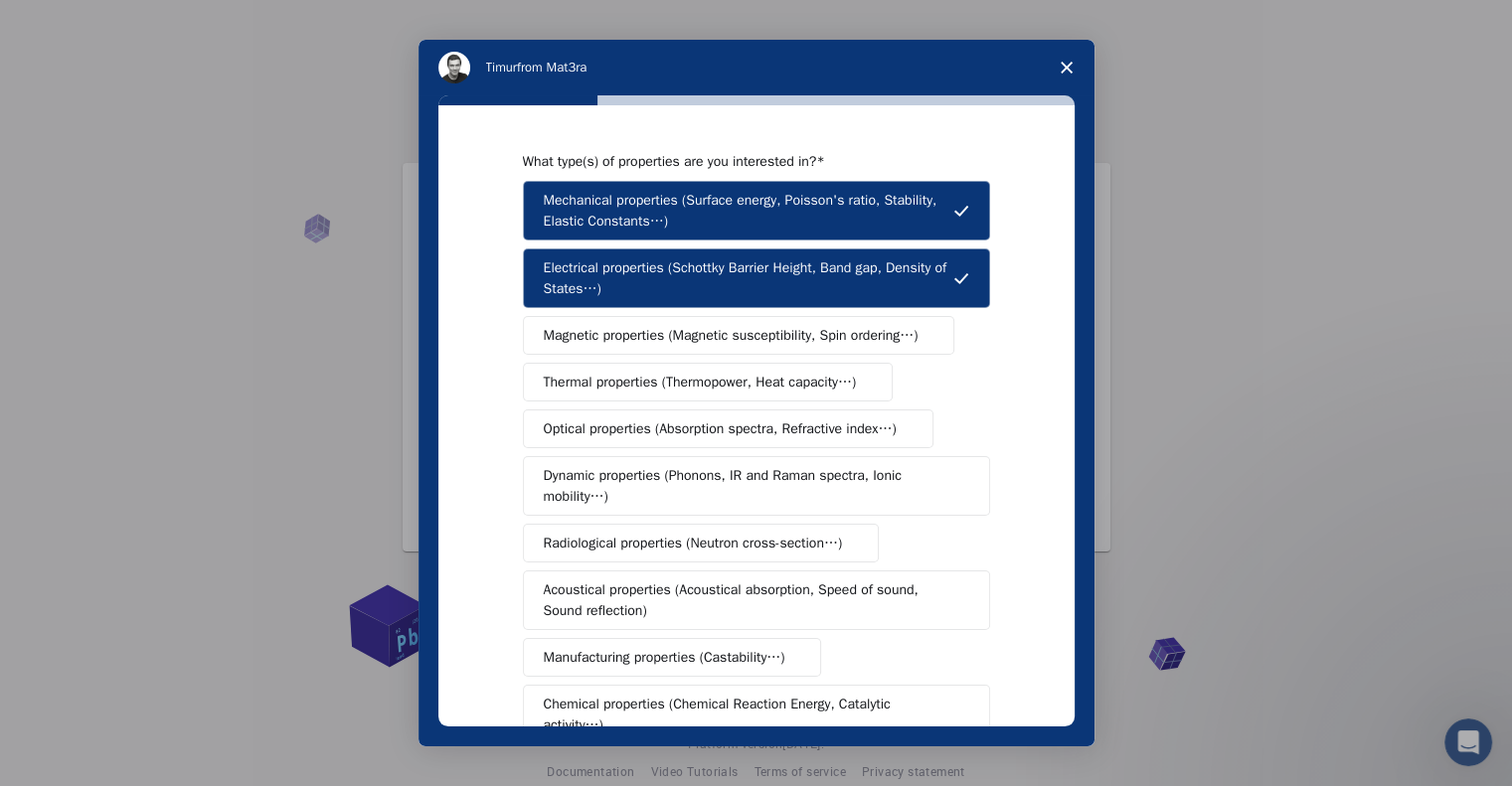 click on "Magnetic properties (Magnetic susceptibility, Spin ordering…)" at bounding box center (739, 335) 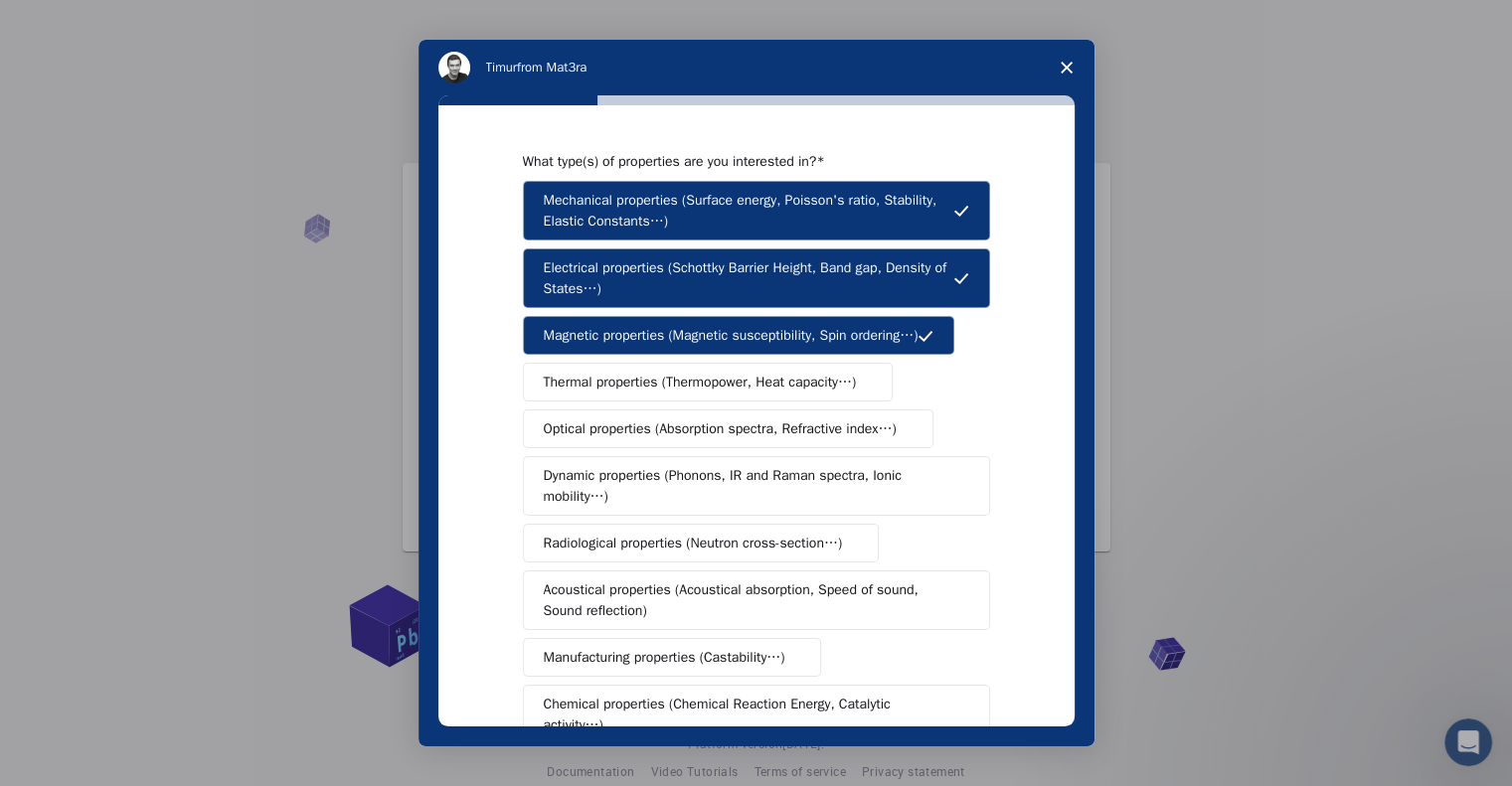 click on "Thermal properties (Thermopower, Heat capacity…)" at bounding box center (700, 382) 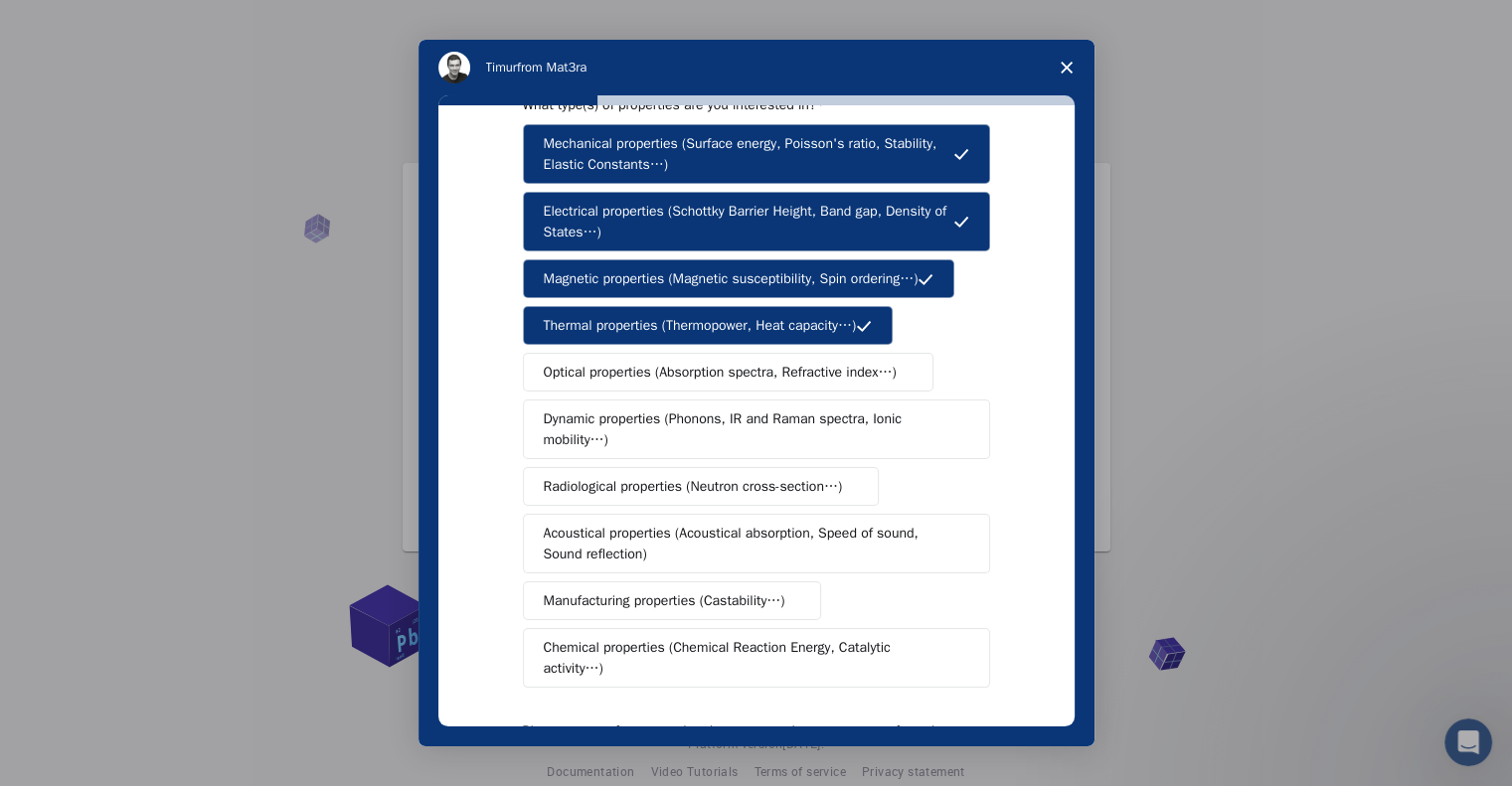 scroll, scrollTop: 99, scrollLeft: 0, axis: vertical 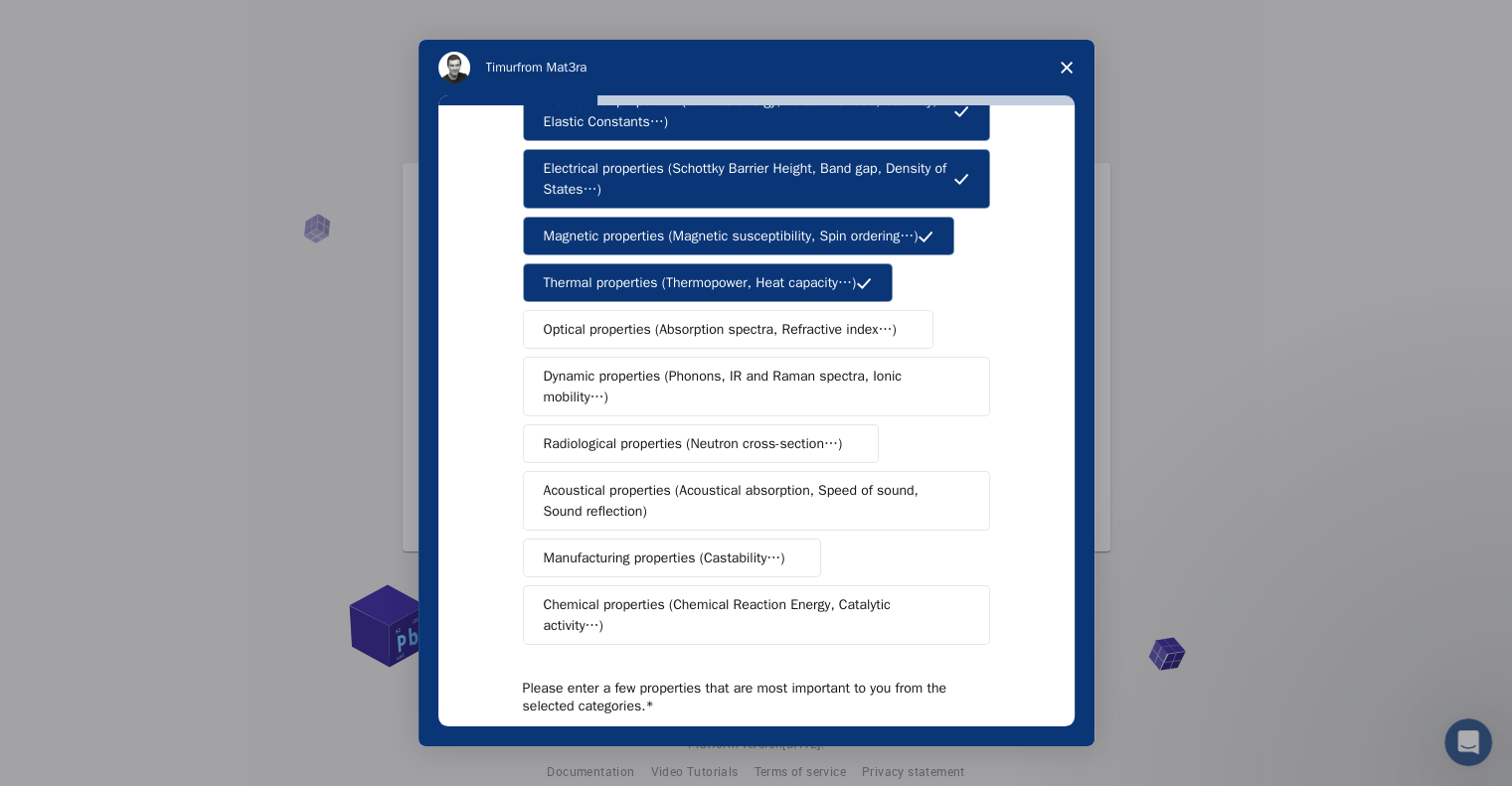 click on "Optical properties (Absorption spectra, Refractive index…)" at bounding box center (720, 329) 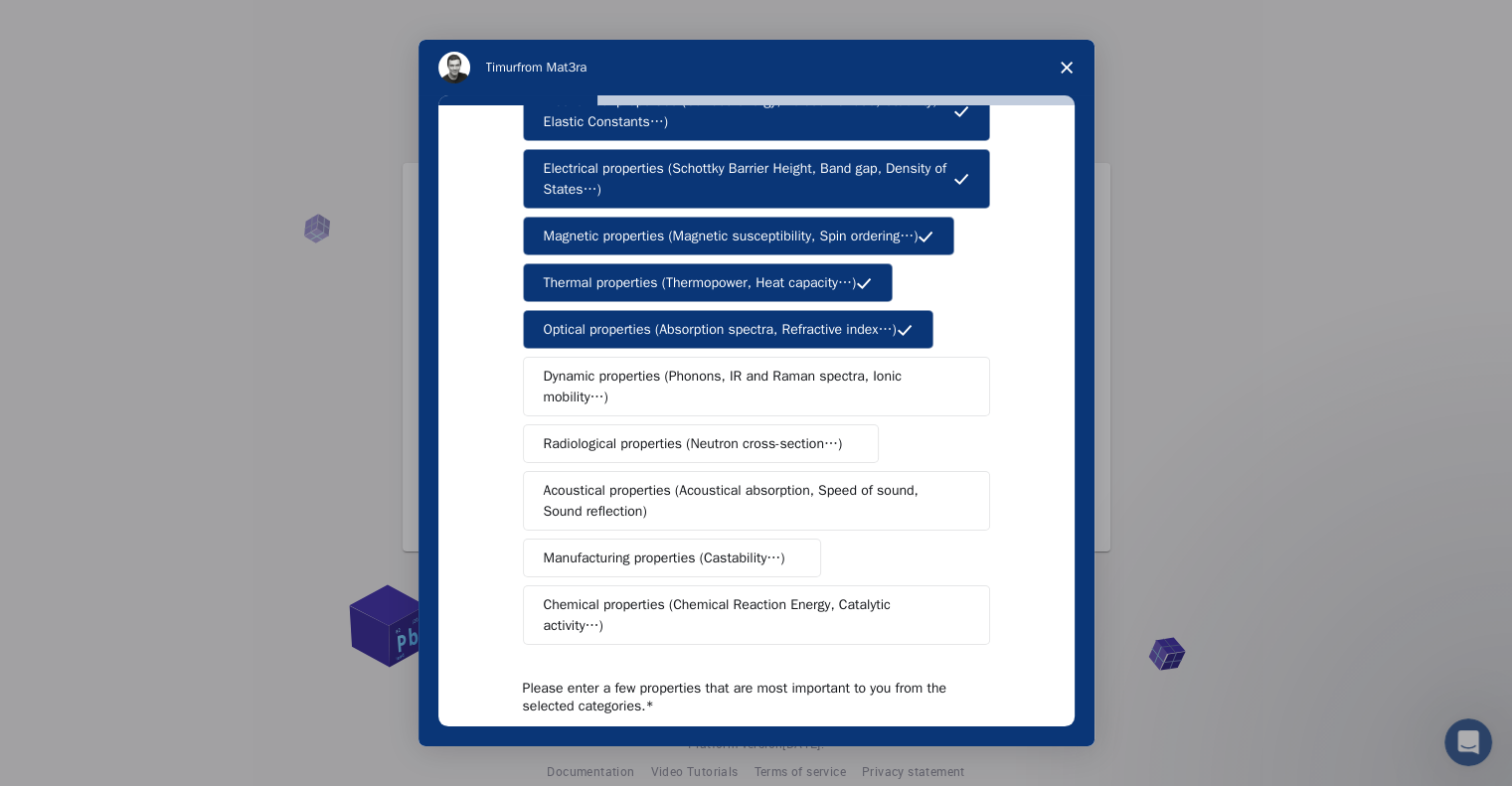 click on "Dynamic properties (Phonons, IR and Raman spectra, Ionic mobility…)" at bounding box center [749, 387] 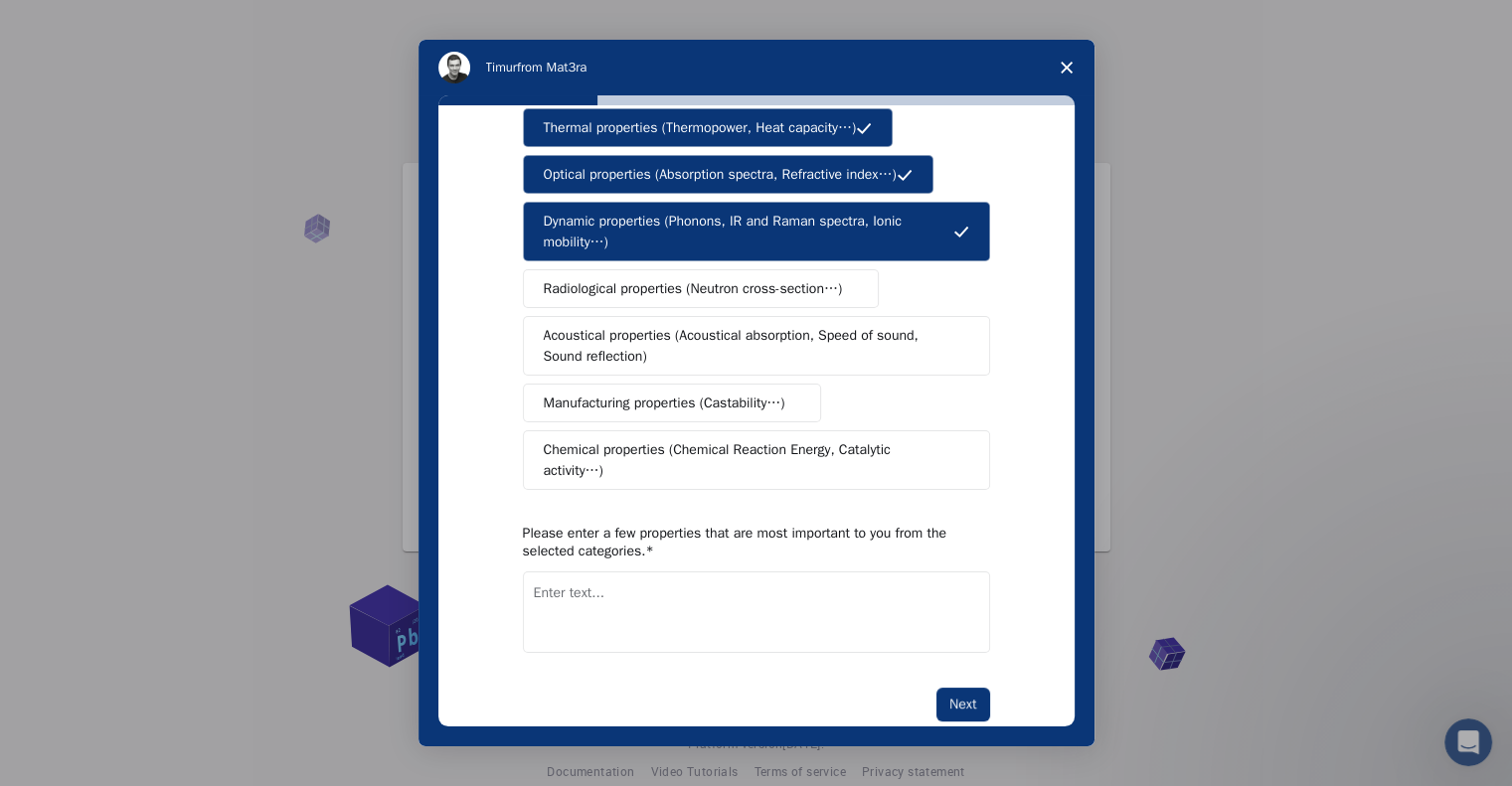 scroll, scrollTop: 270, scrollLeft: 0, axis: vertical 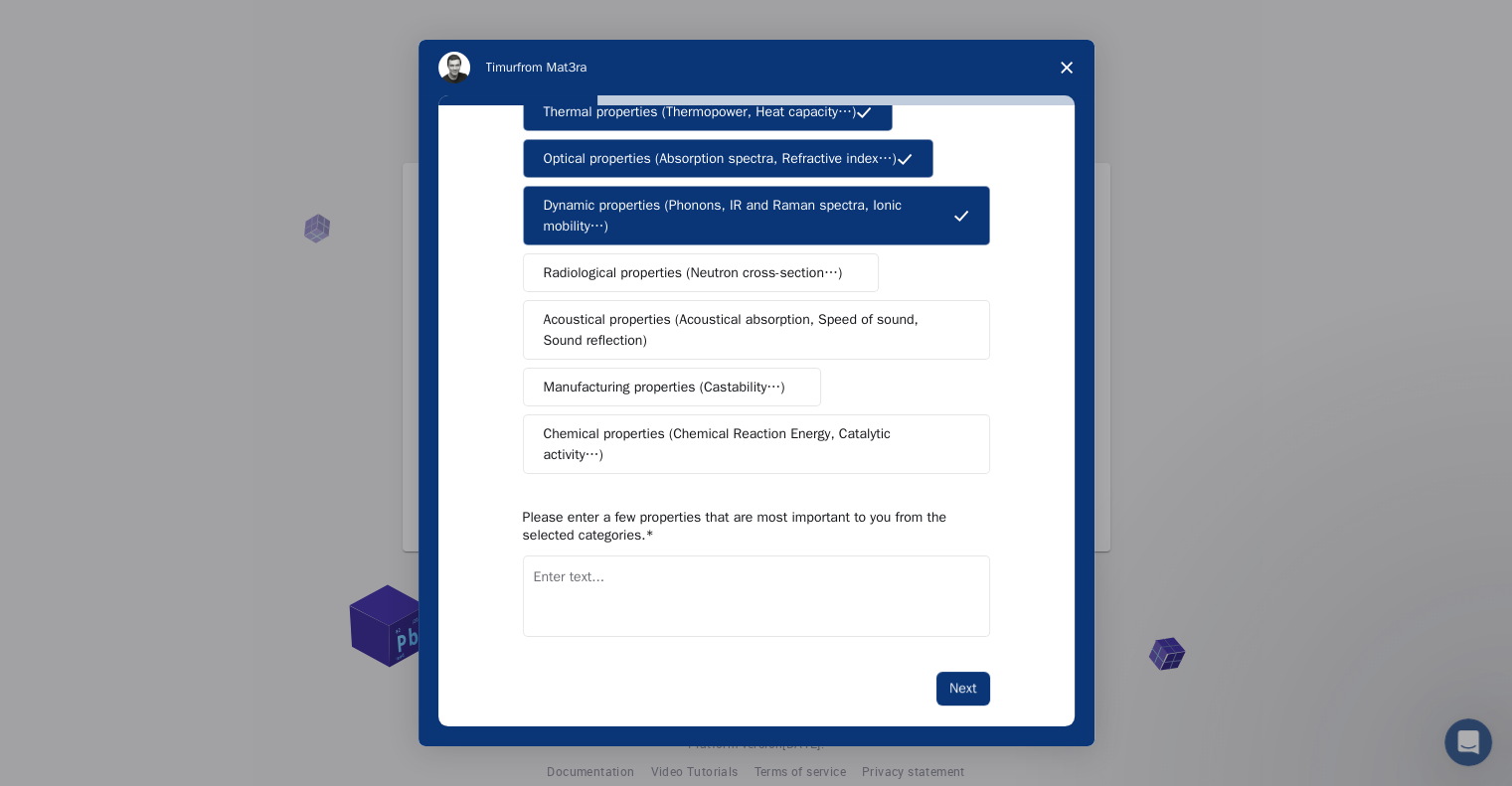 click on "Mechanical properties (Surface energy, Poisson's ratio, Stability, Elastic Constants…) Electrical properties (Schottky Barrier Height, Band gap, Density of States…) Magnetic properties (Magnetic susceptibility, Spin ordering…) Thermal properties (Thermopower, Heat capacity…) Optical properties (Absorption spectra, Refractive index…) Dynamic properties (Phonons, IR and Raman spectra, Ionic mobility…) Radiological properties (Neutron cross-section…) Acoustical properties (Acoustical absorption, Speed of sound, Sound reflection) Manufacturing properties (Castability…) Chemical properties (Chemical Reaction Energy, Catalytic activity…)" at bounding box center [756, 192] 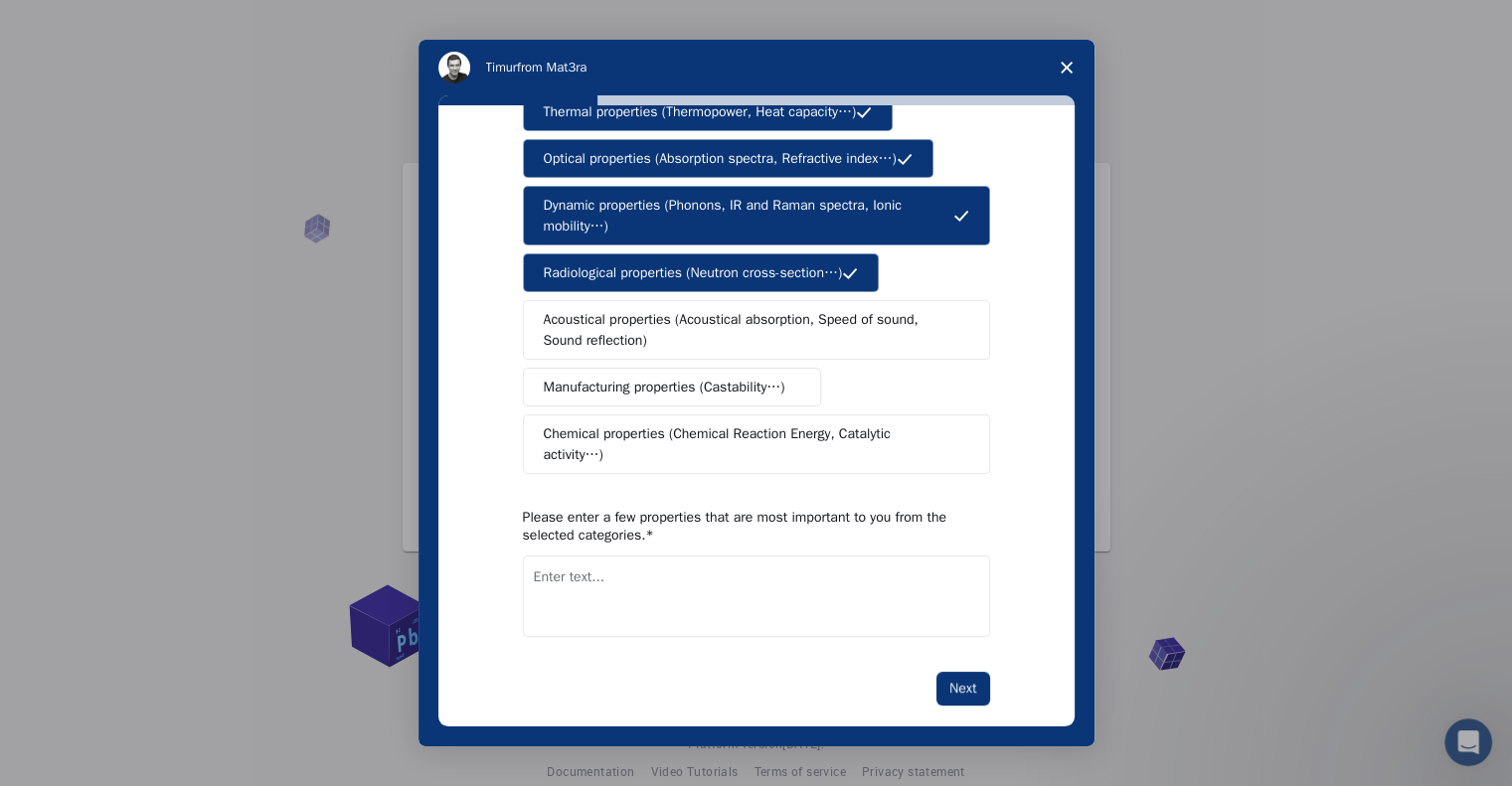 drag, startPoint x: 697, startPoint y: 311, endPoint x: 695, endPoint y: 325, distance: 14.142136 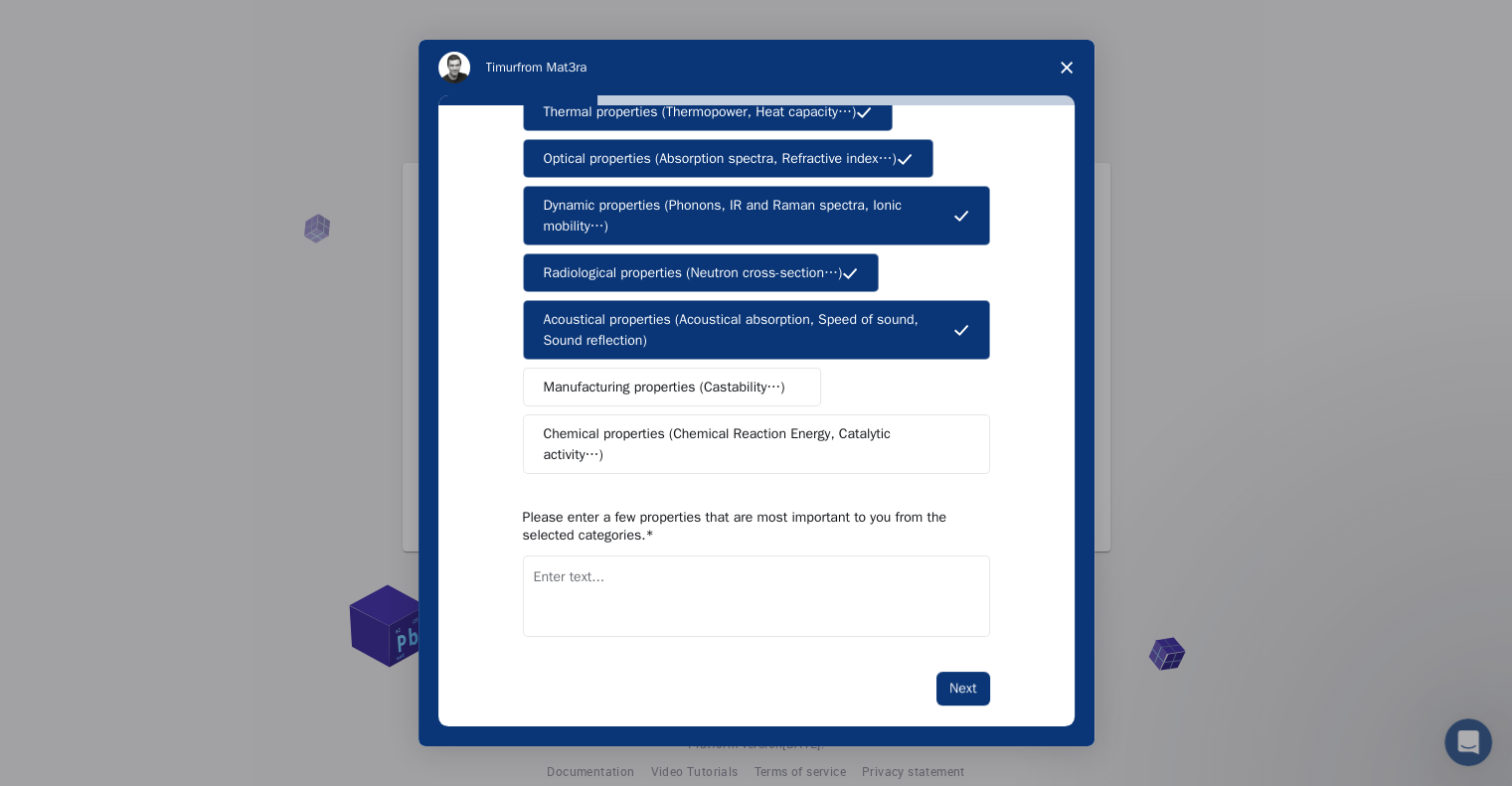 click on "Manufacturing properties (Castability…)" at bounding box center (672, 387) 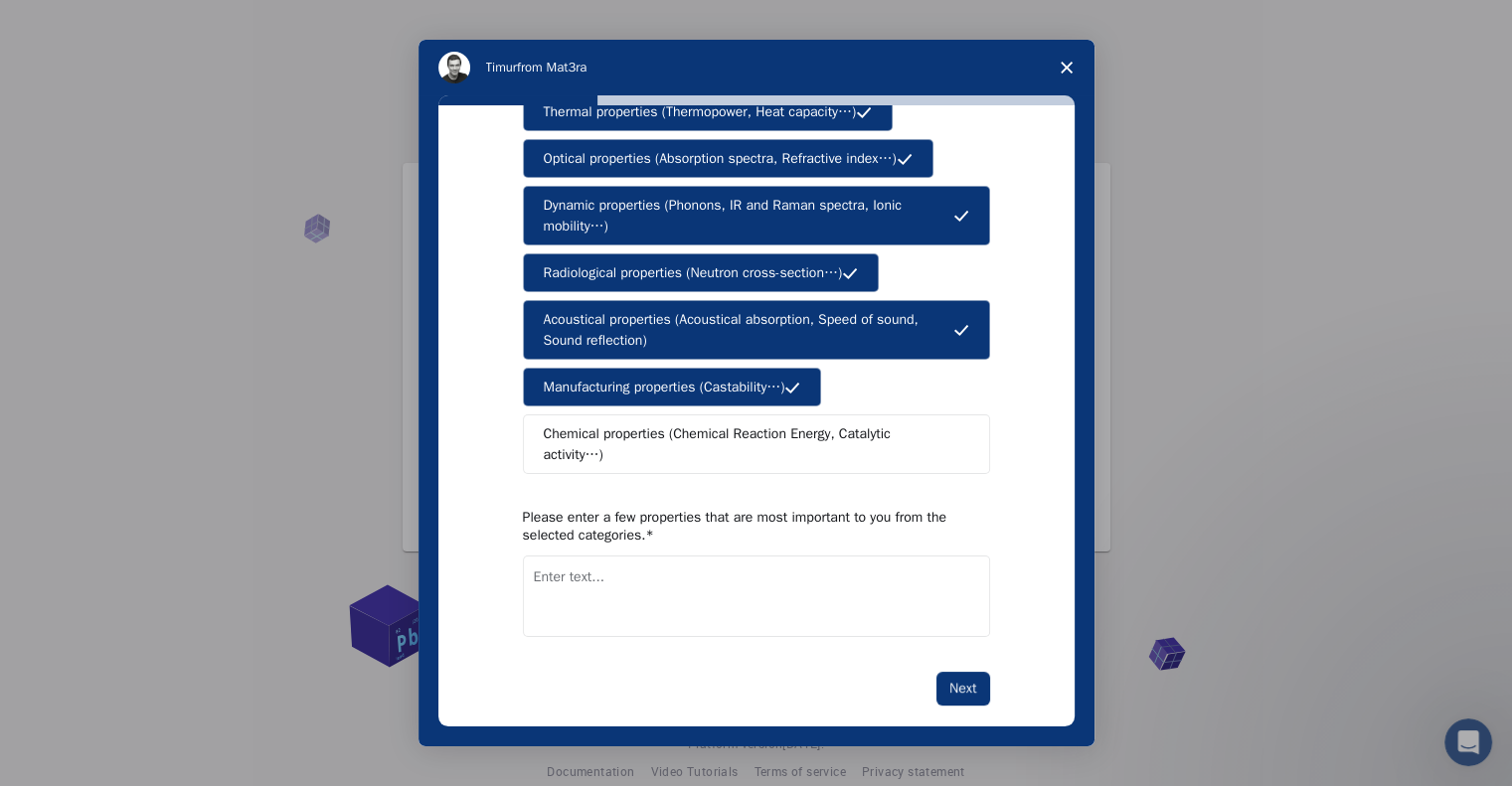 click on "Manufacturing properties (Castability…)" at bounding box center [672, 387] 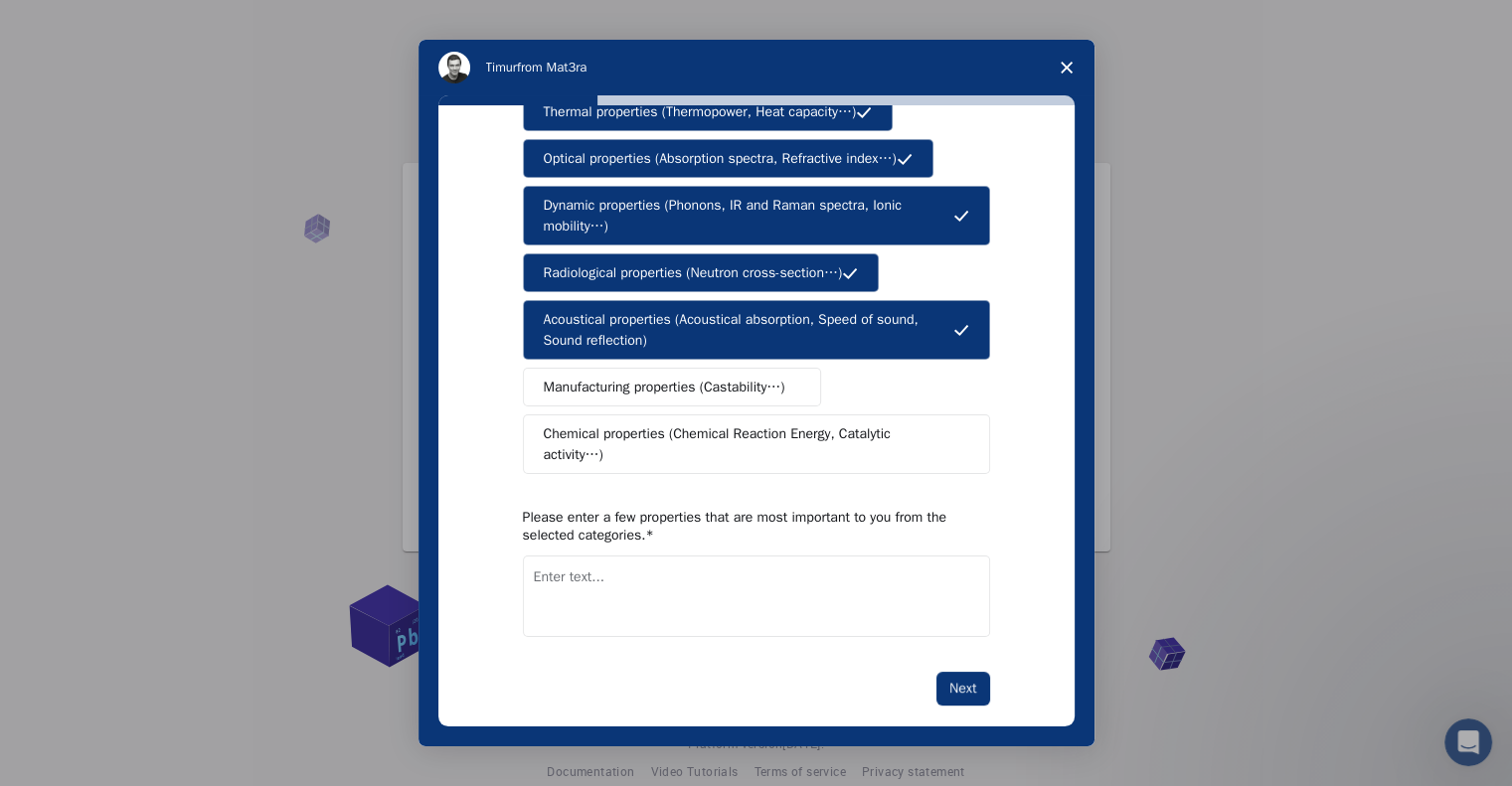 click on "Chemical properties (Chemical Reaction Energy, Catalytic activity…)" at bounding box center (749, 444) 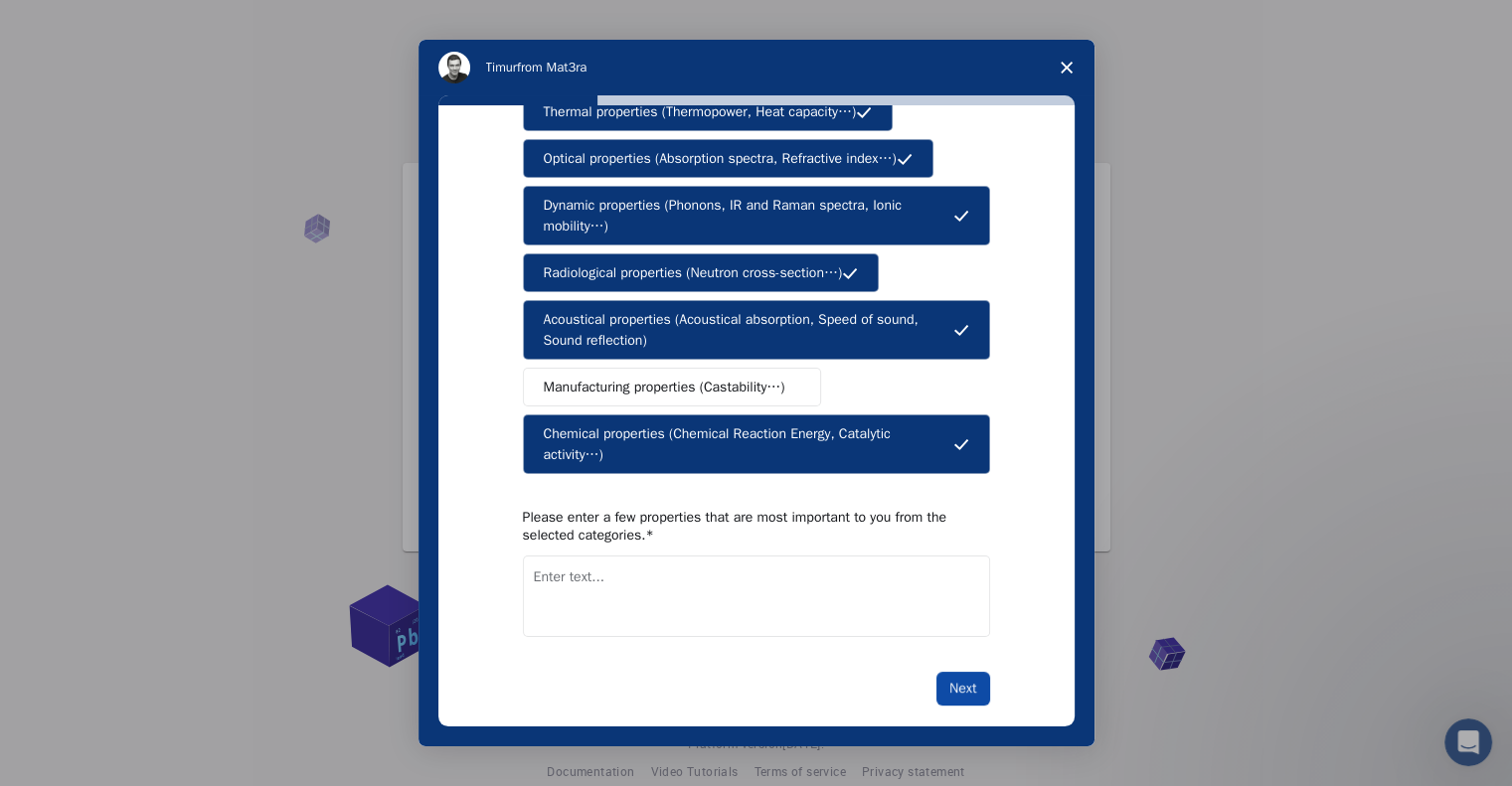 click on "Next" at bounding box center (962, 689) 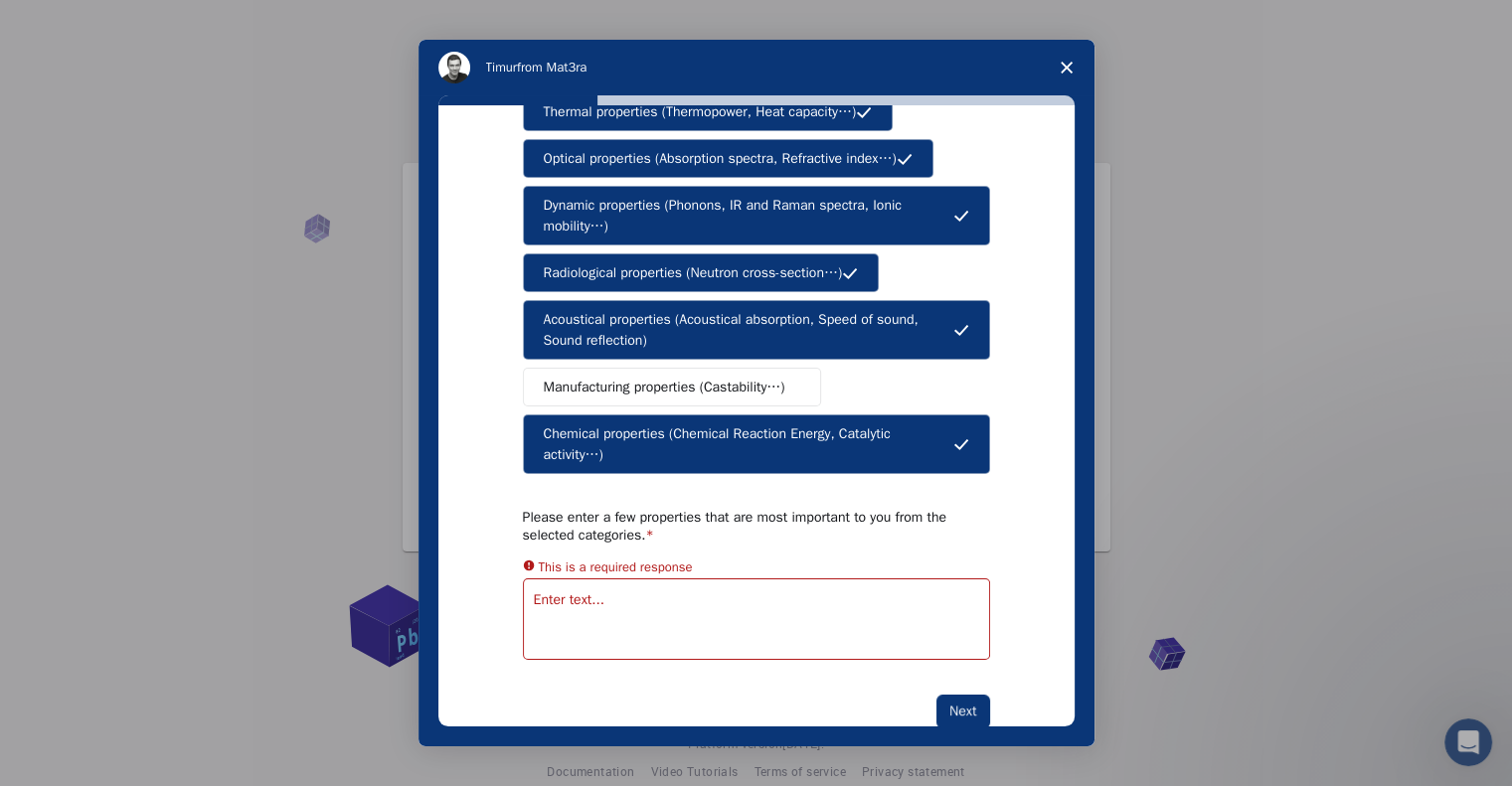 click at bounding box center (756, 619) 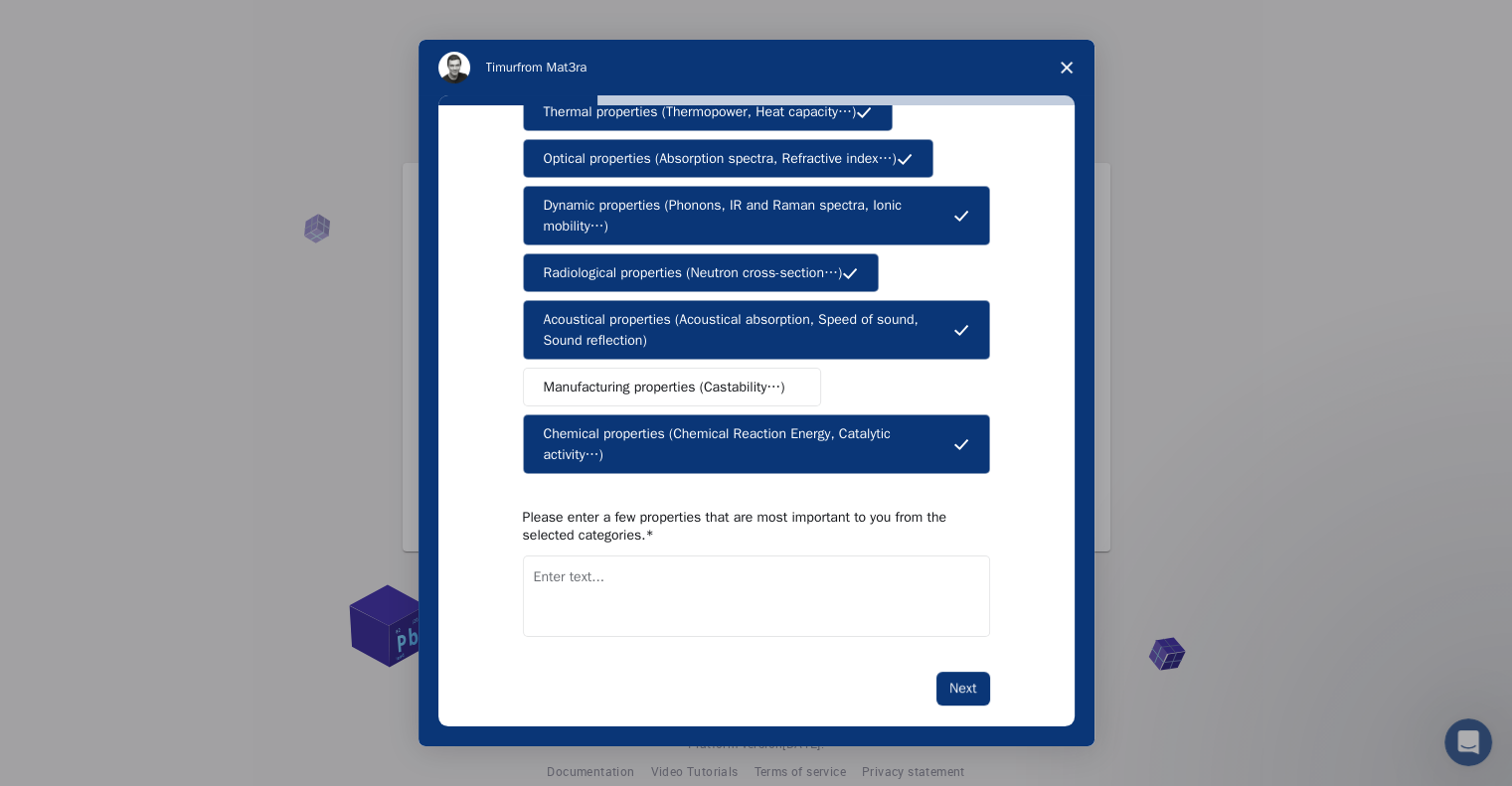 scroll, scrollTop: 270, scrollLeft: 0, axis: vertical 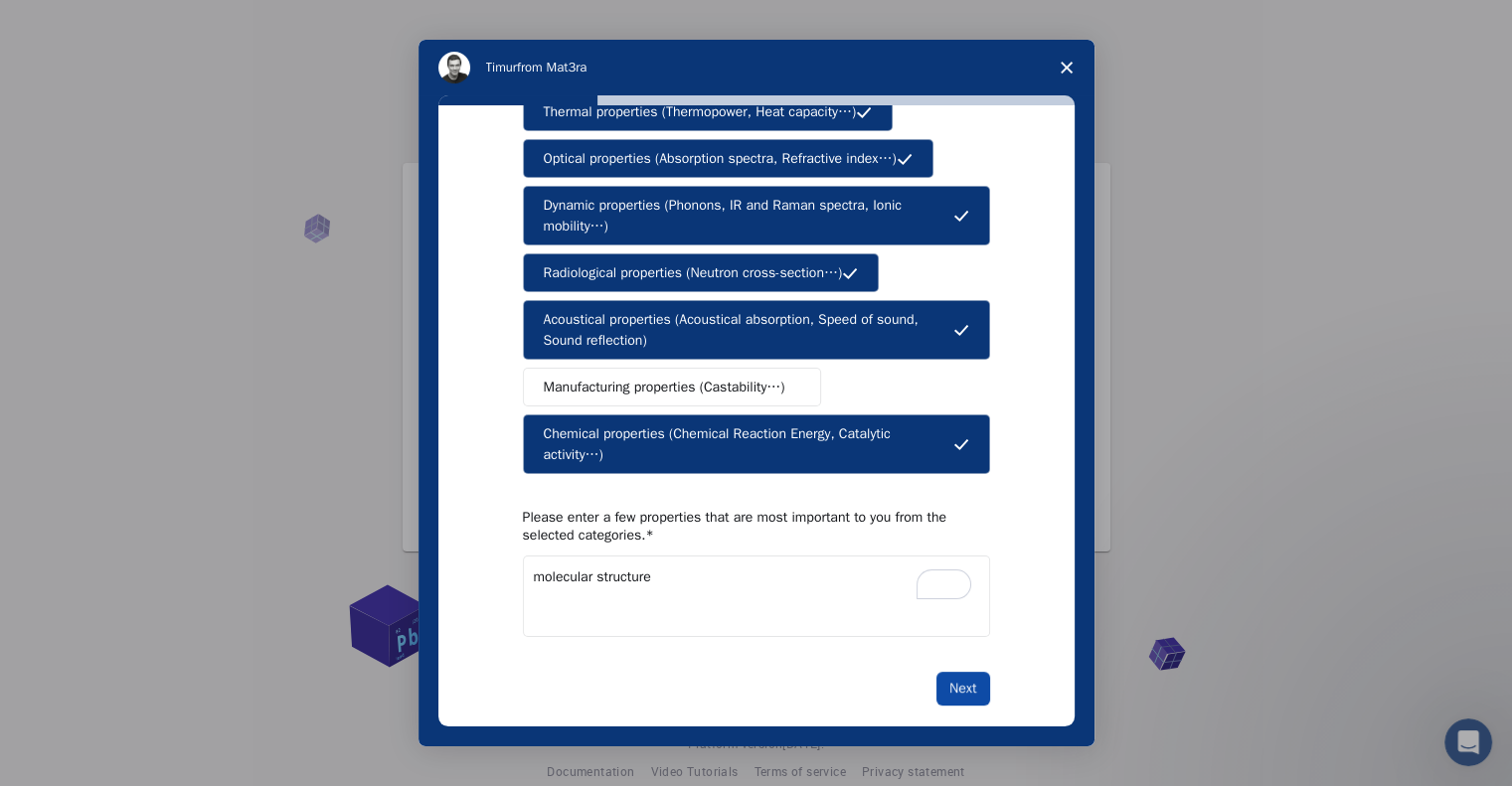 type on "molecular structure" 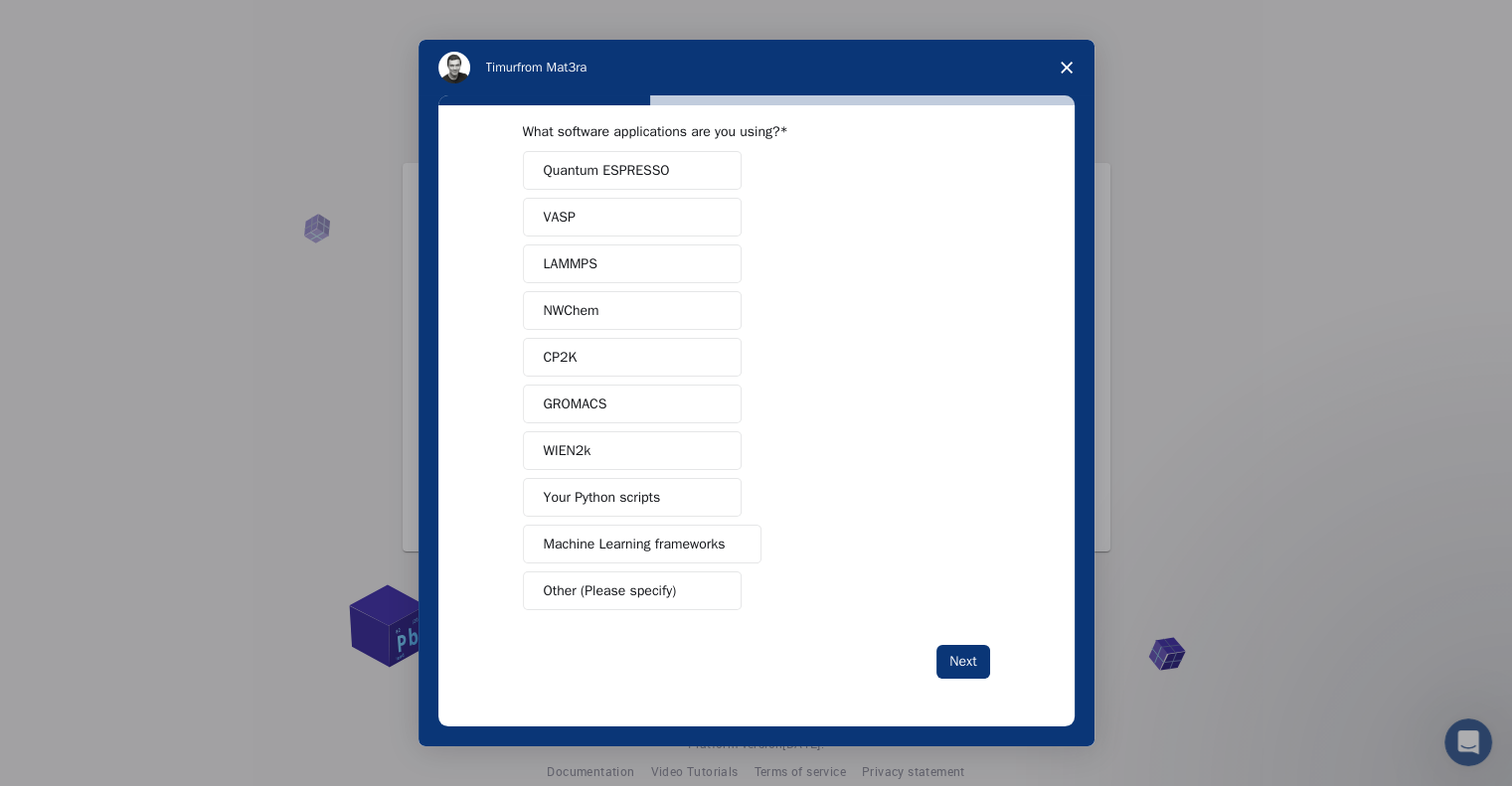 scroll, scrollTop: 25, scrollLeft: 0, axis: vertical 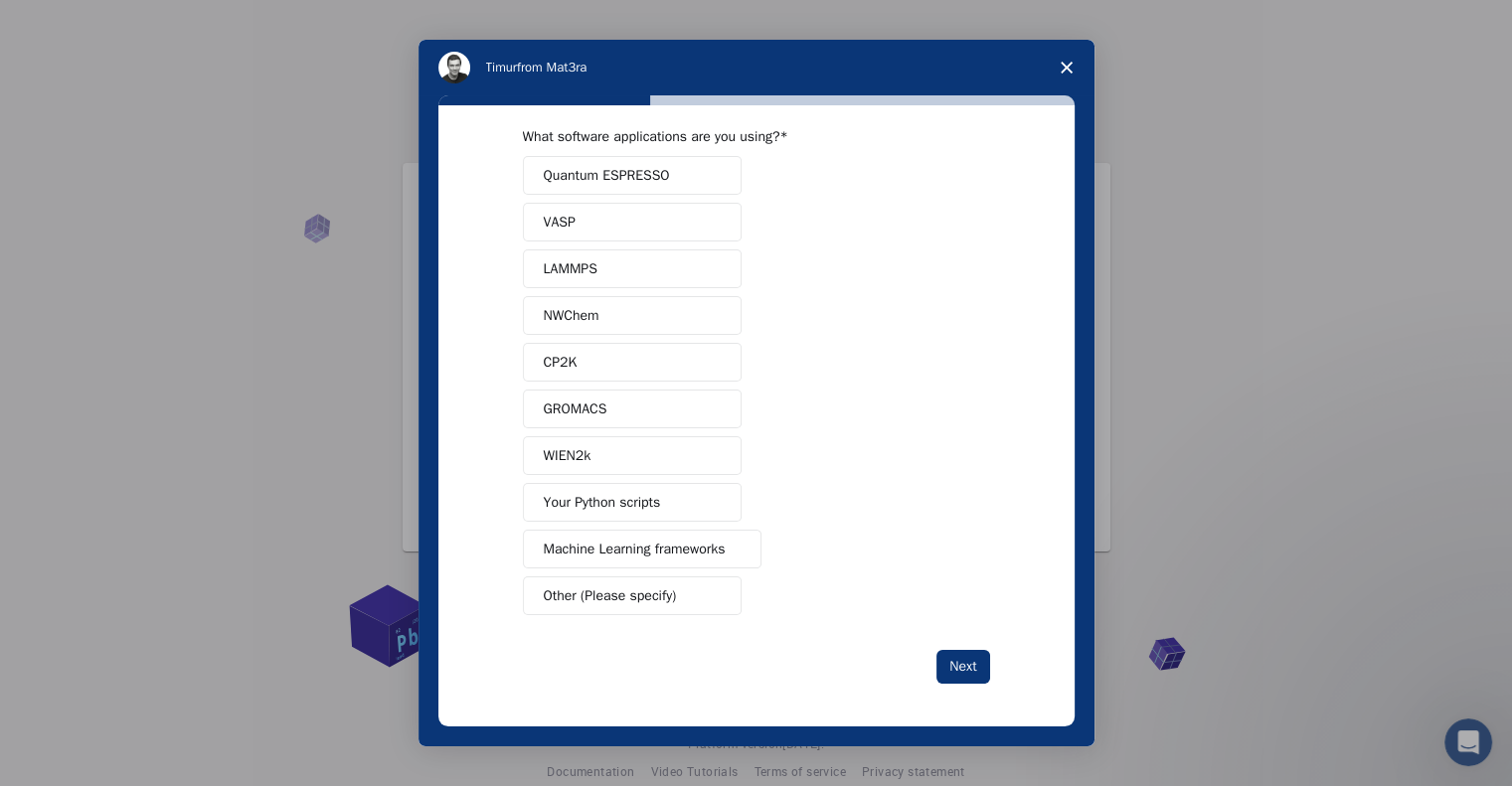 click on "Other (Please specify)" at bounding box center [610, 595] 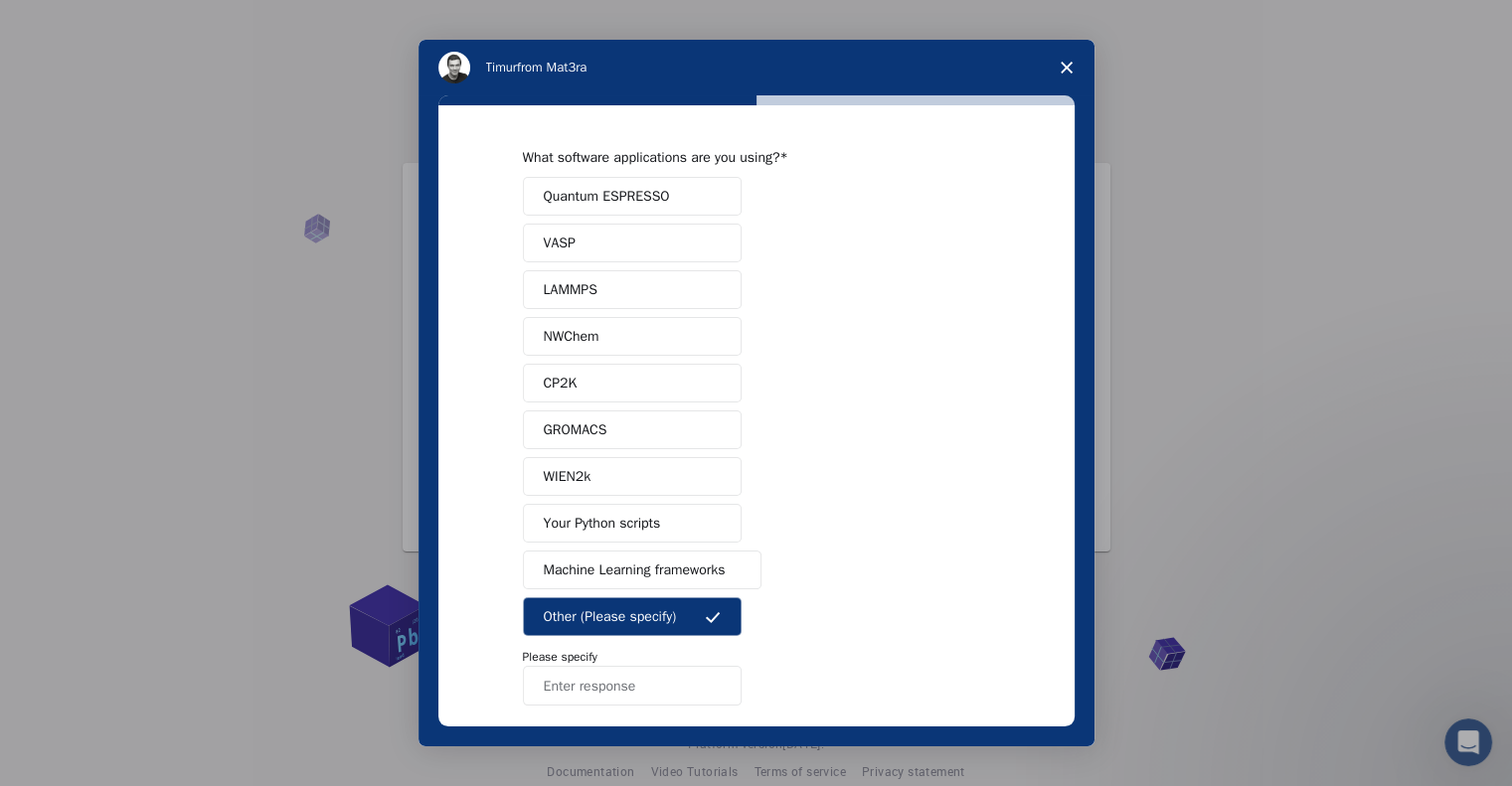 scroll, scrollTop: 0, scrollLeft: 0, axis: both 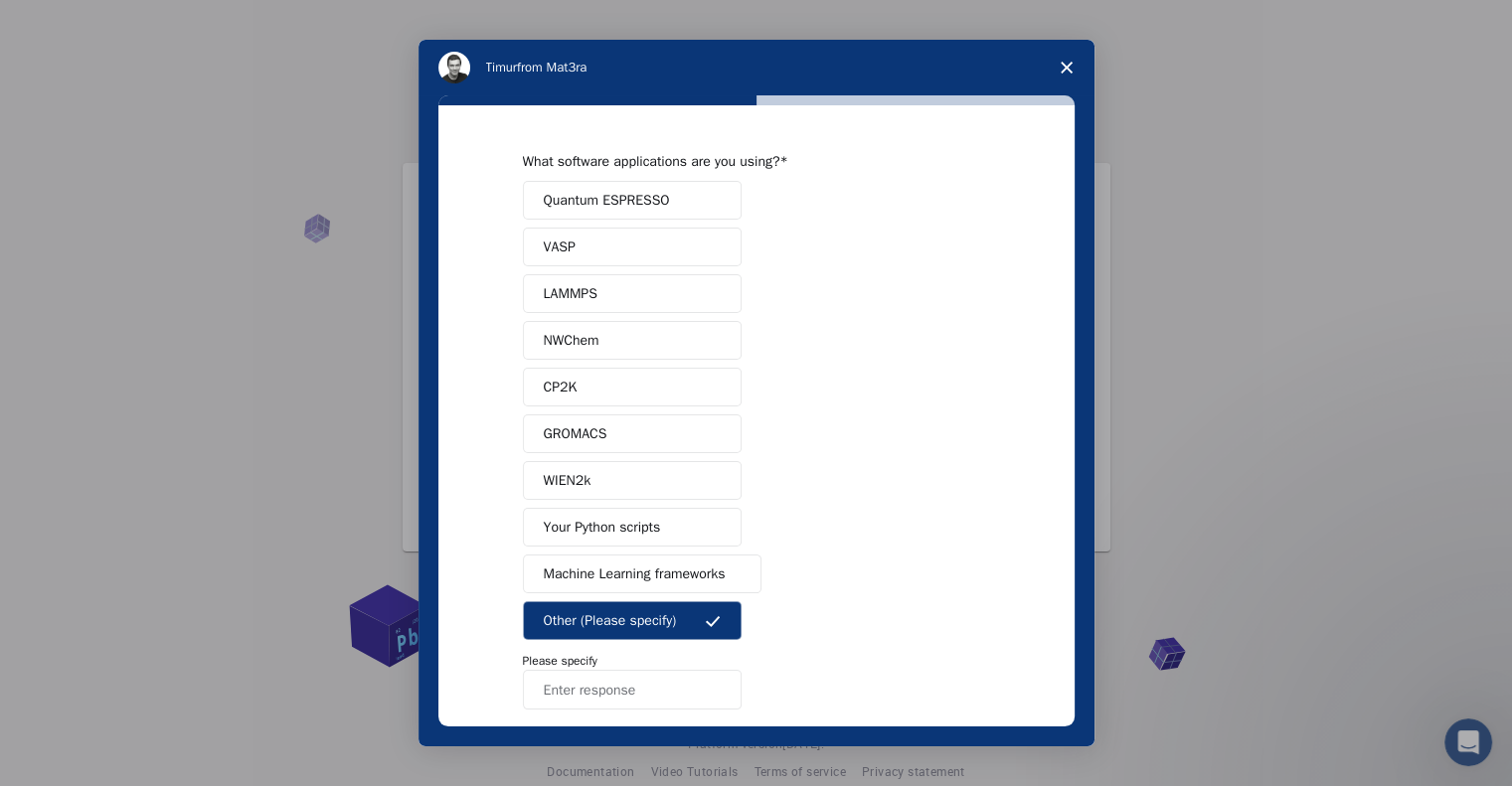 click on "Quantum ESPRESSO" at bounding box center [632, 200] 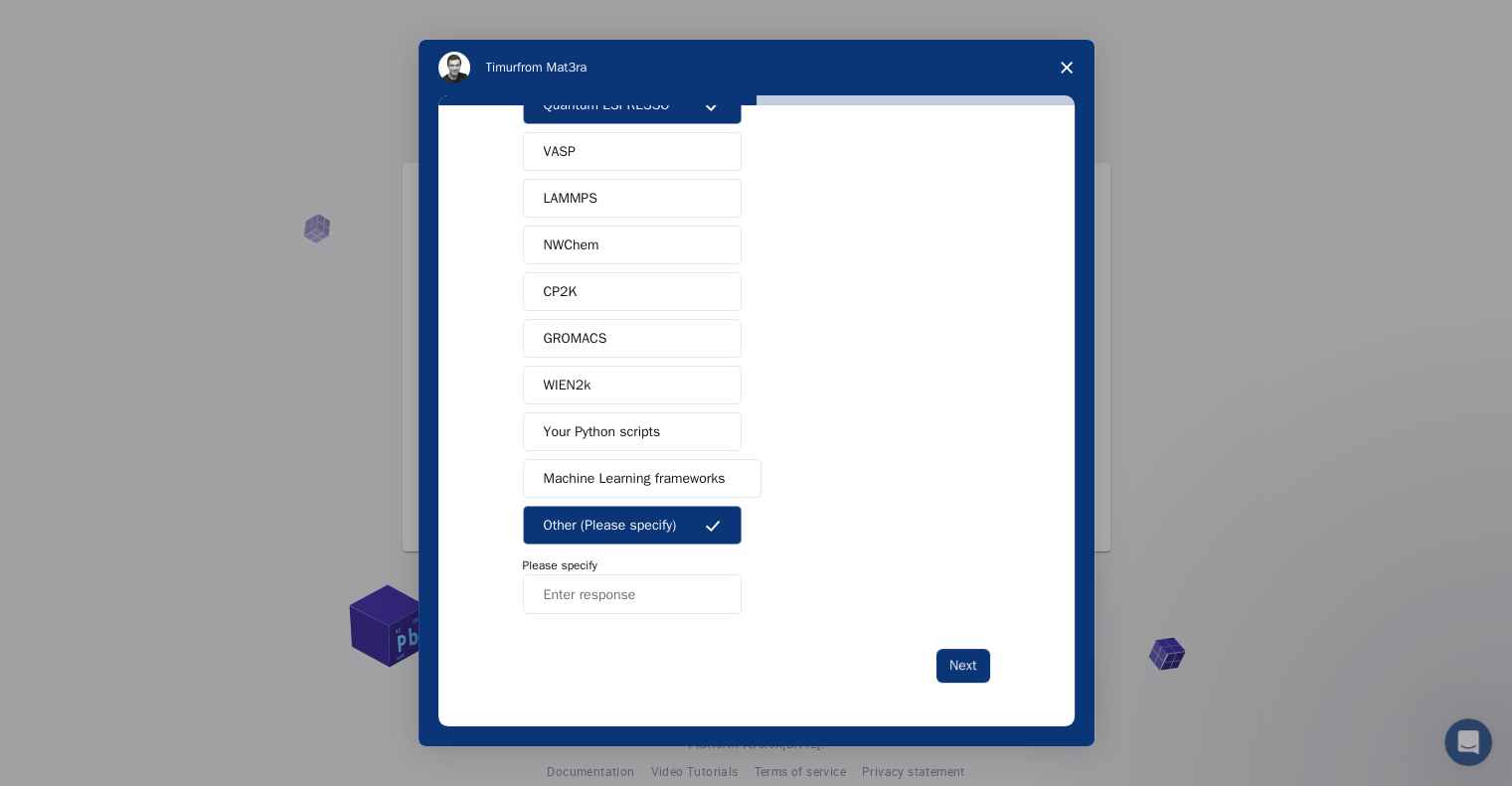 click on "Other (Please specify)" at bounding box center (632, 525) 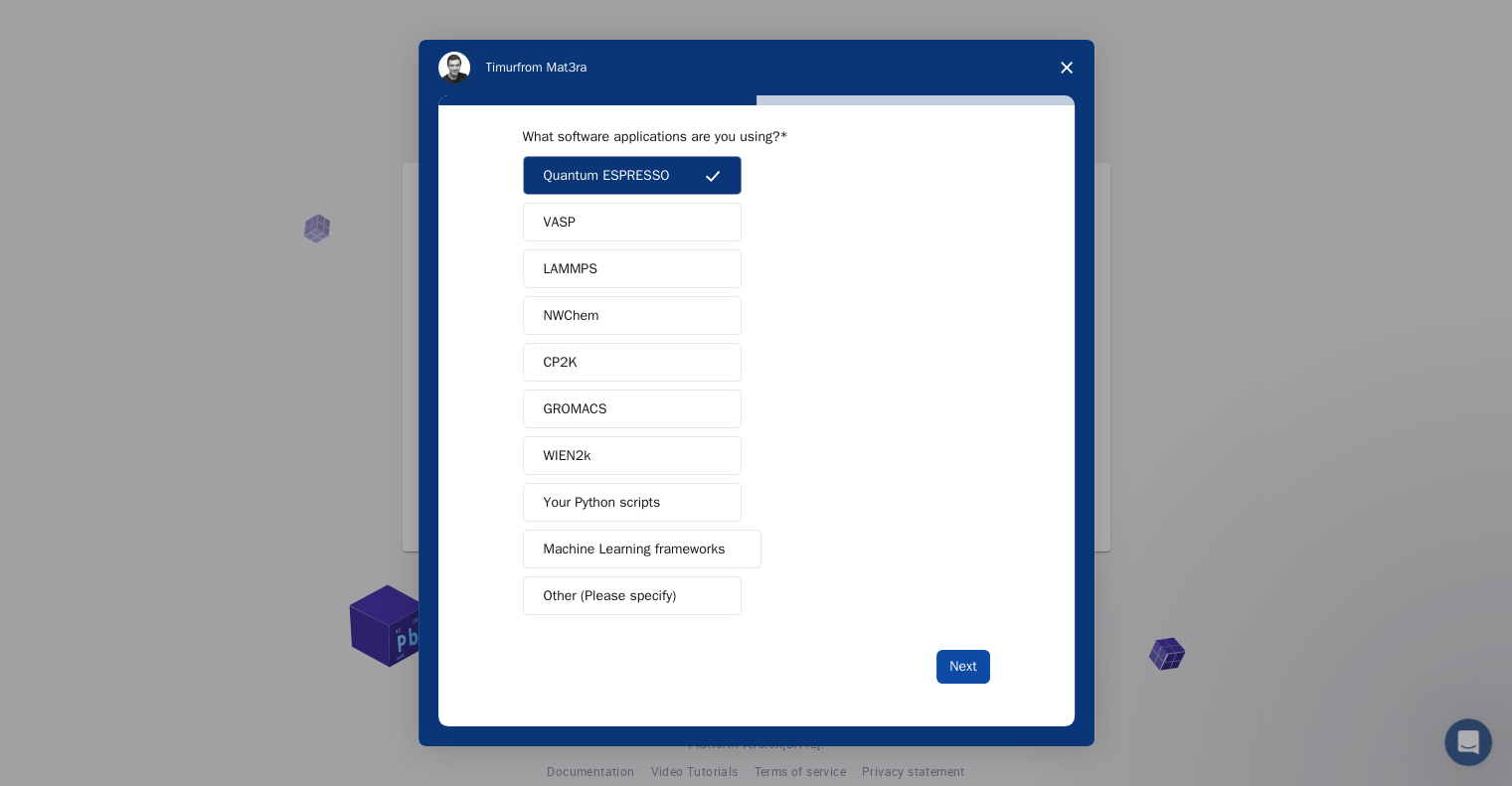 click on "Next" at bounding box center [962, 667] 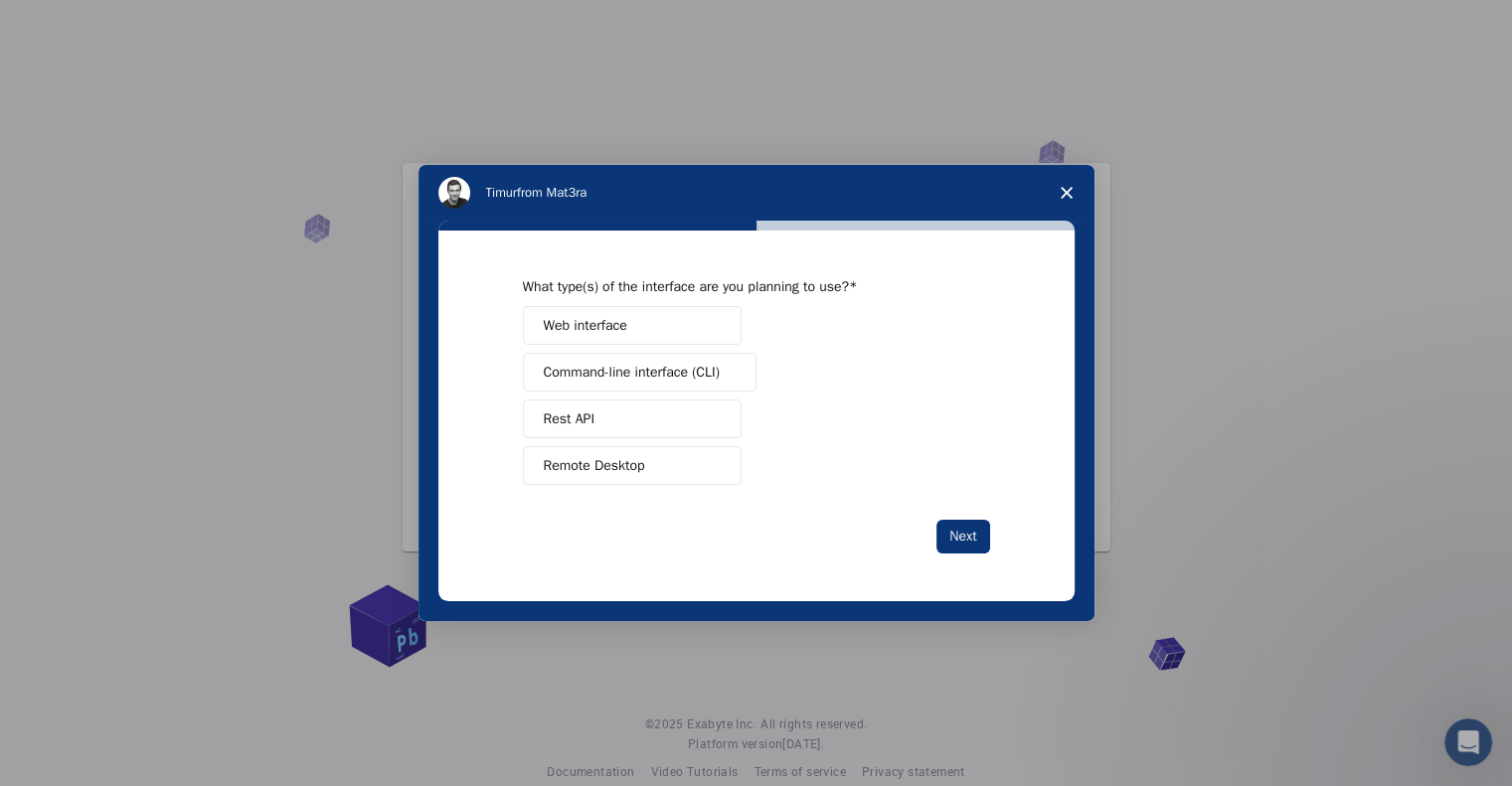 scroll, scrollTop: 0, scrollLeft: 0, axis: both 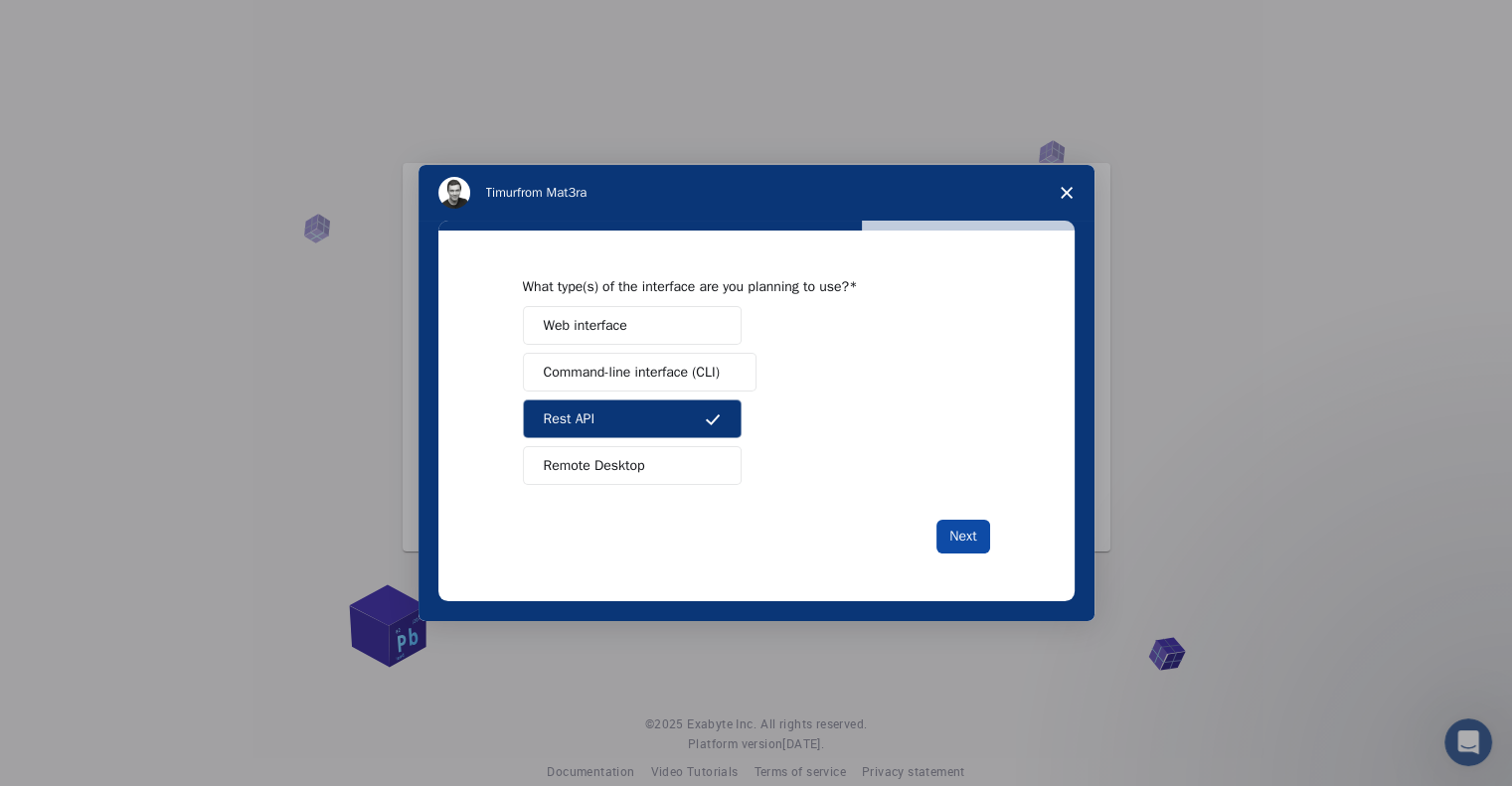 click on "Next" at bounding box center (962, 537) 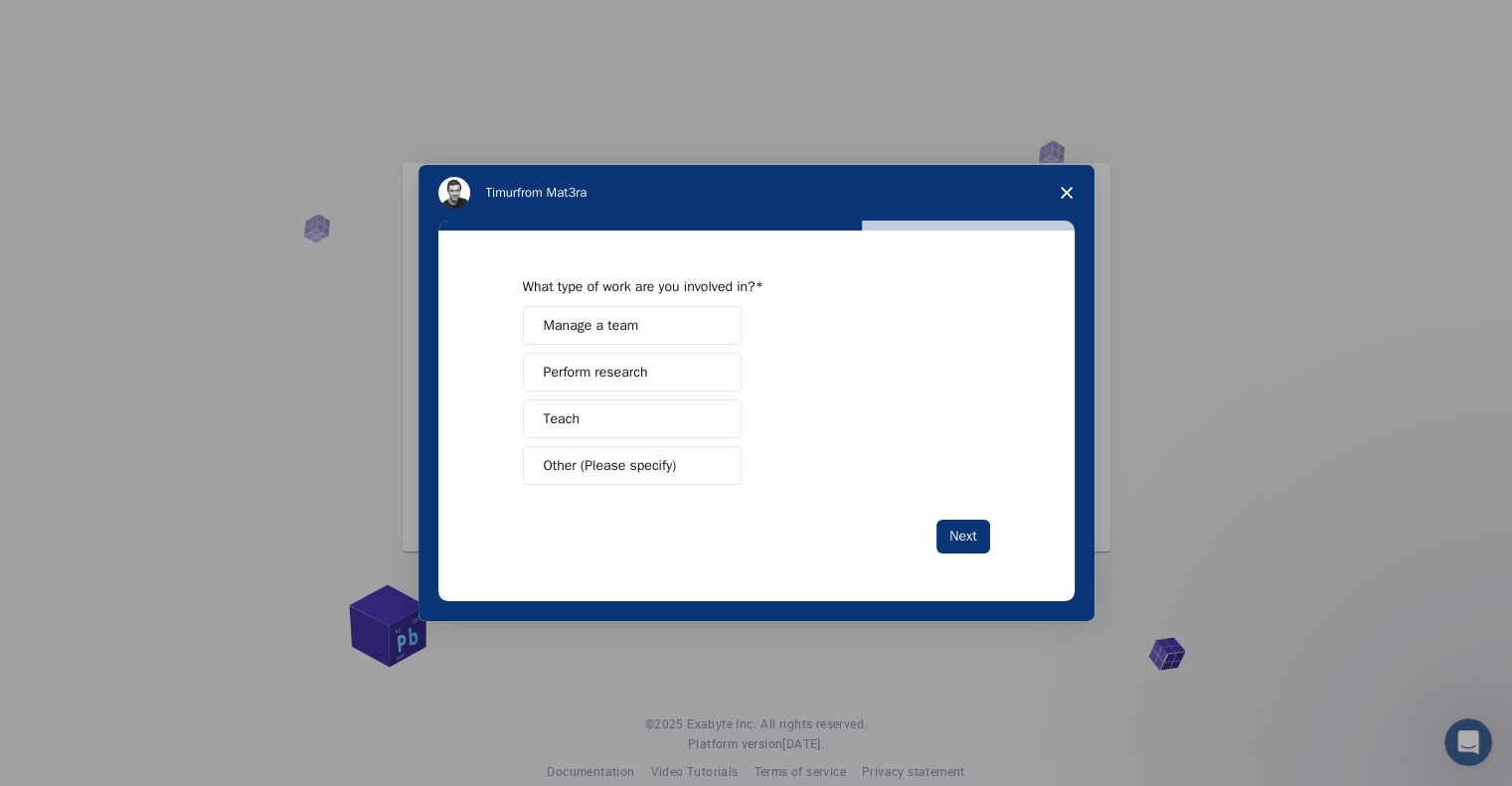 click on "Teach" at bounding box center (632, 418) 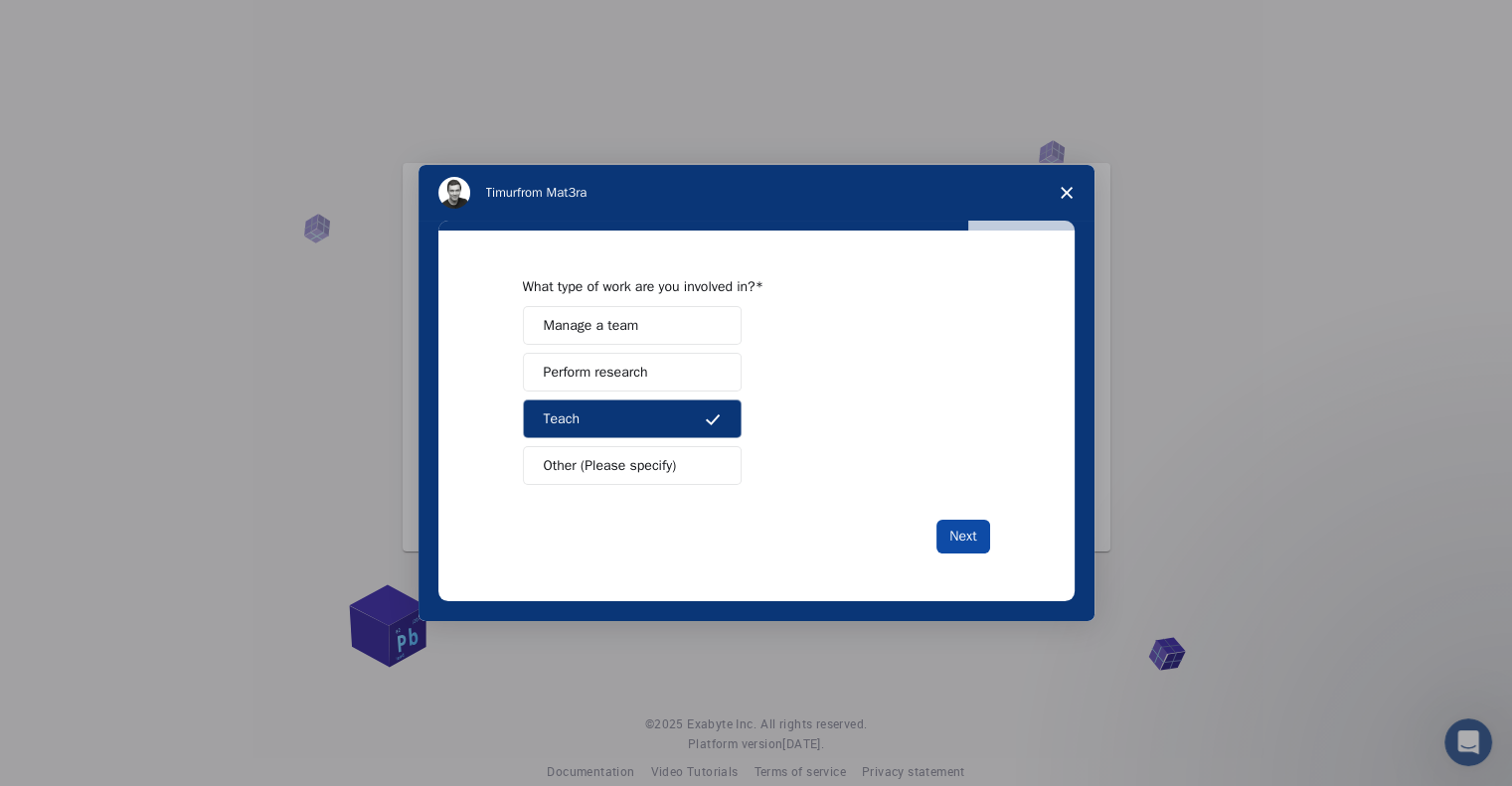 click on "Next" at bounding box center (962, 537) 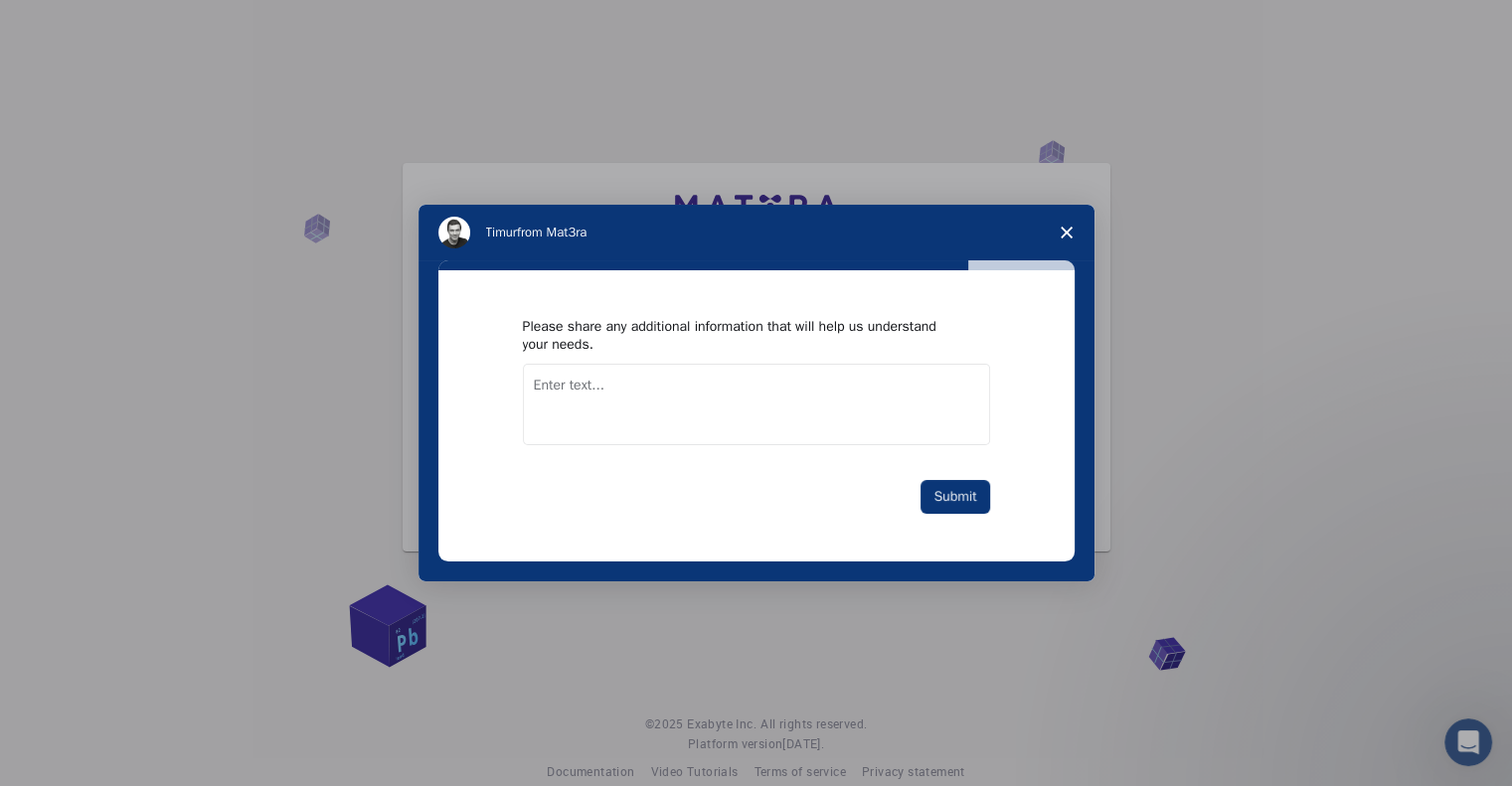click at bounding box center (756, 404) 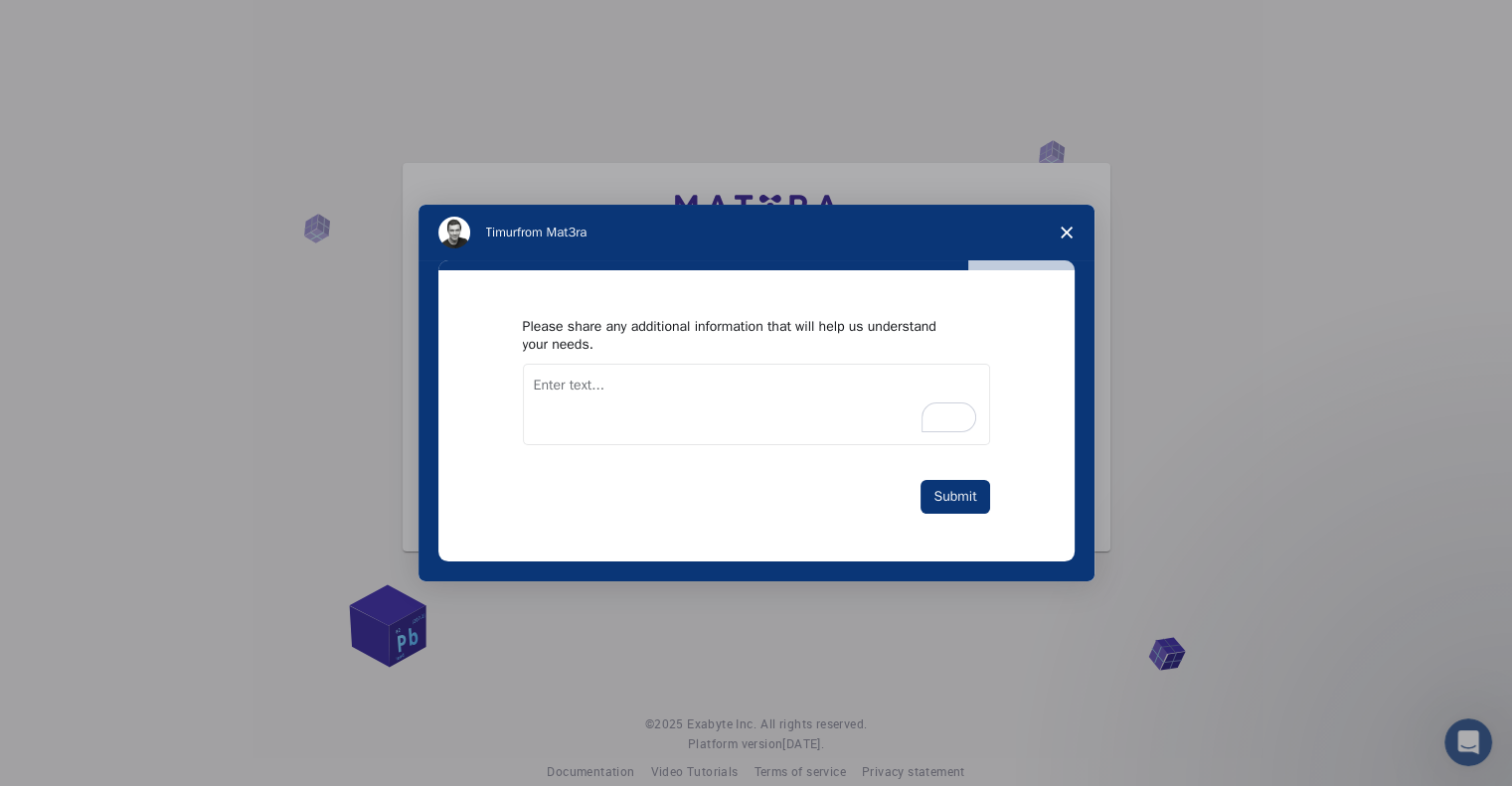 type on "c" 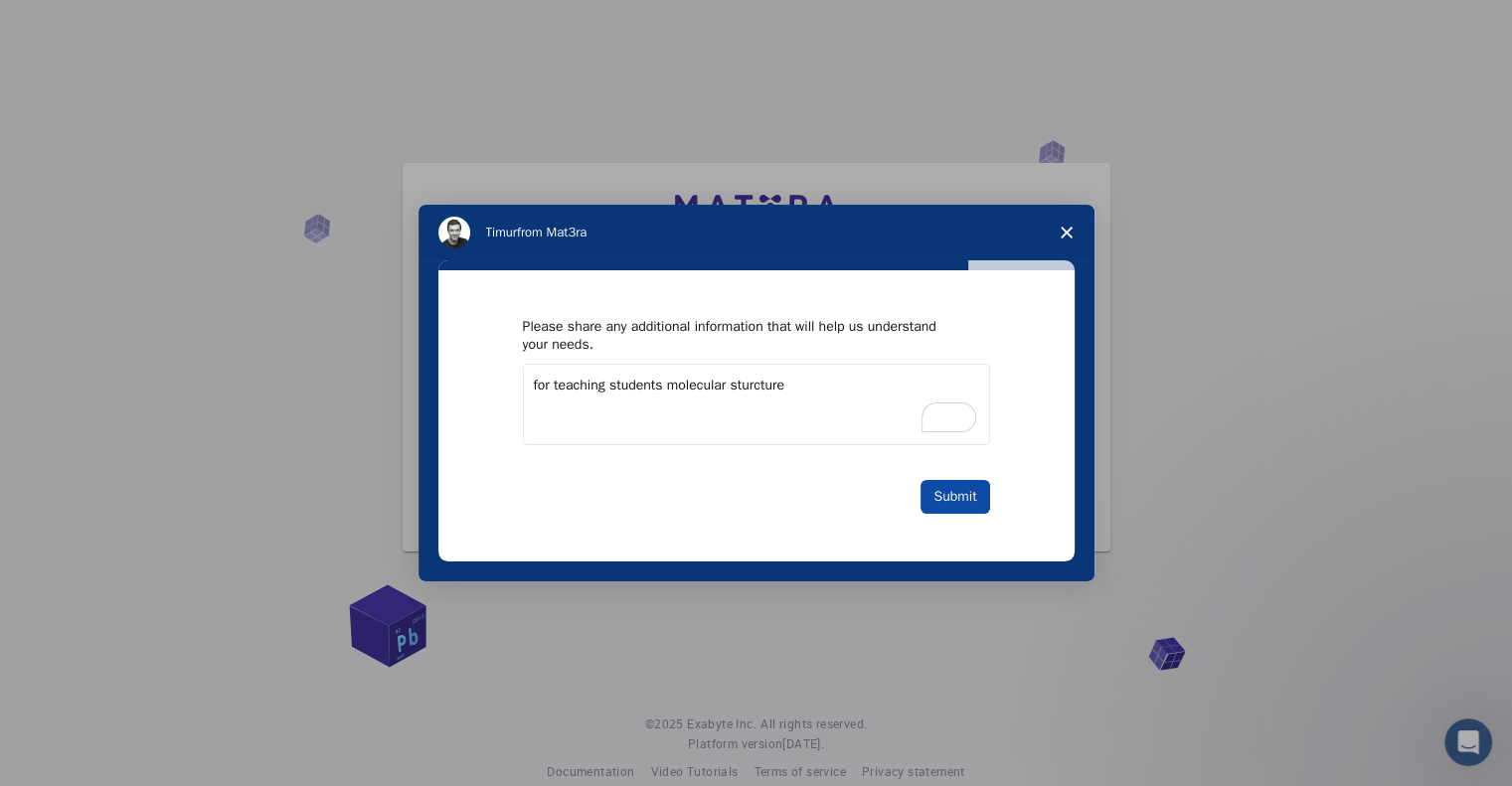 type on "for teaching students molecular sturcture" 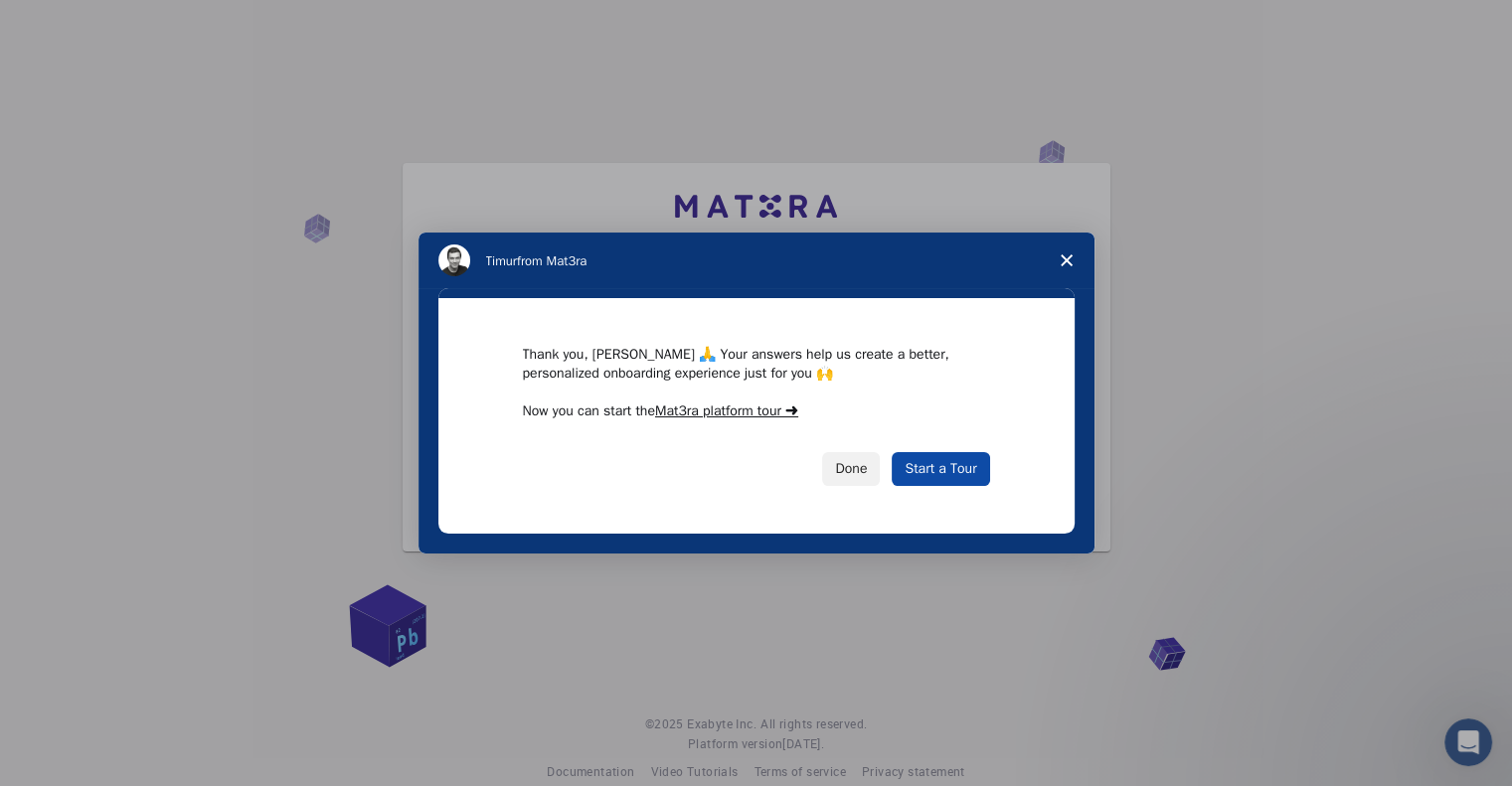 click on "Start a Tour" at bounding box center [940, 469] 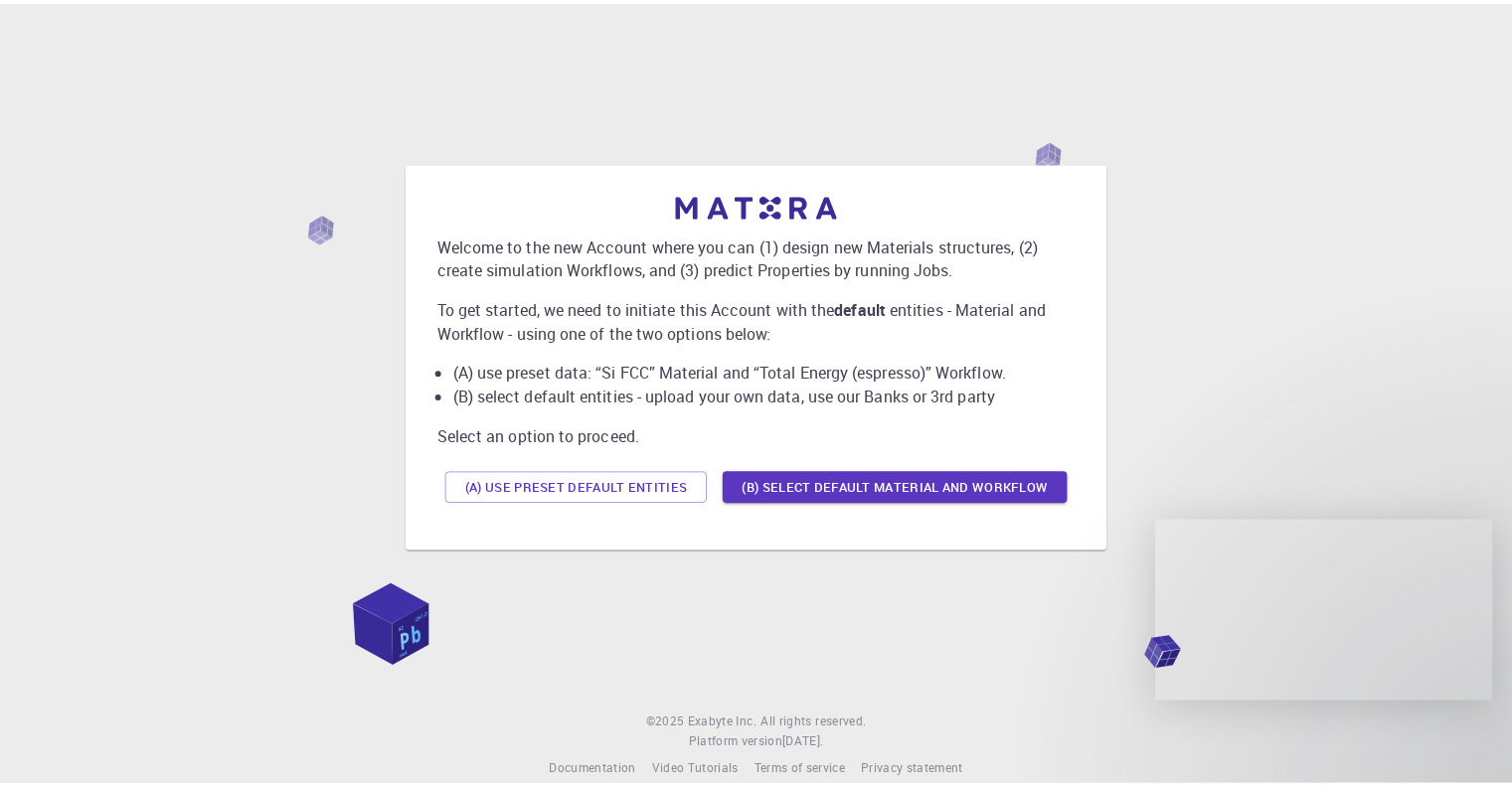 scroll, scrollTop: 0, scrollLeft: 0, axis: both 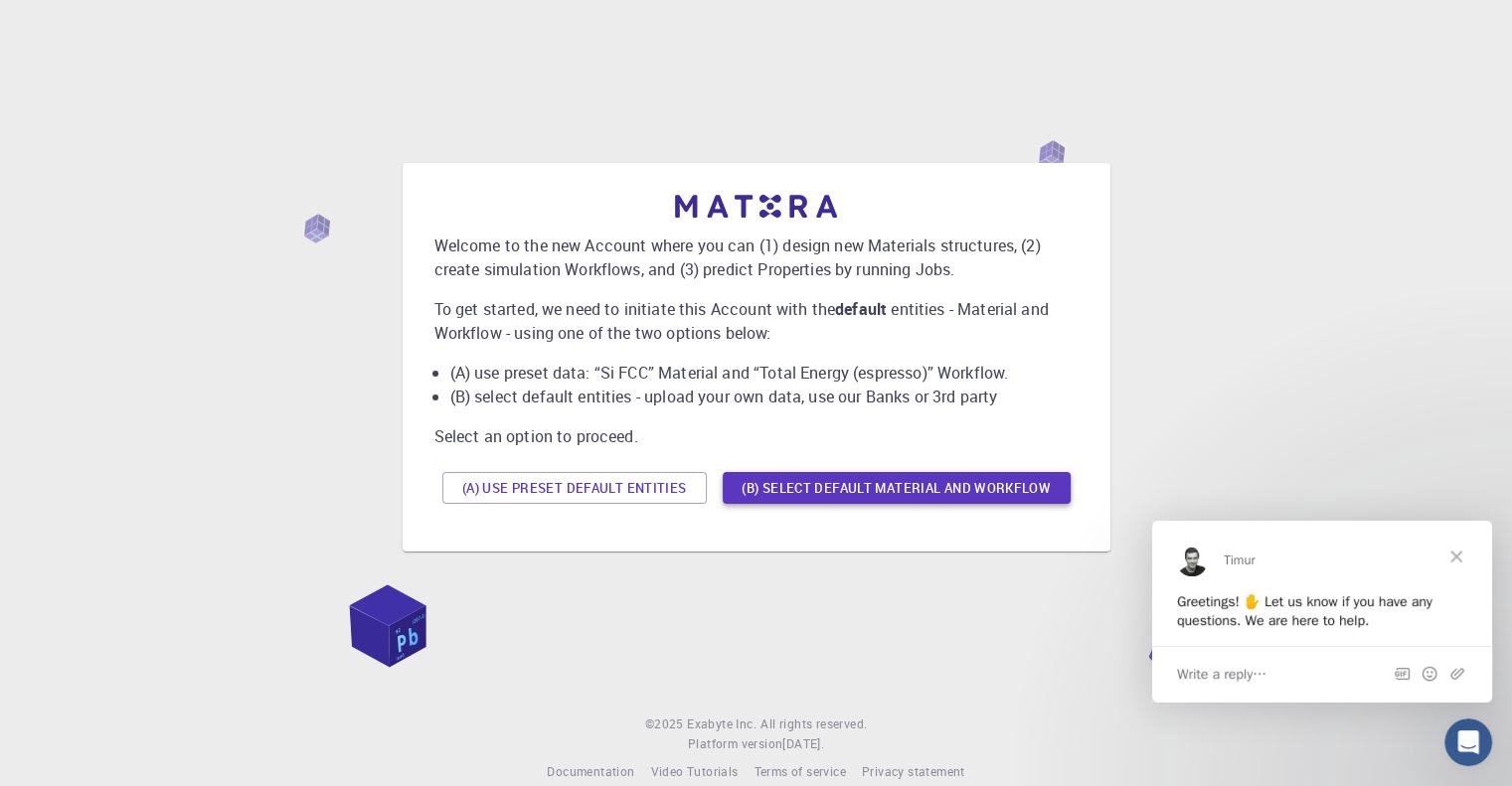 click on "(B) Select default material and workflow" at bounding box center [897, 488] 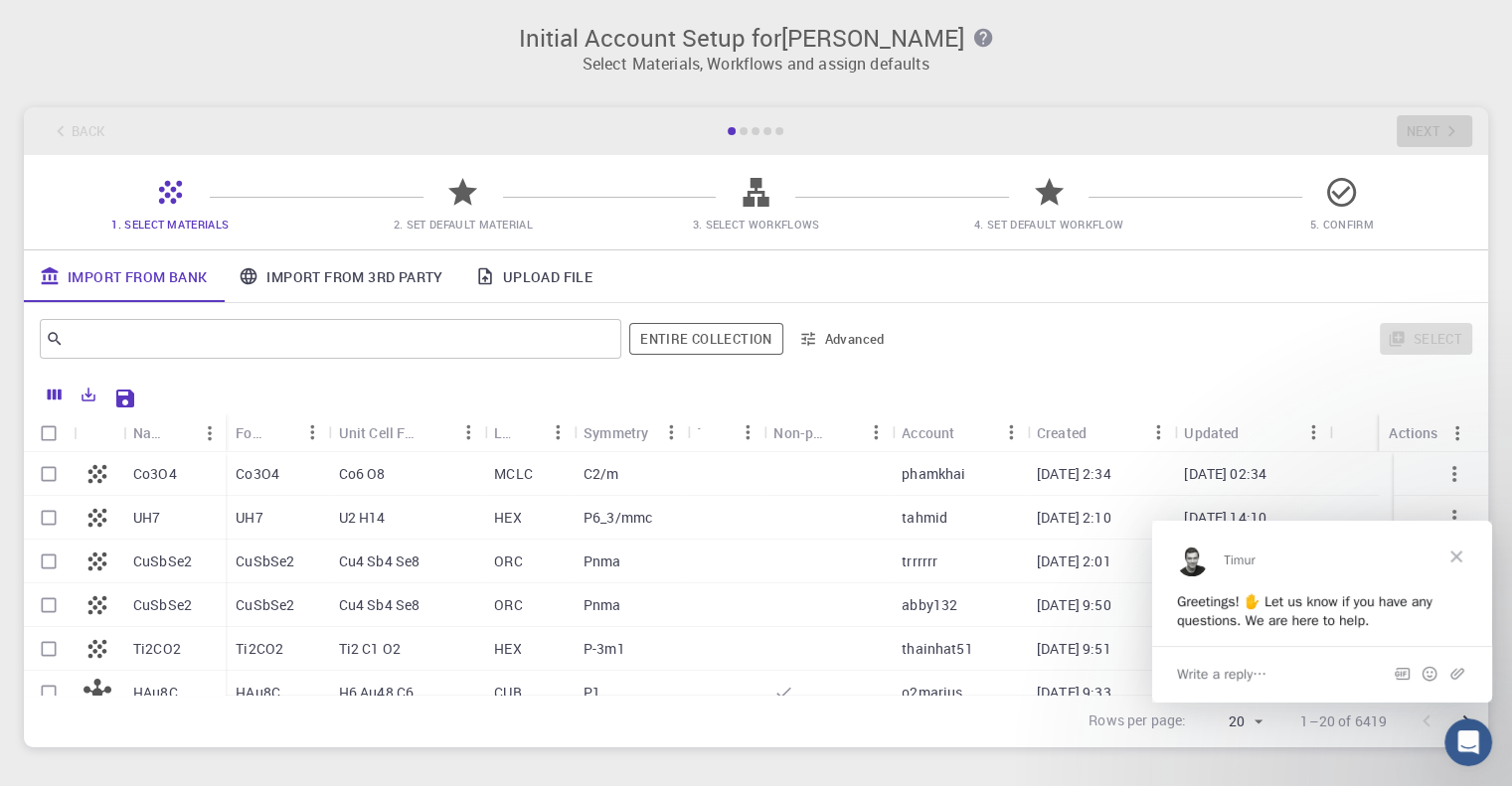 scroll, scrollTop: 99, scrollLeft: 0, axis: vertical 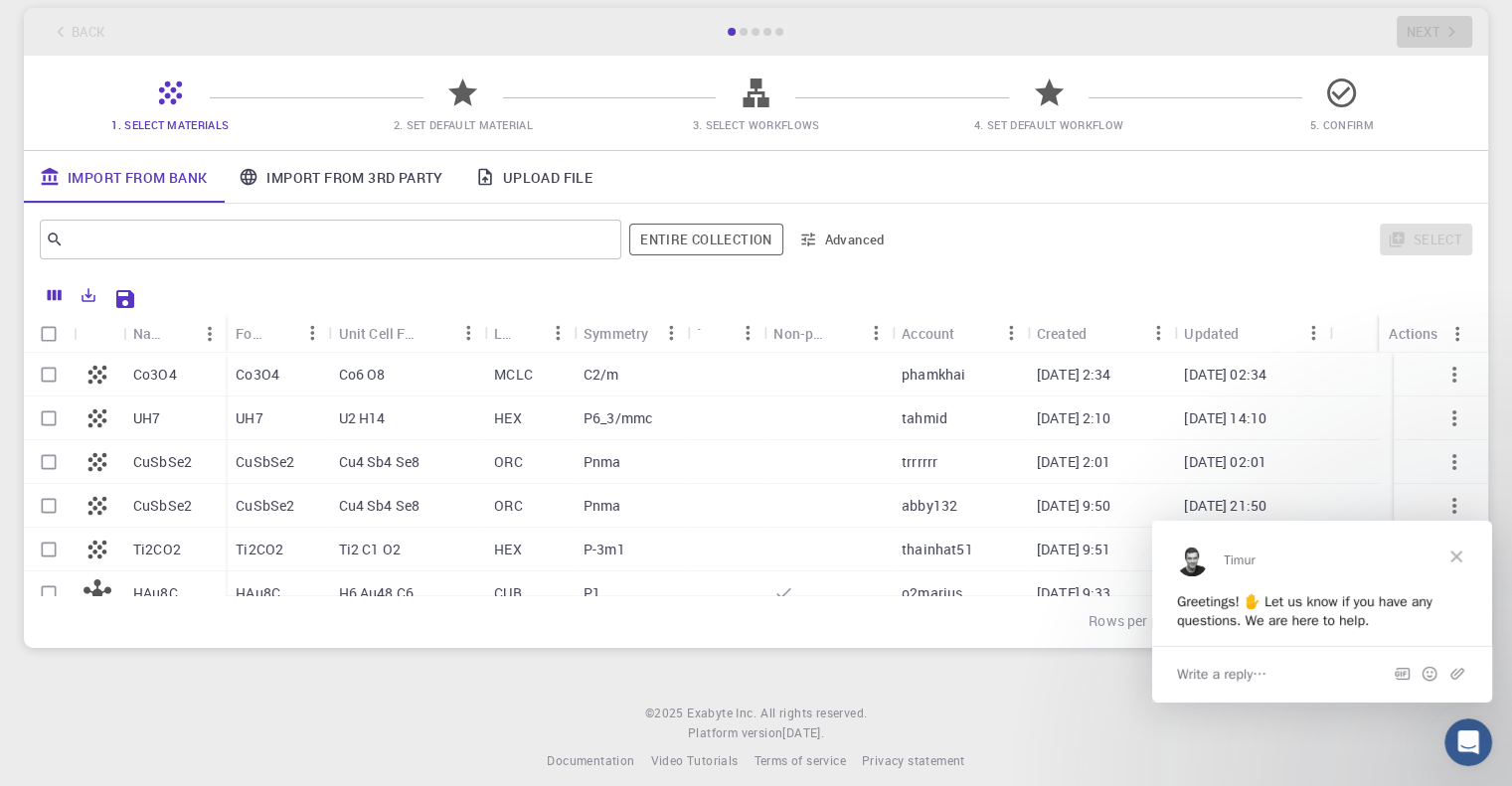 click on "Co3O4" at bounding box center [155, 375] 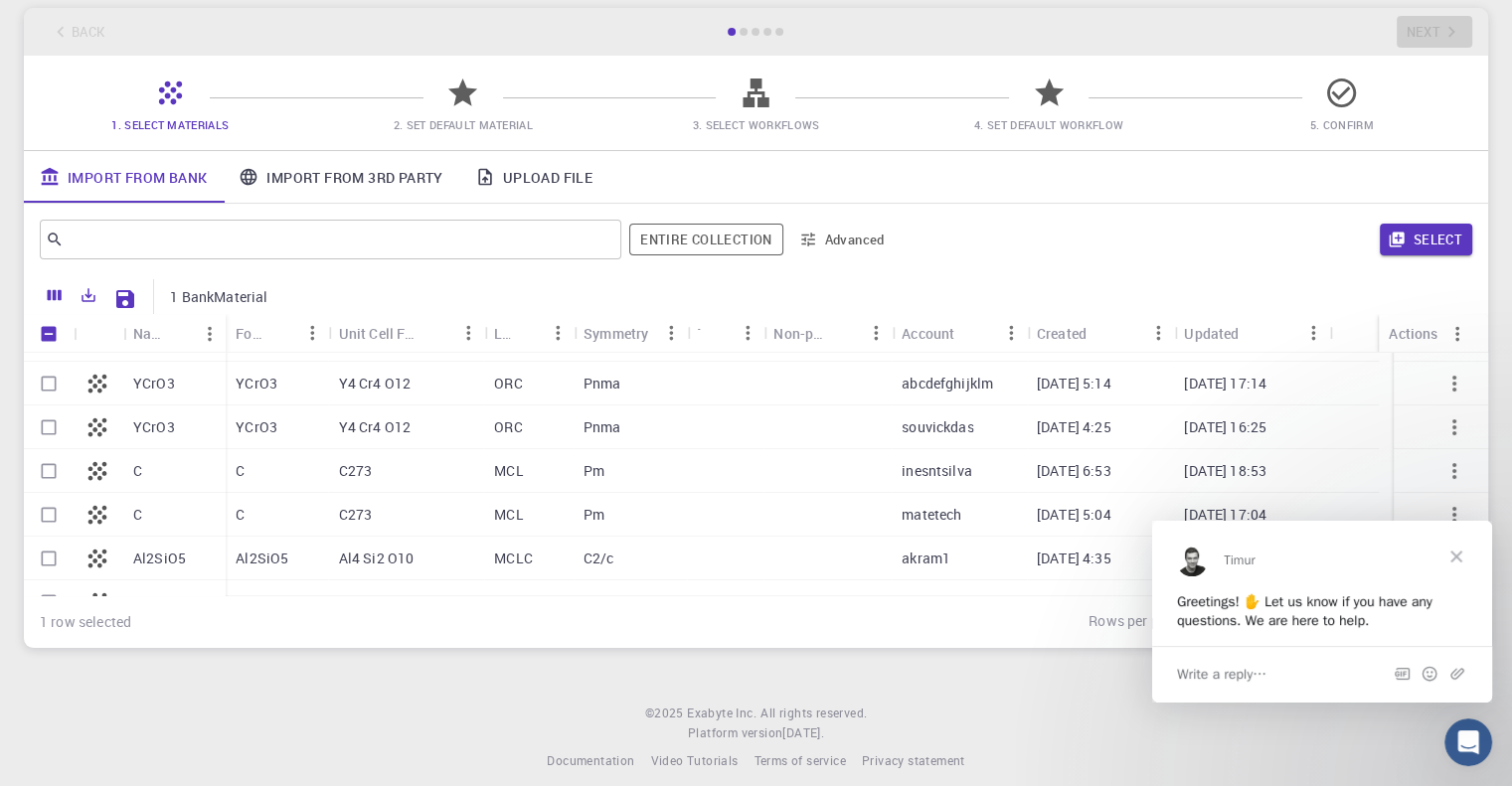 scroll, scrollTop: 298, scrollLeft: 0, axis: vertical 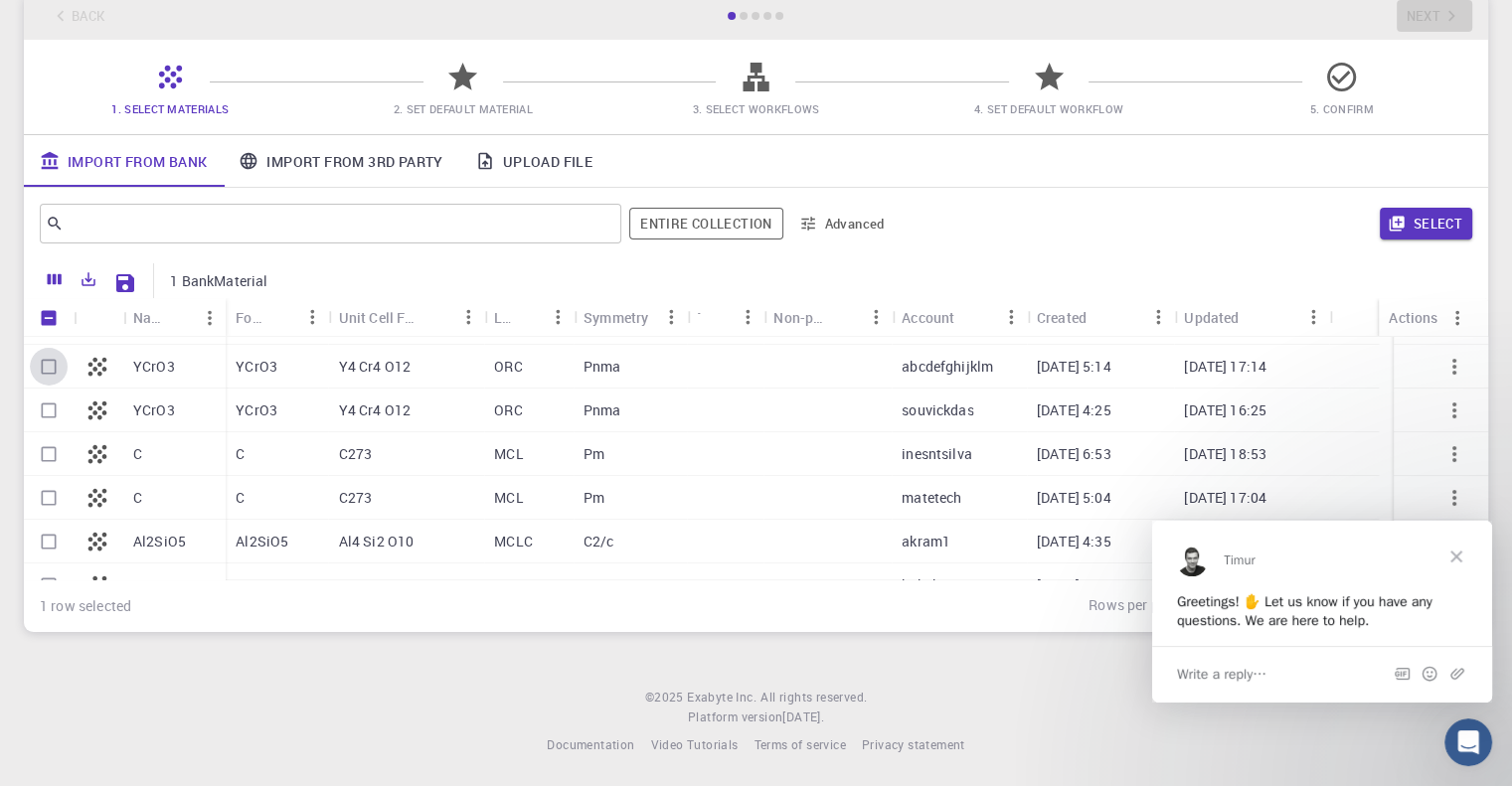 click at bounding box center [49, 367] 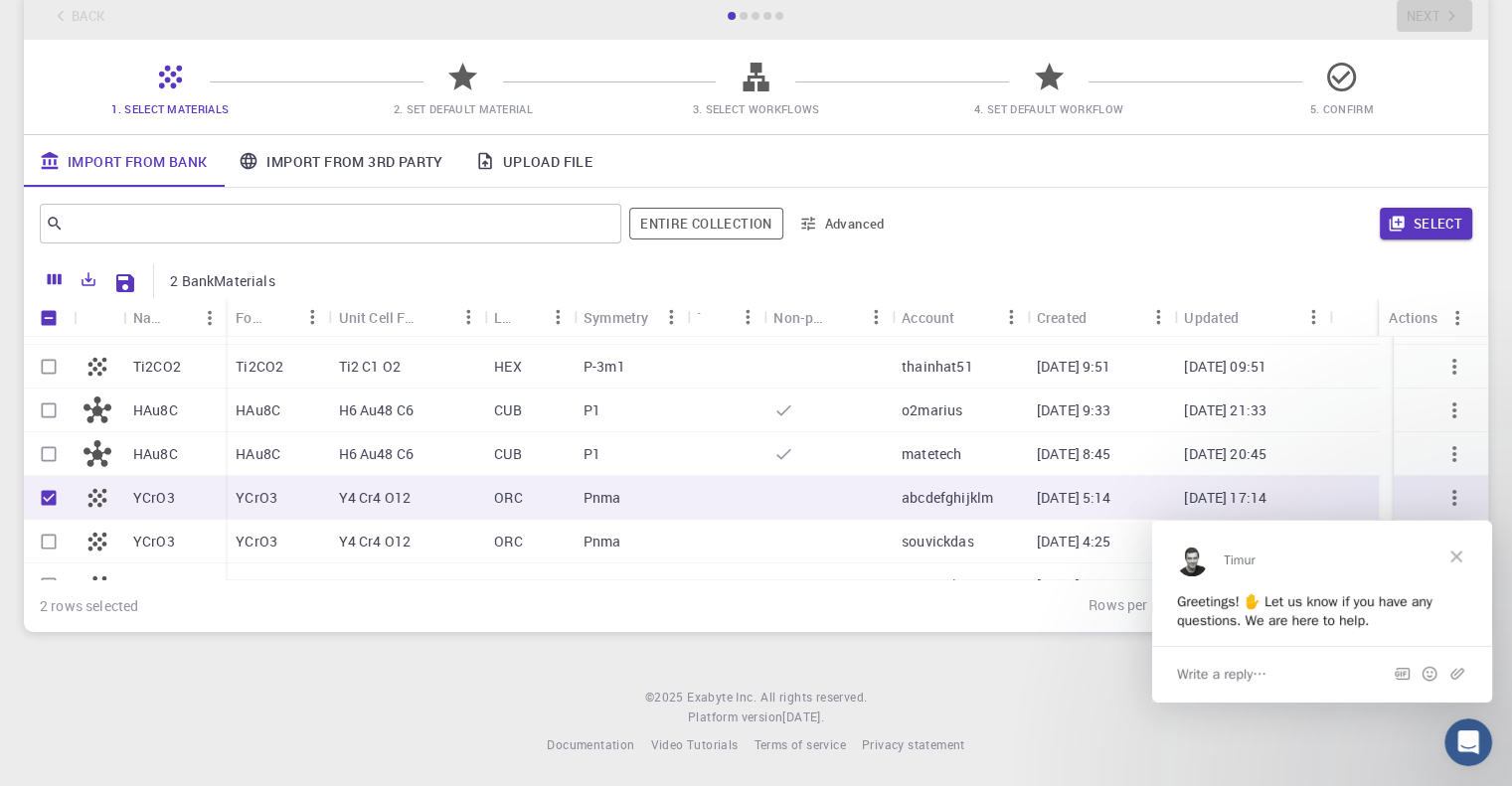 scroll, scrollTop: 199, scrollLeft: 0, axis: vertical 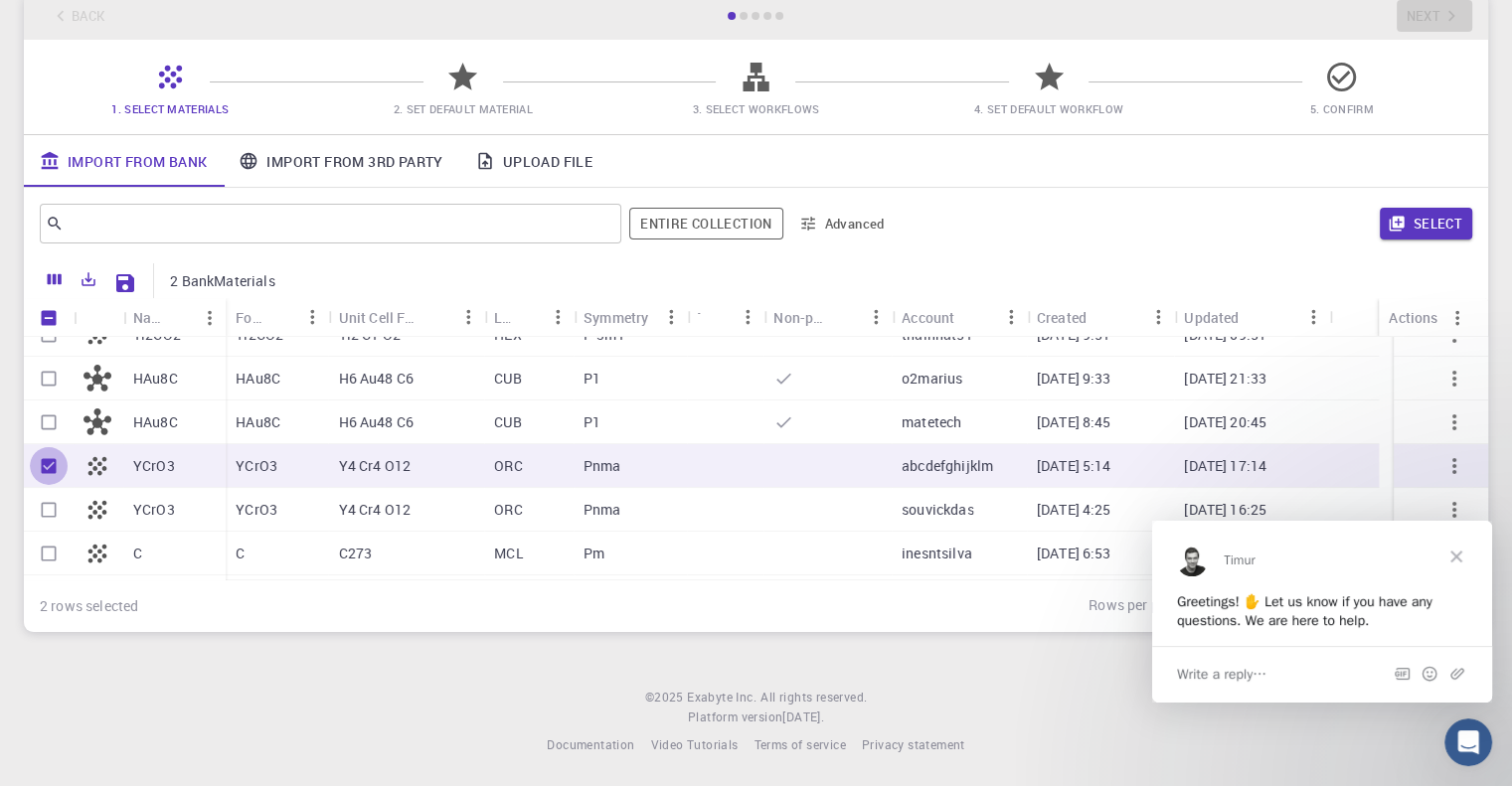 click at bounding box center [49, 466] 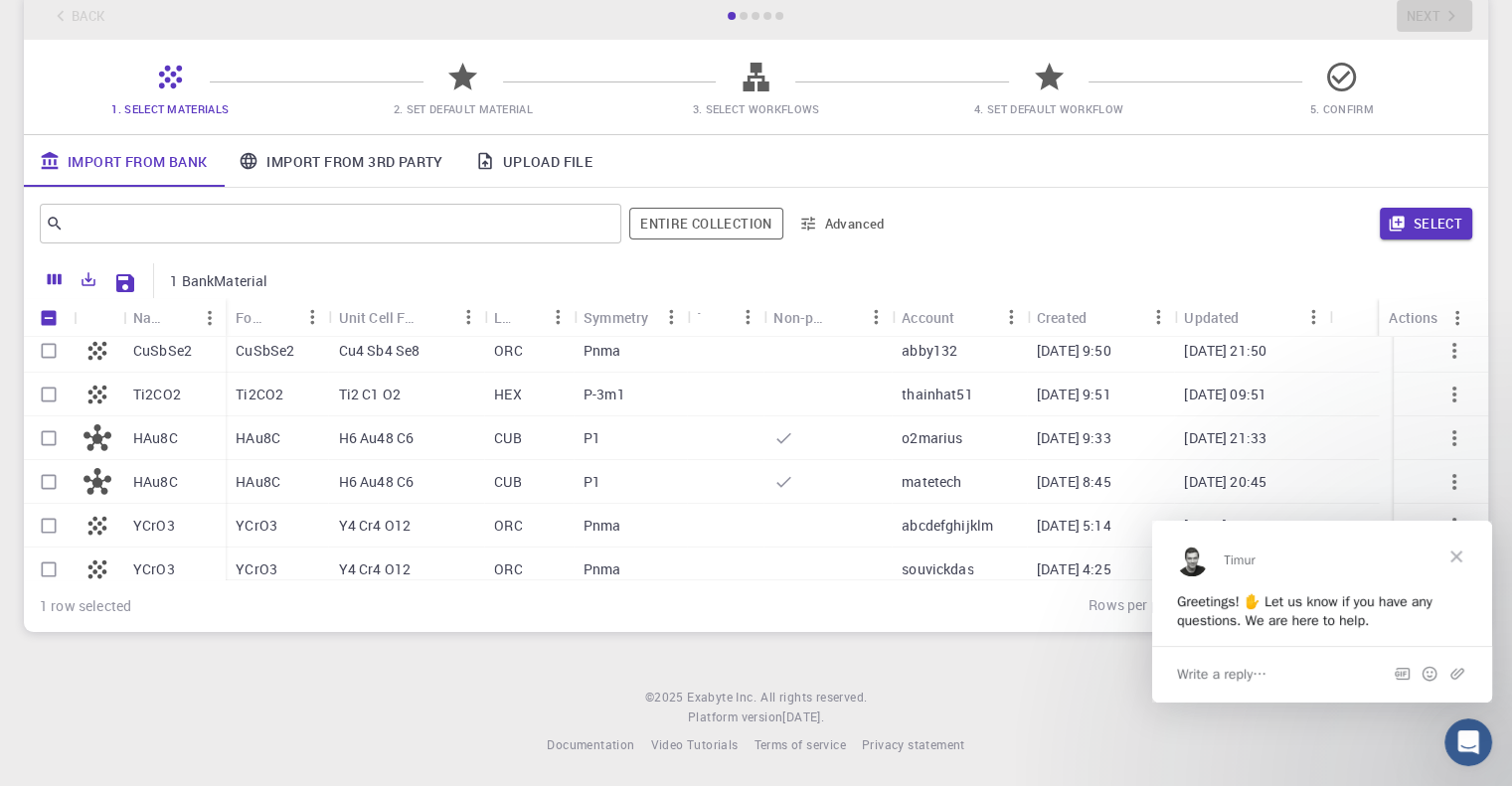 scroll, scrollTop: 0, scrollLeft: 0, axis: both 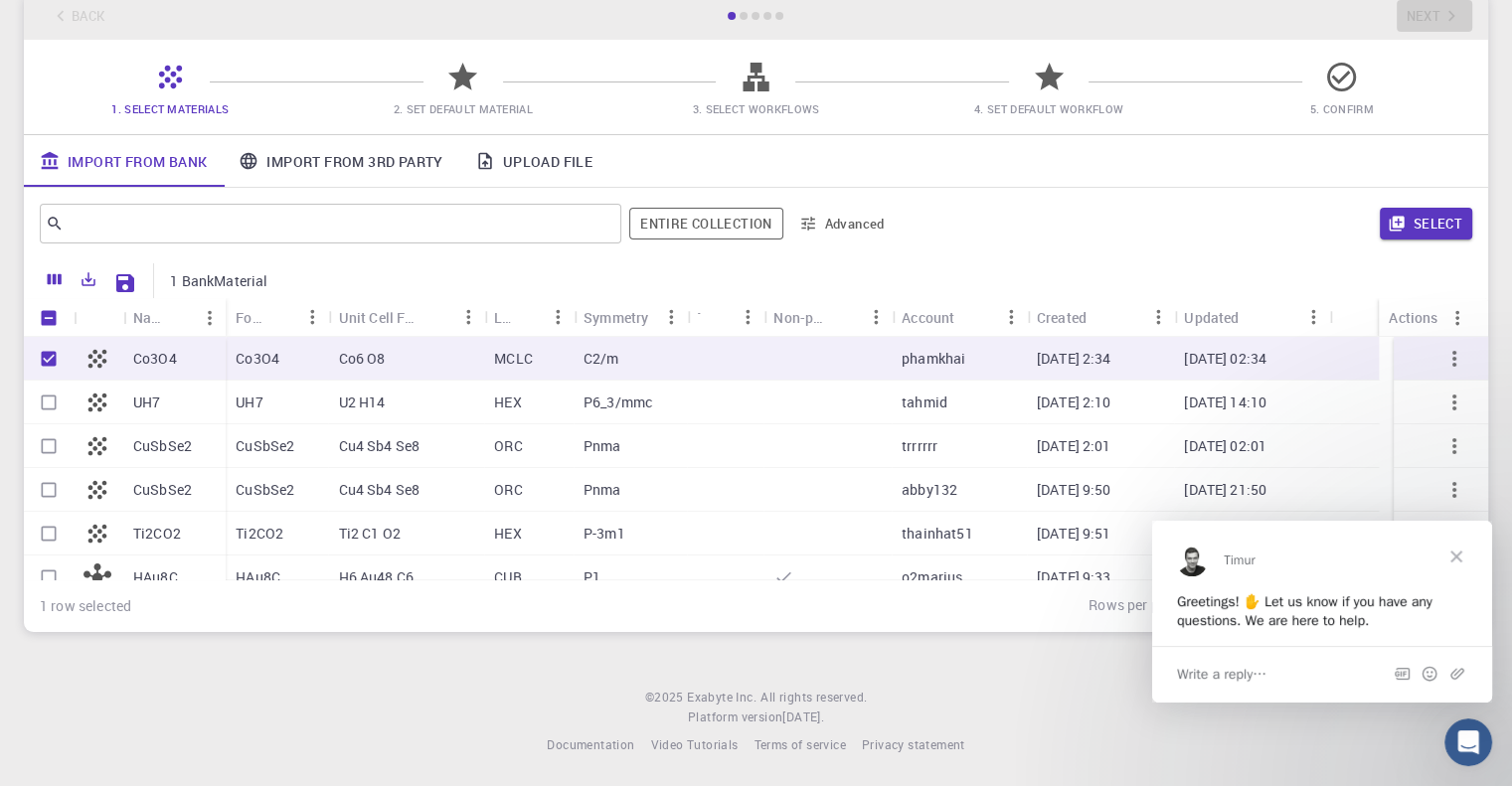 click on "Upload File" at bounding box center (534, 161) 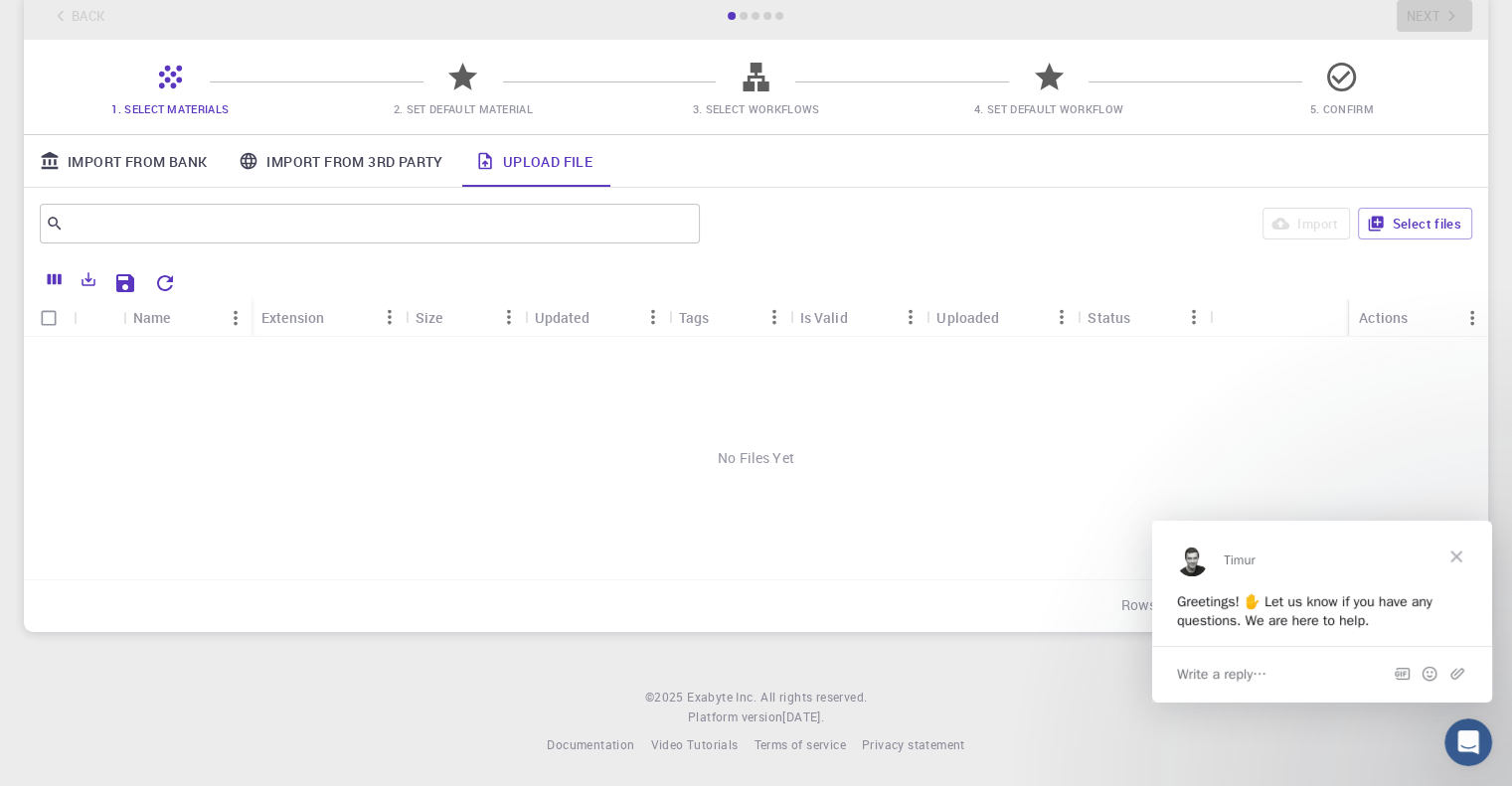 click on "Import From Bank" at bounding box center [123, 161] 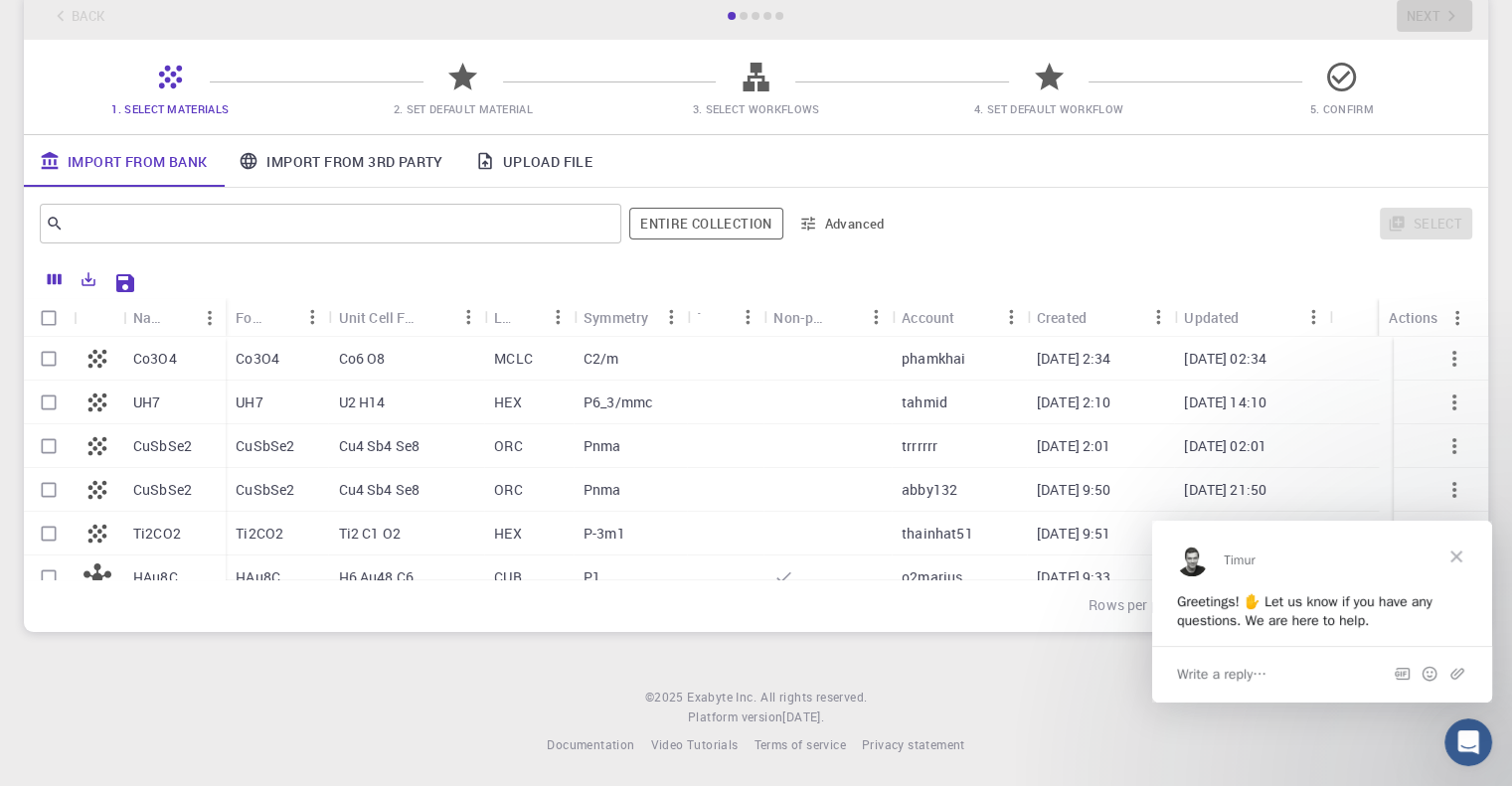 click at bounding box center (49, 359) 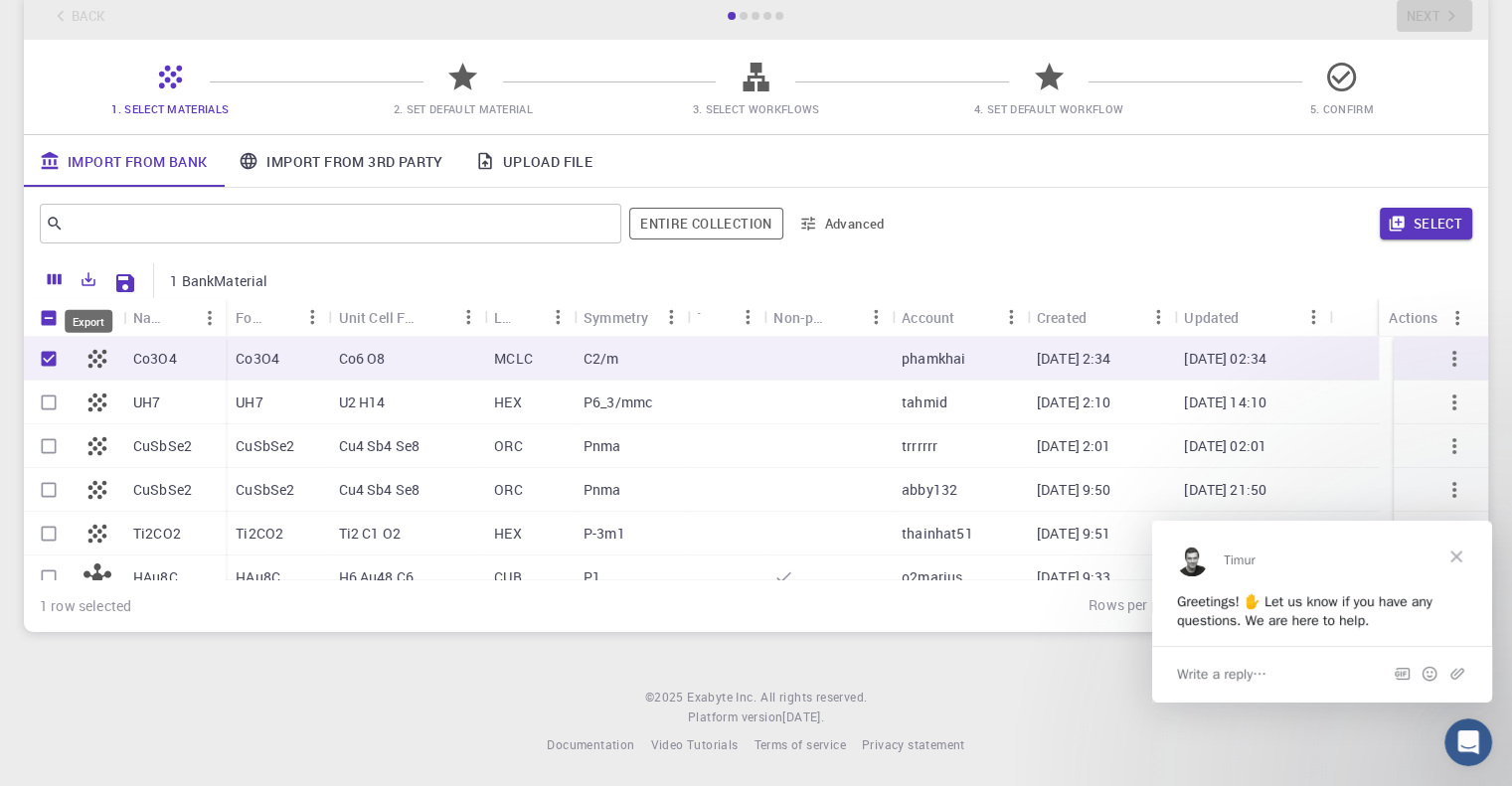 click 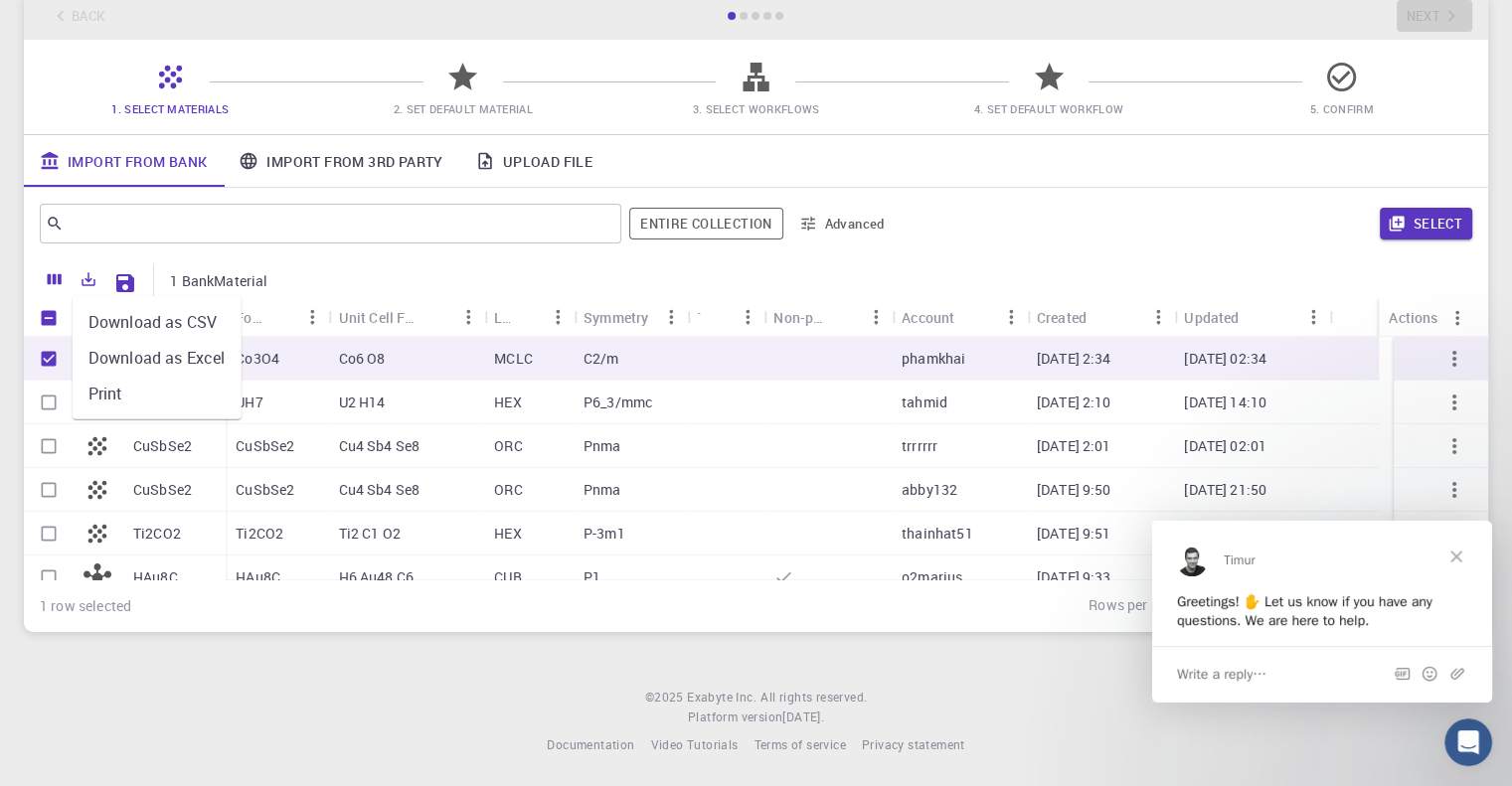 click on "Download as Excel" at bounding box center (157, 358) 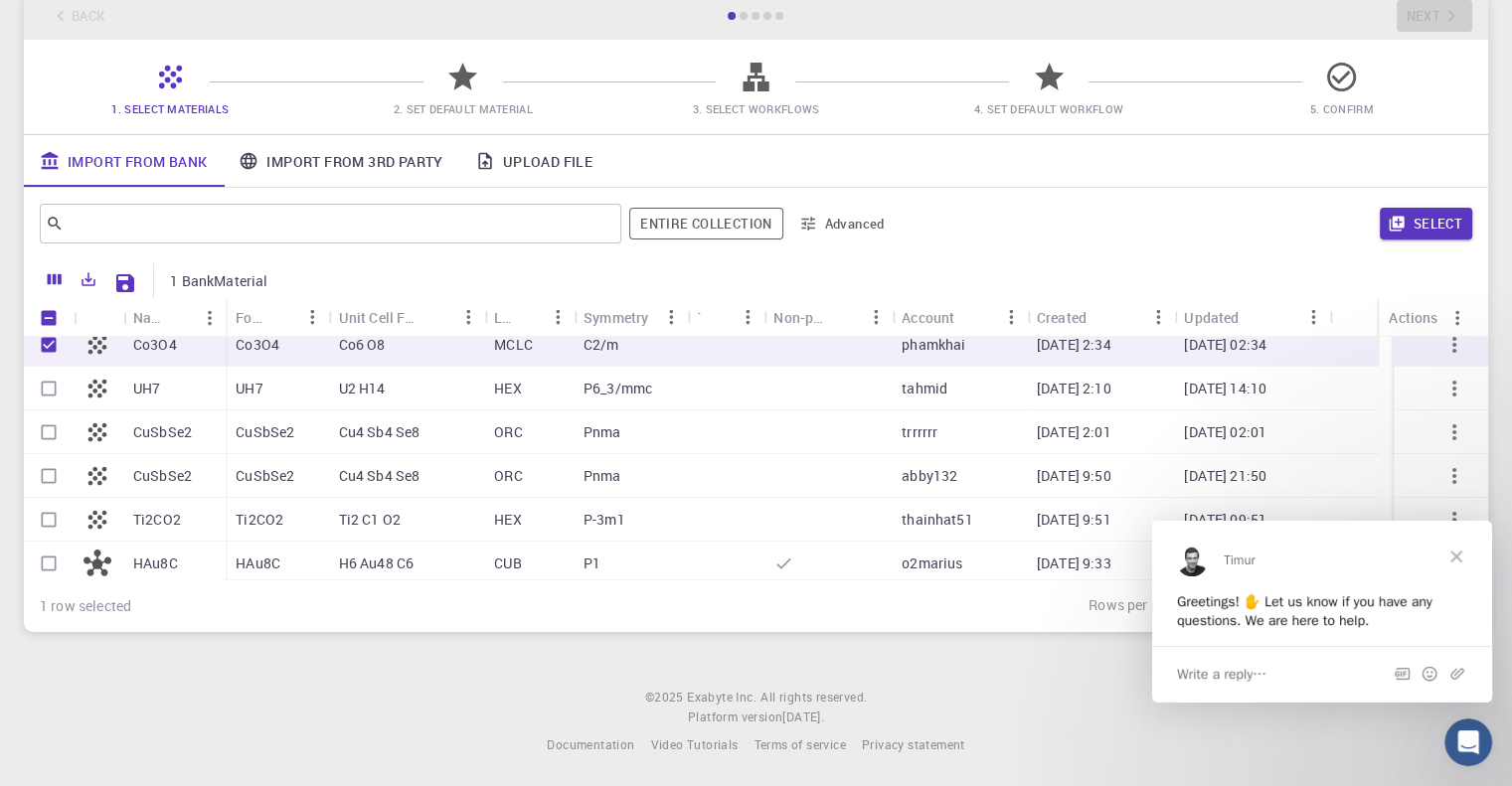 scroll, scrollTop: 0, scrollLeft: 0, axis: both 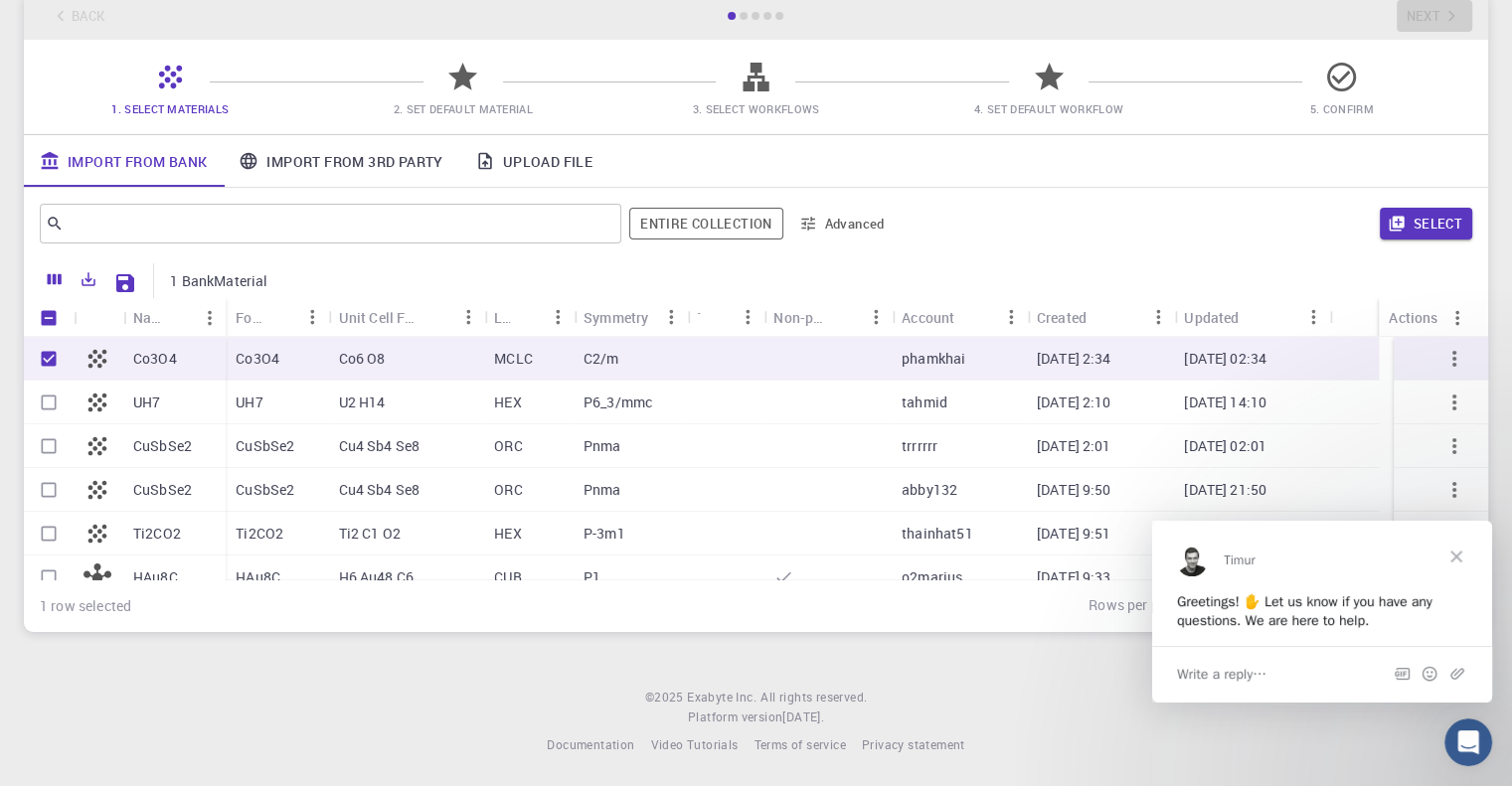 click 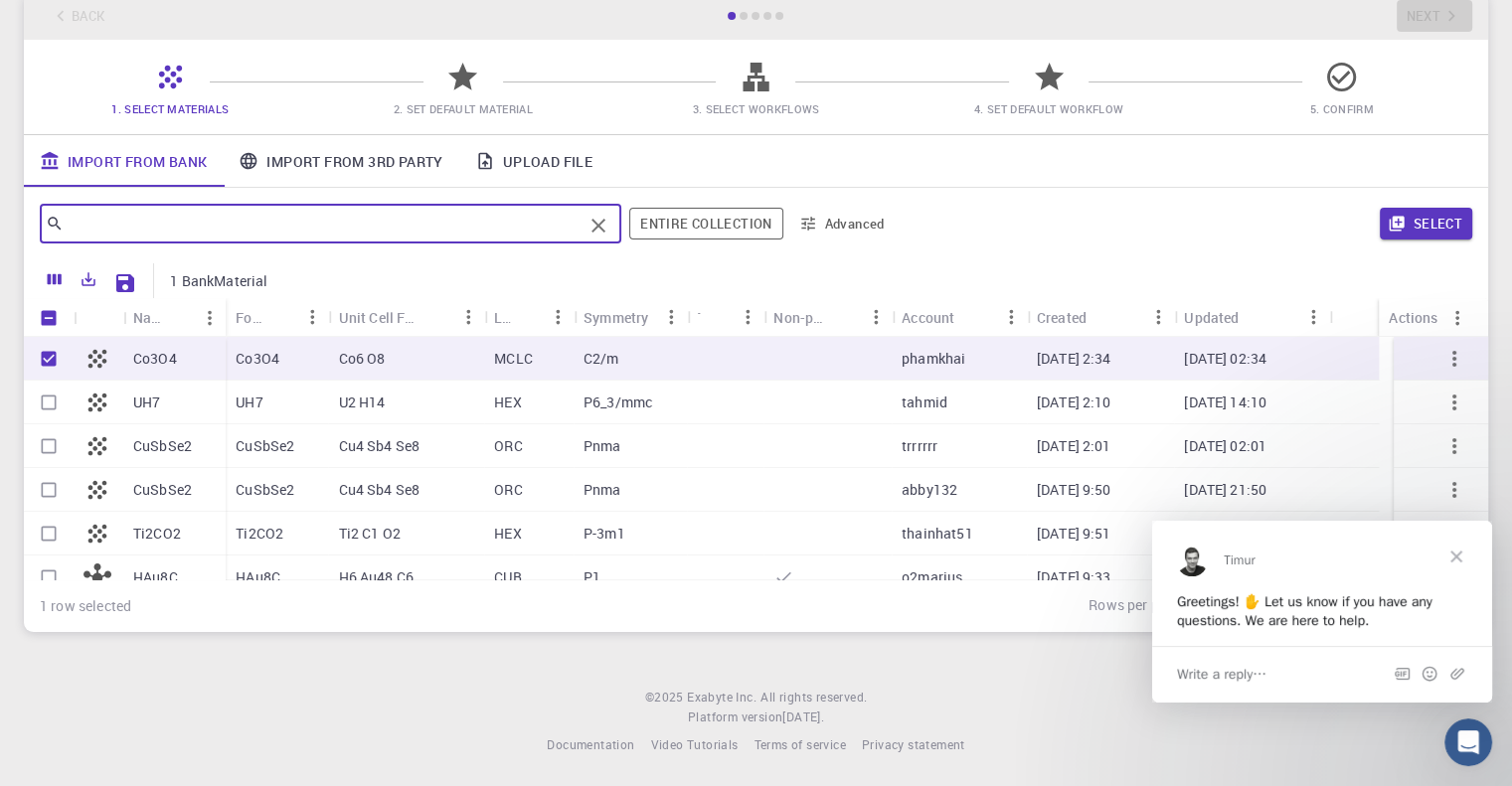 click at bounding box center (323, 224) 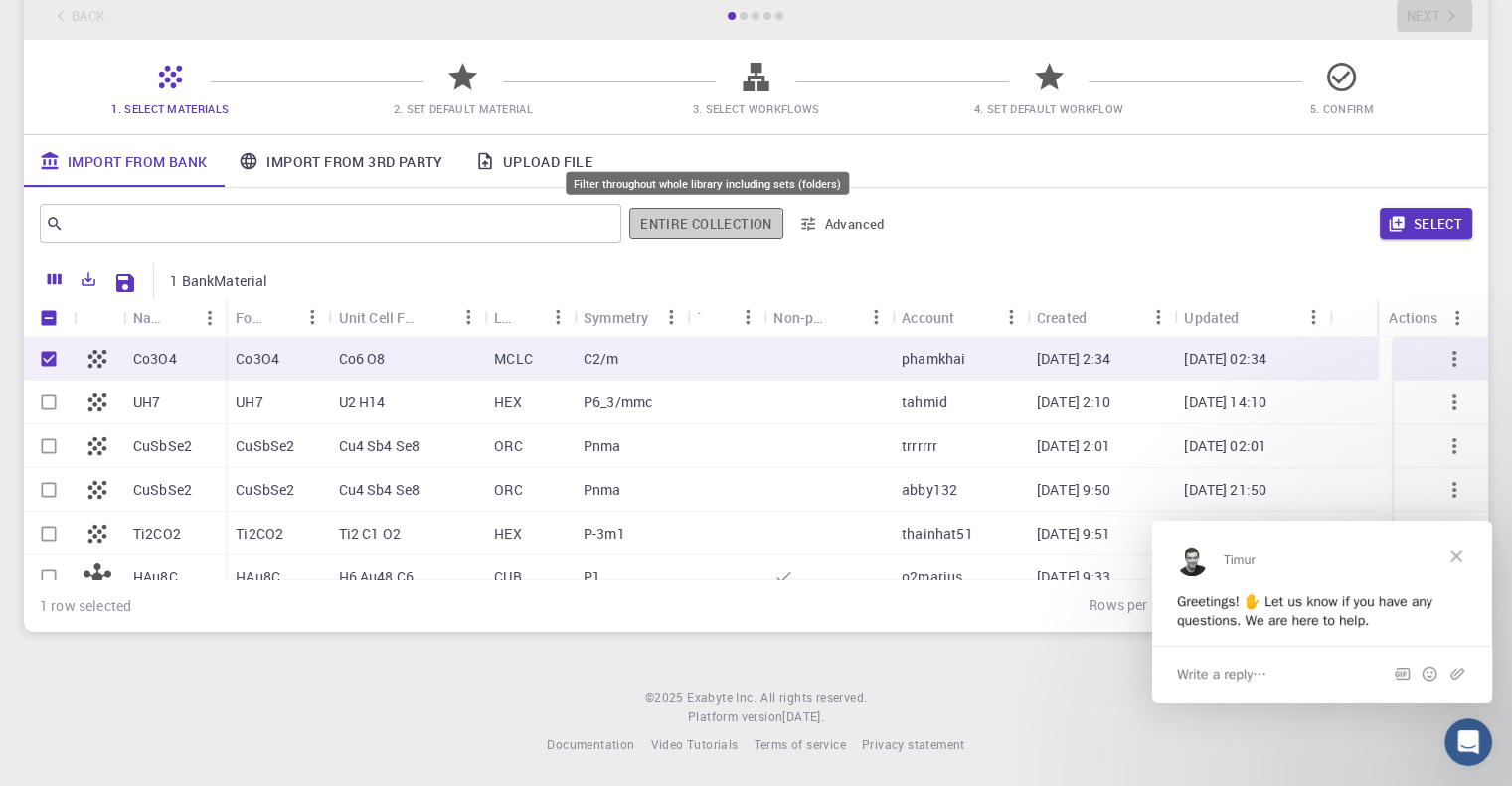 click on "Entire collection" at bounding box center [706, 224] 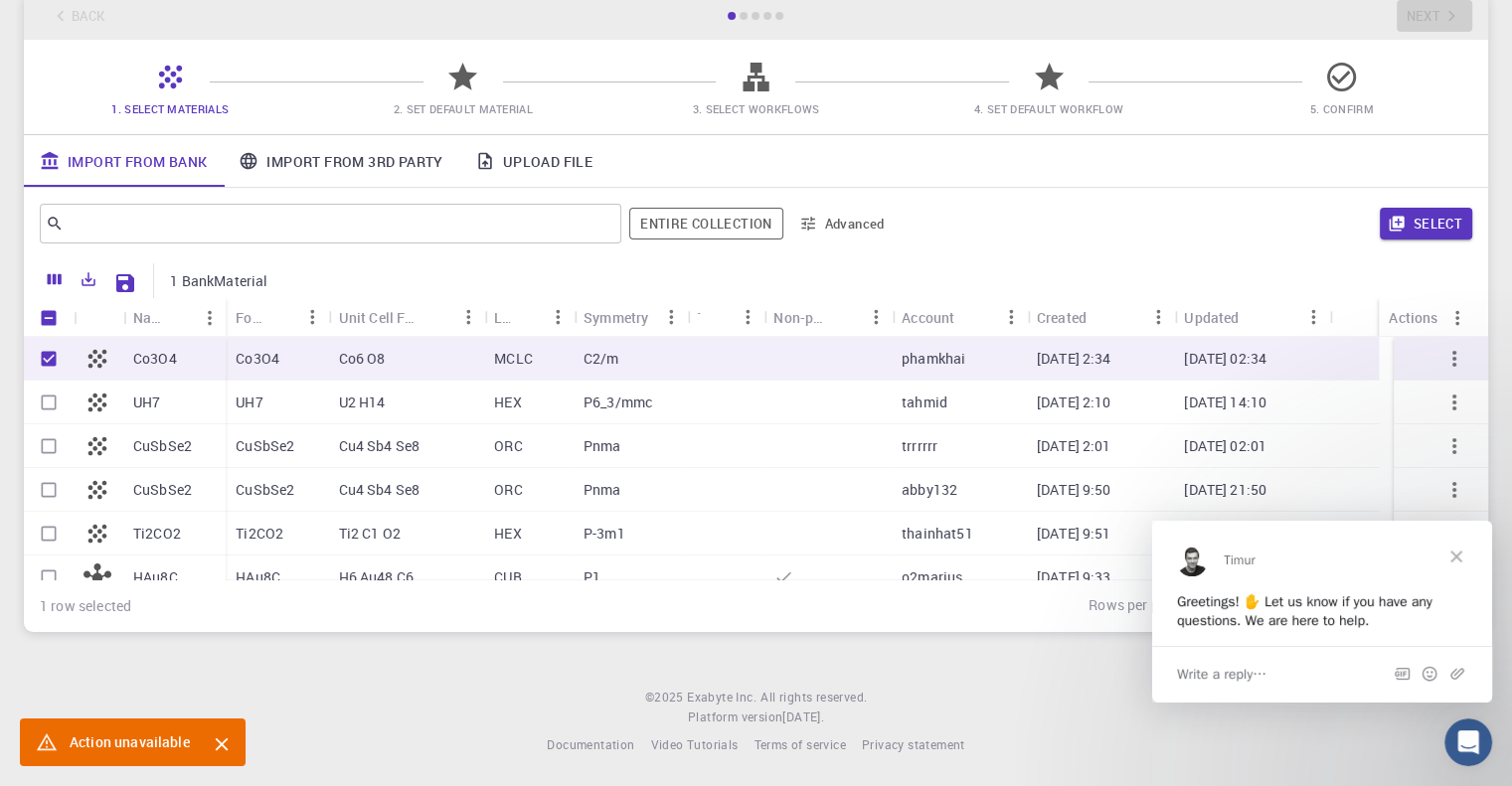 click on "Import From 3rd Party" at bounding box center (340, 161) 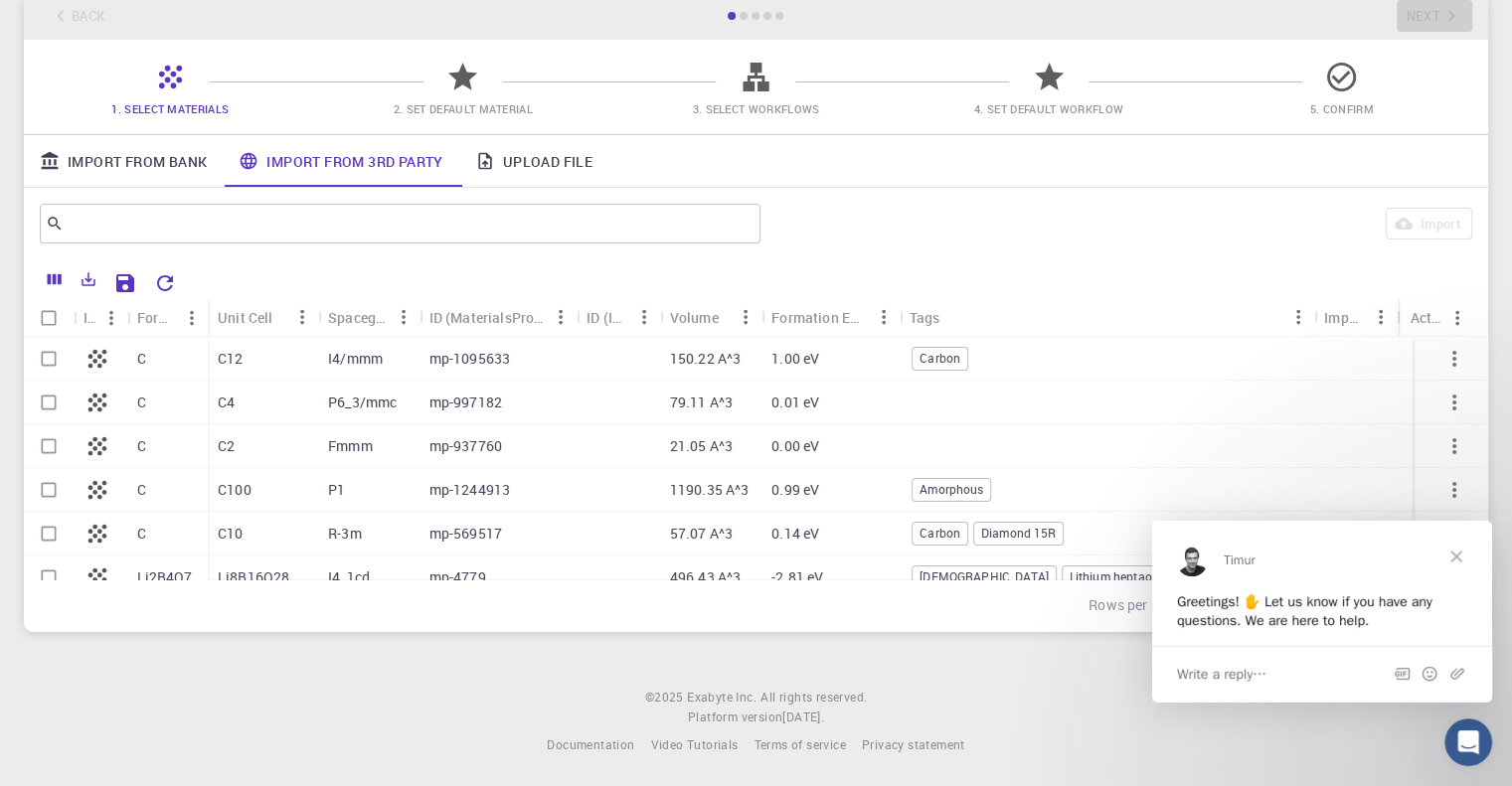 click at bounding box center (49, 490) 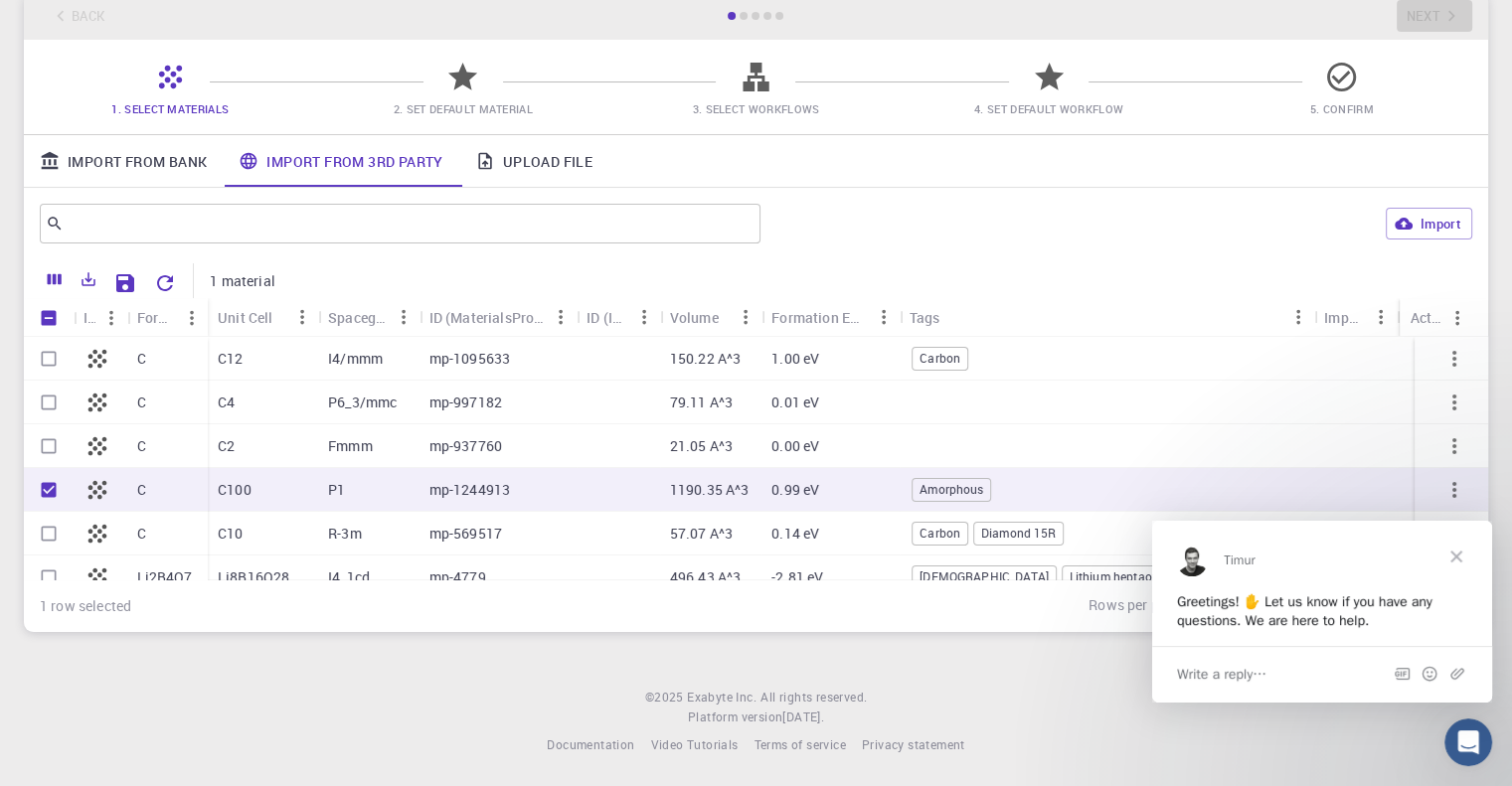 click 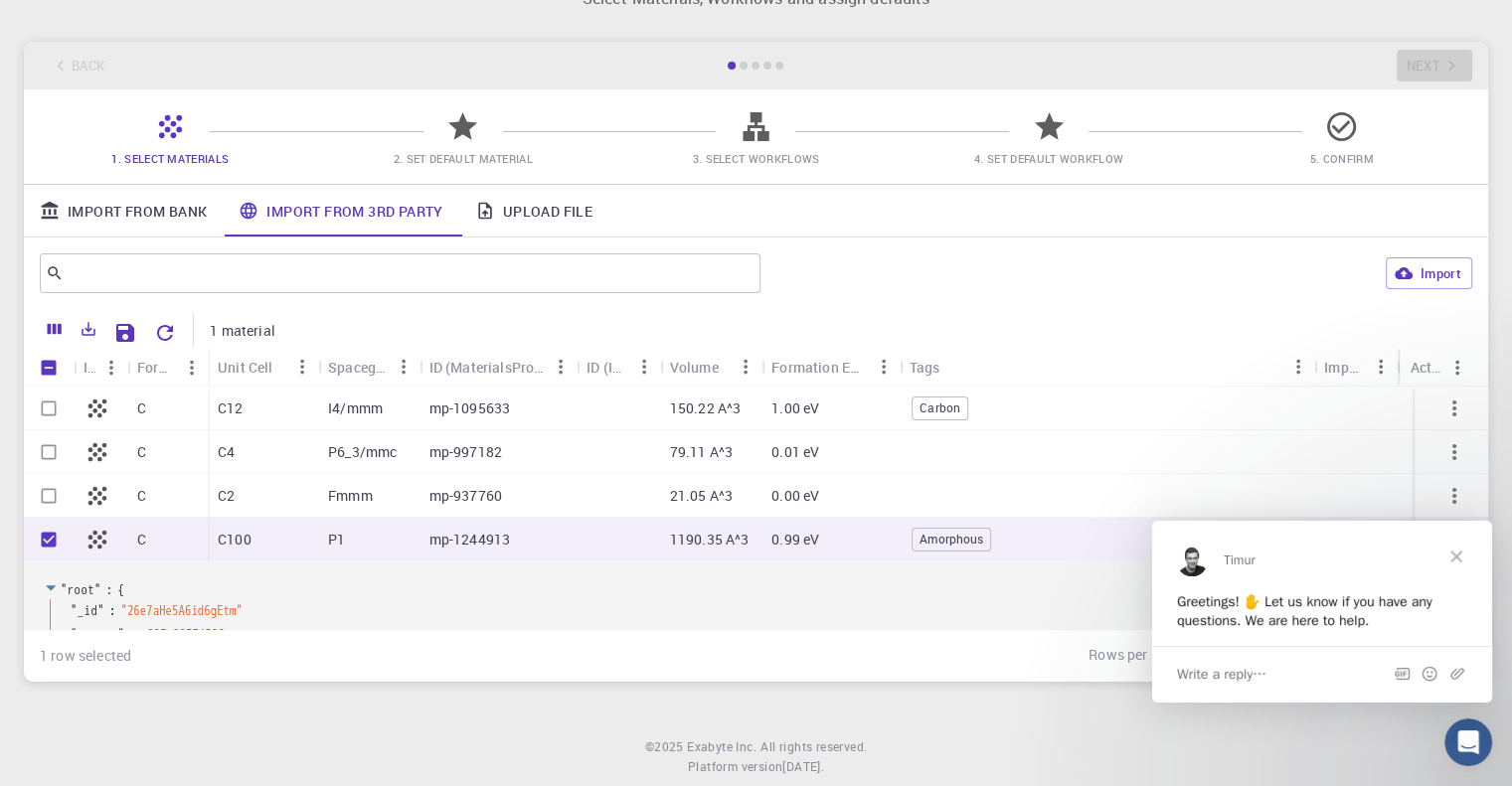 scroll, scrollTop: 0, scrollLeft: 0, axis: both 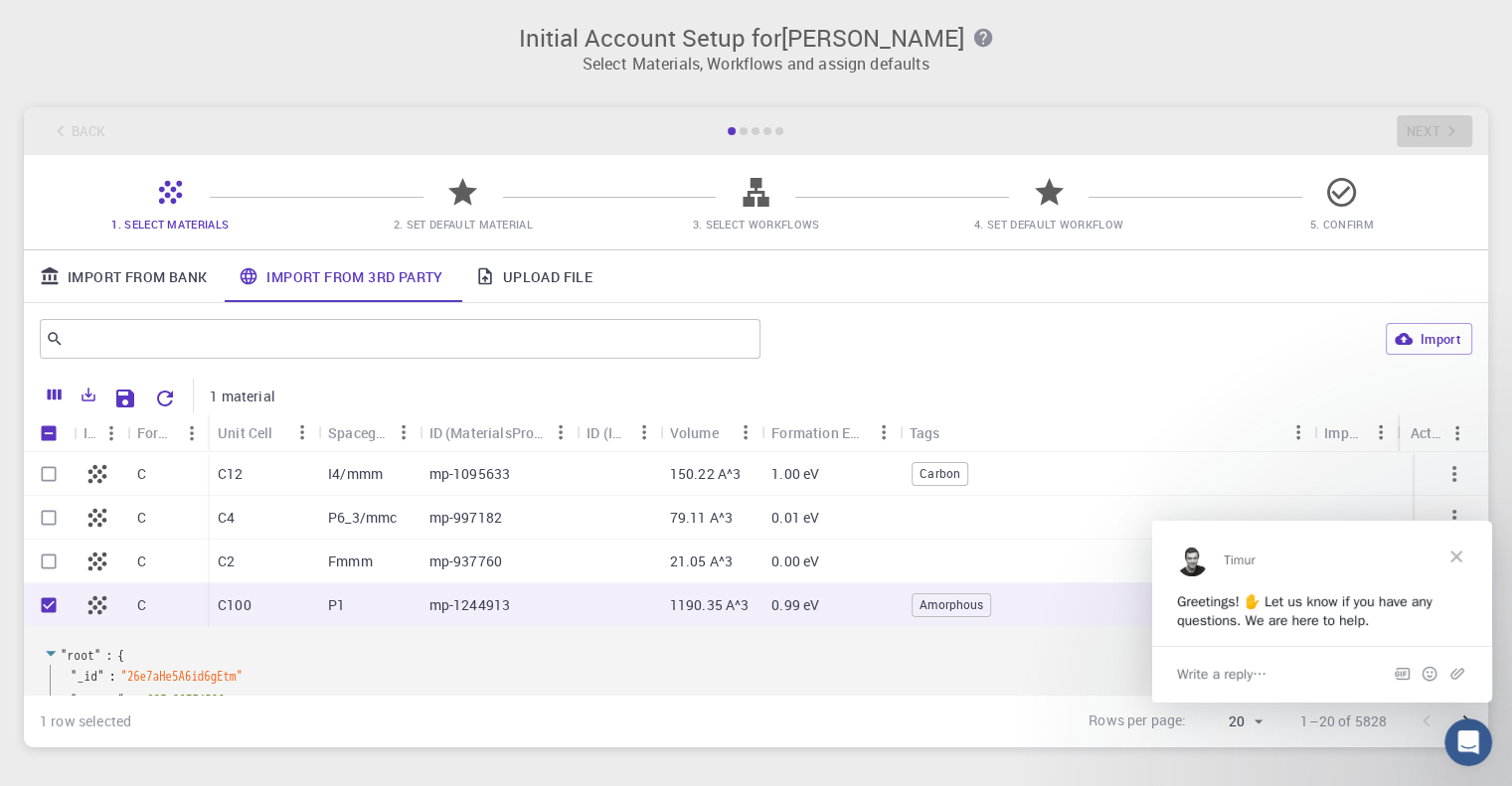 click at bounding box center (1456, 555) 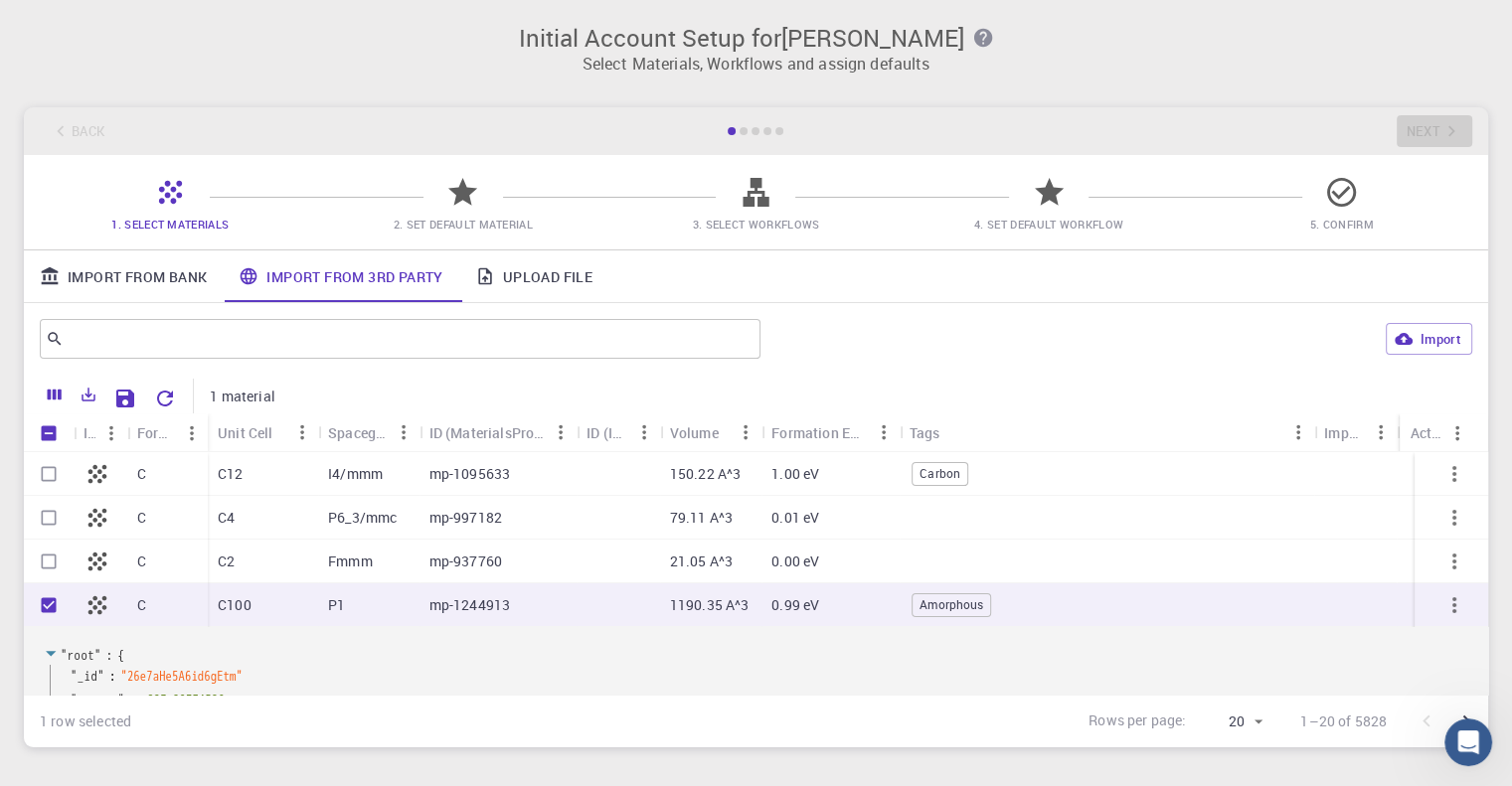 click on "Upload File" at bounding box center (534, 276) 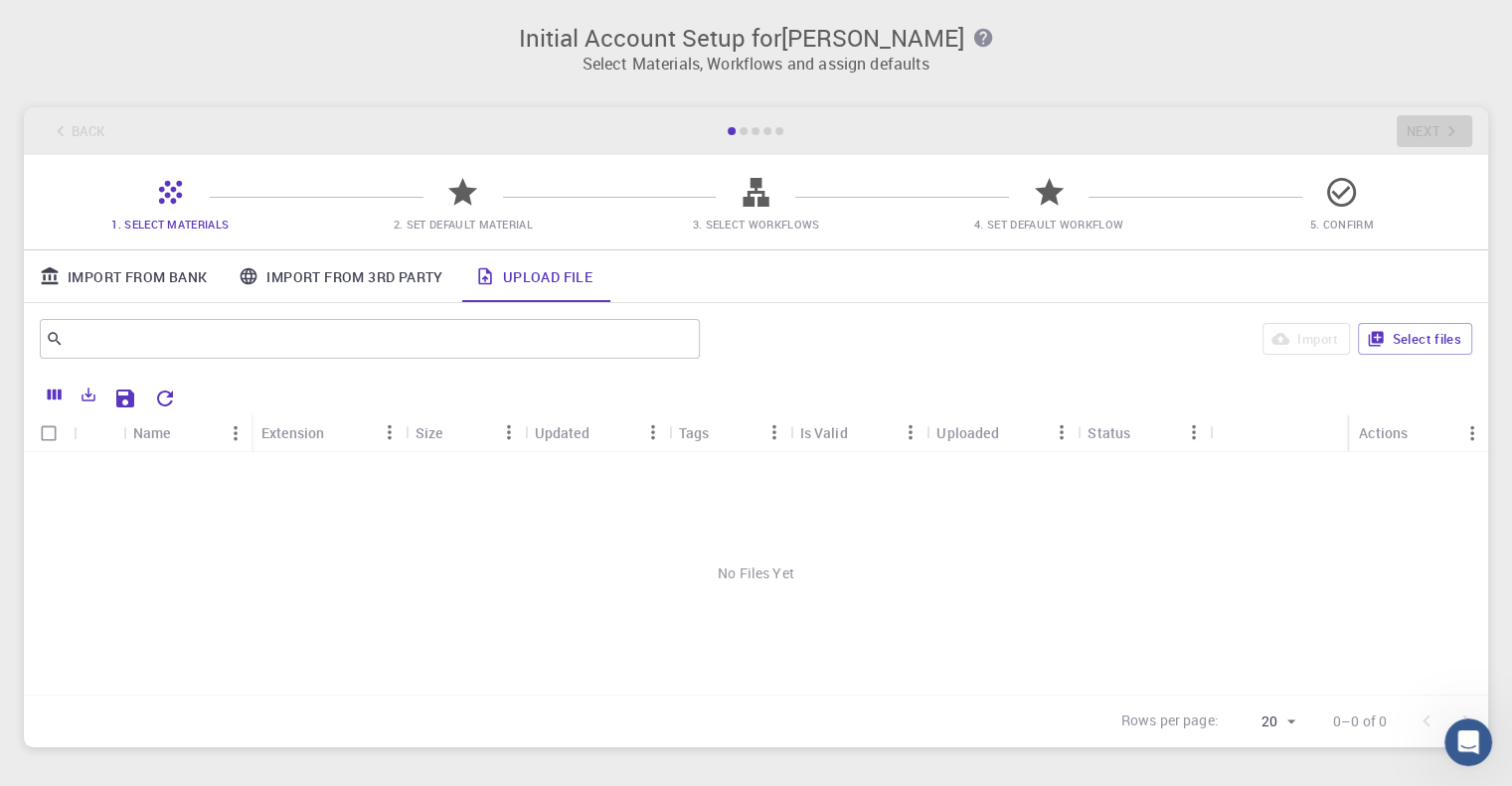 click on "Import From Bank" at bounding box center [123, 276] 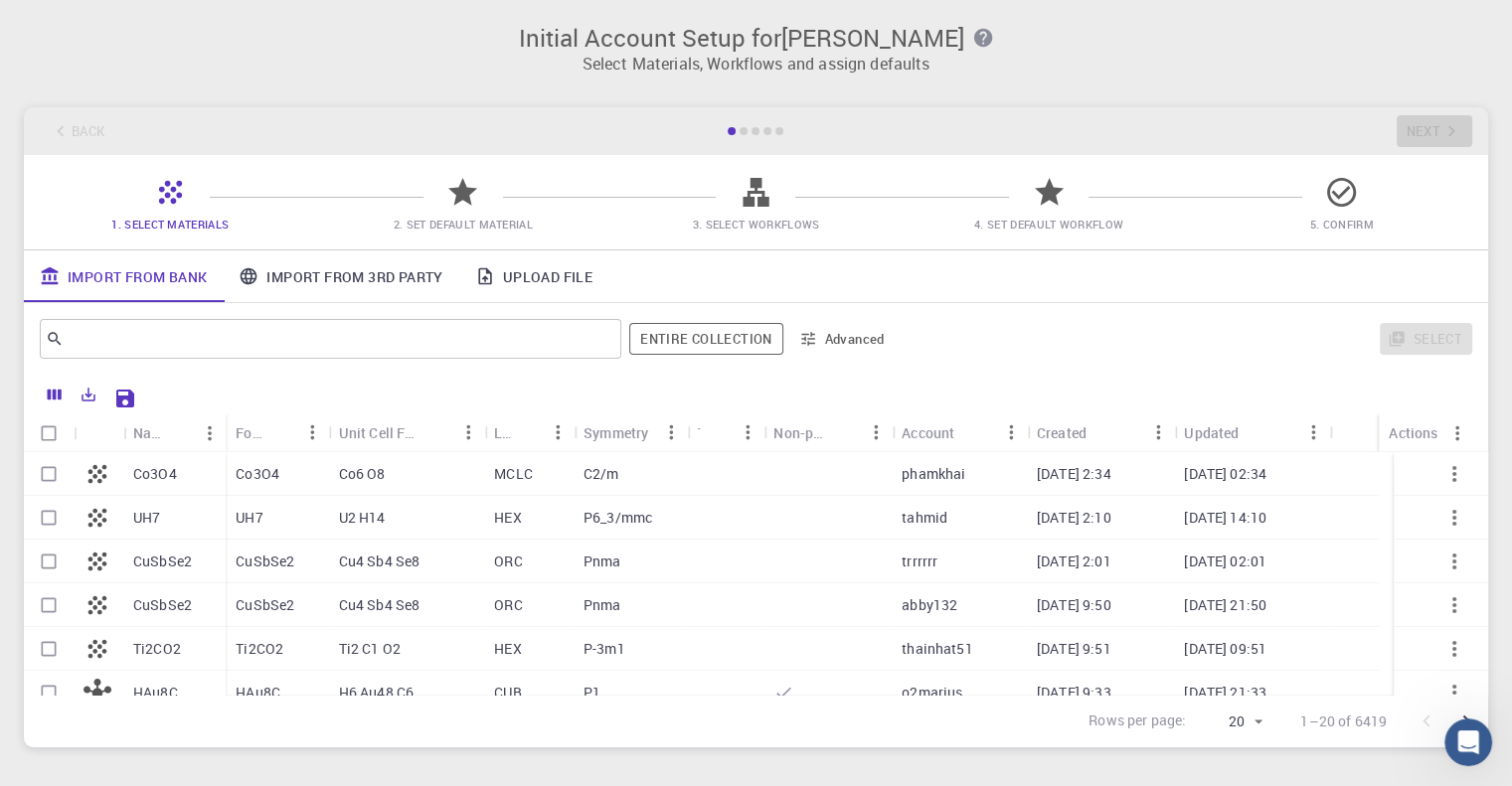 scroll, scrollTop: 99, scrollLeft: 0, axis: vertical 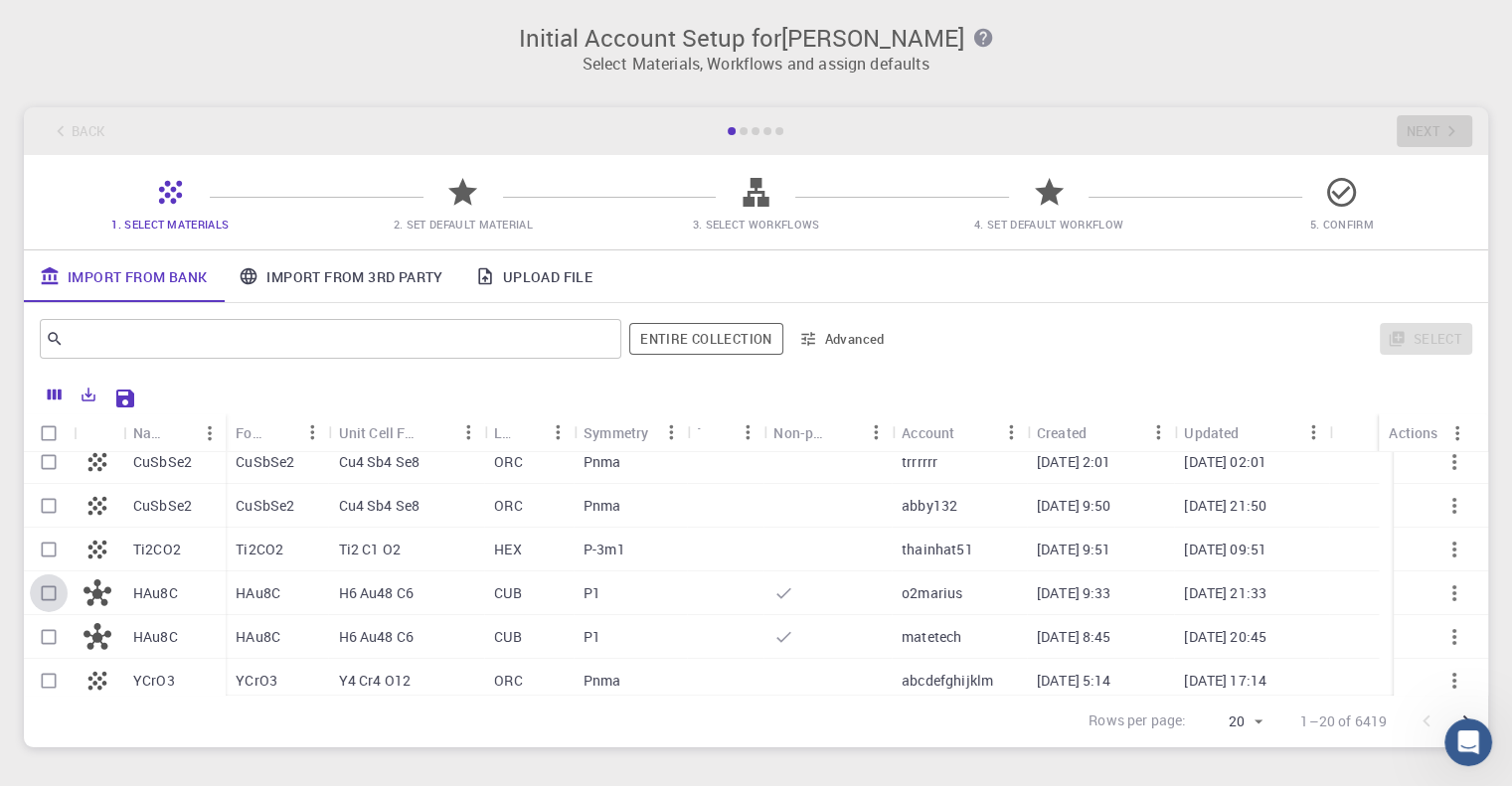 click at bounding box center [49, 593] 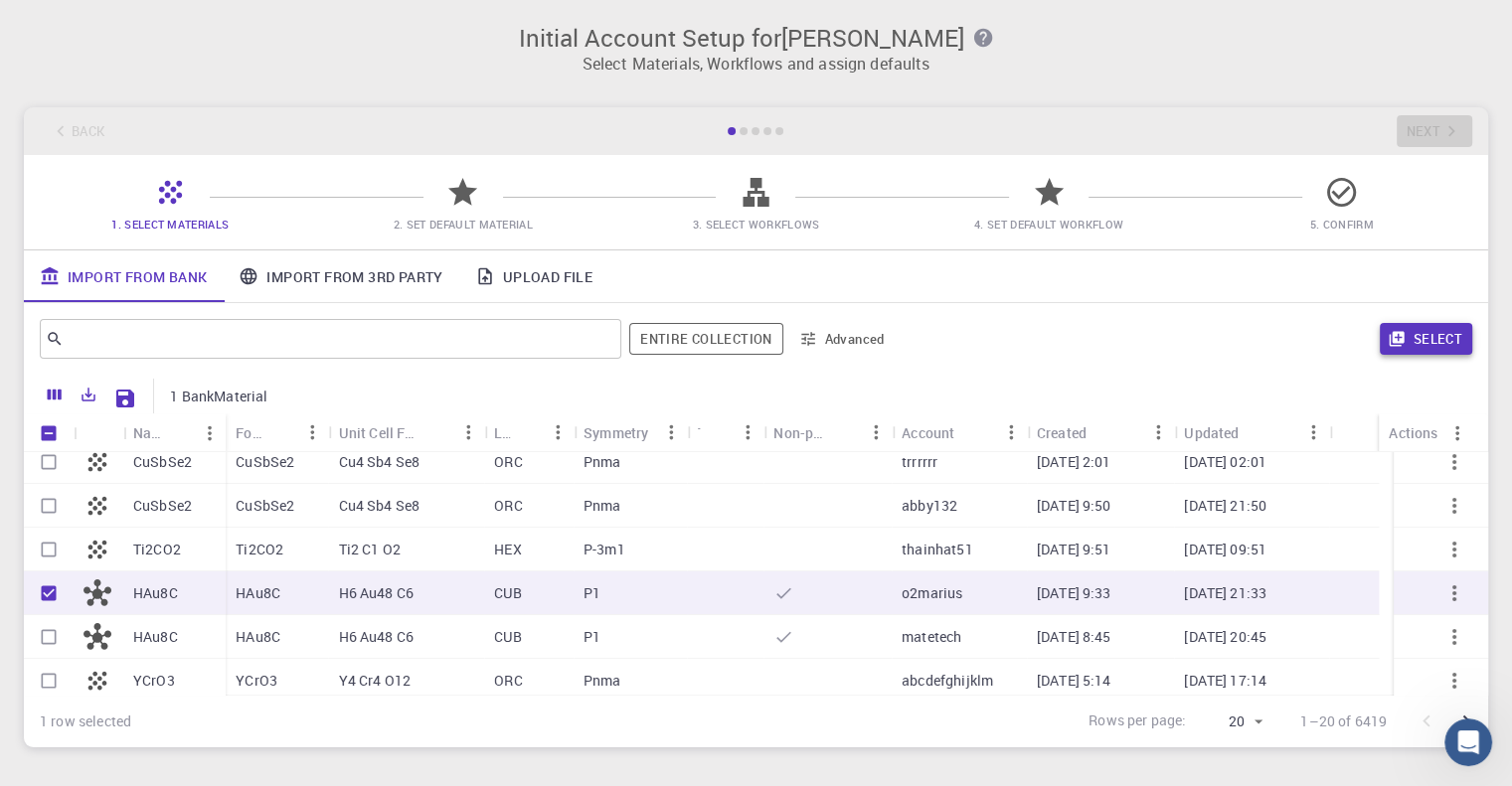 click on "Select" at bounding box center (1426, 339) 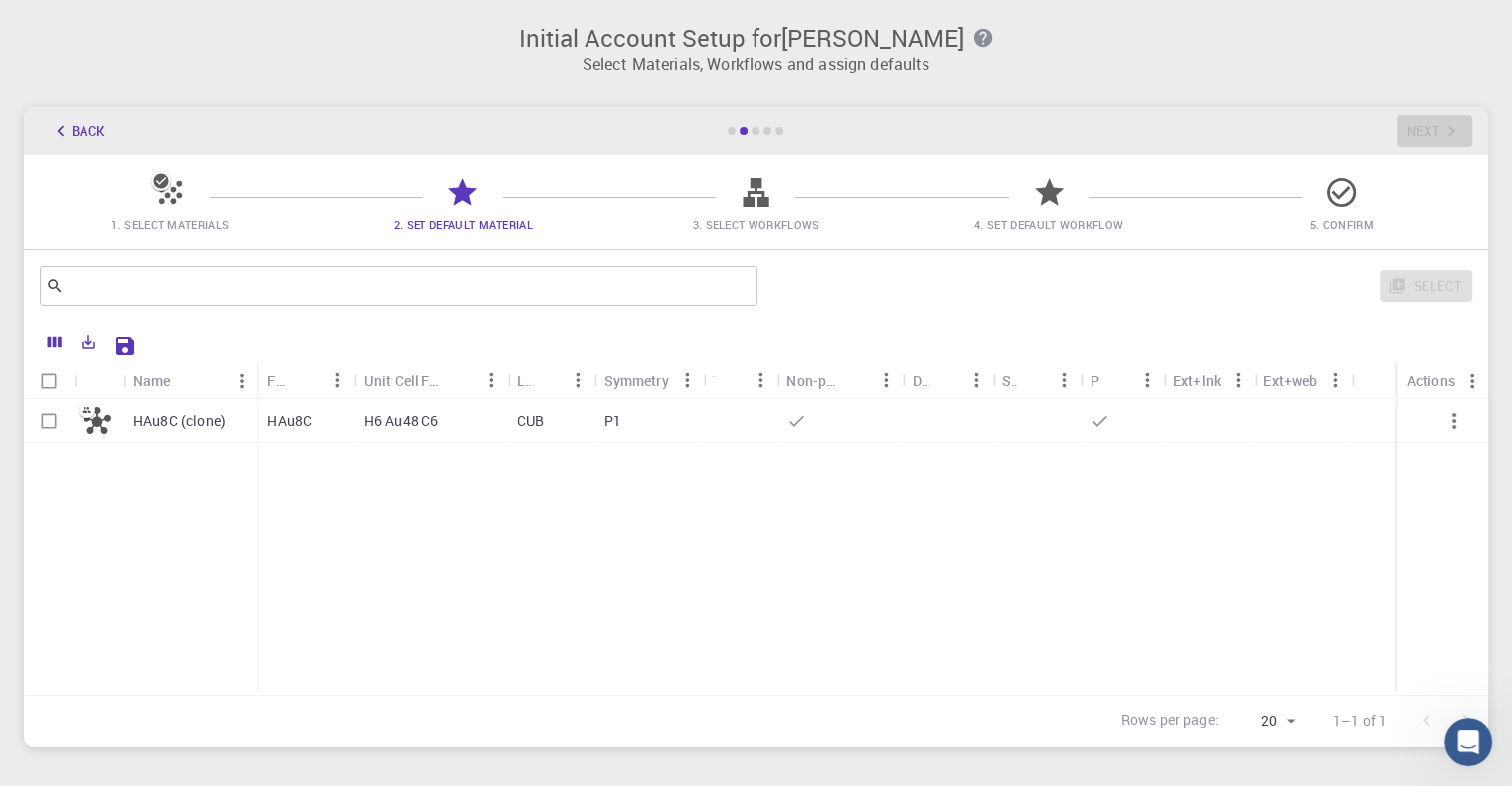 click at bounding box center (49, 421) 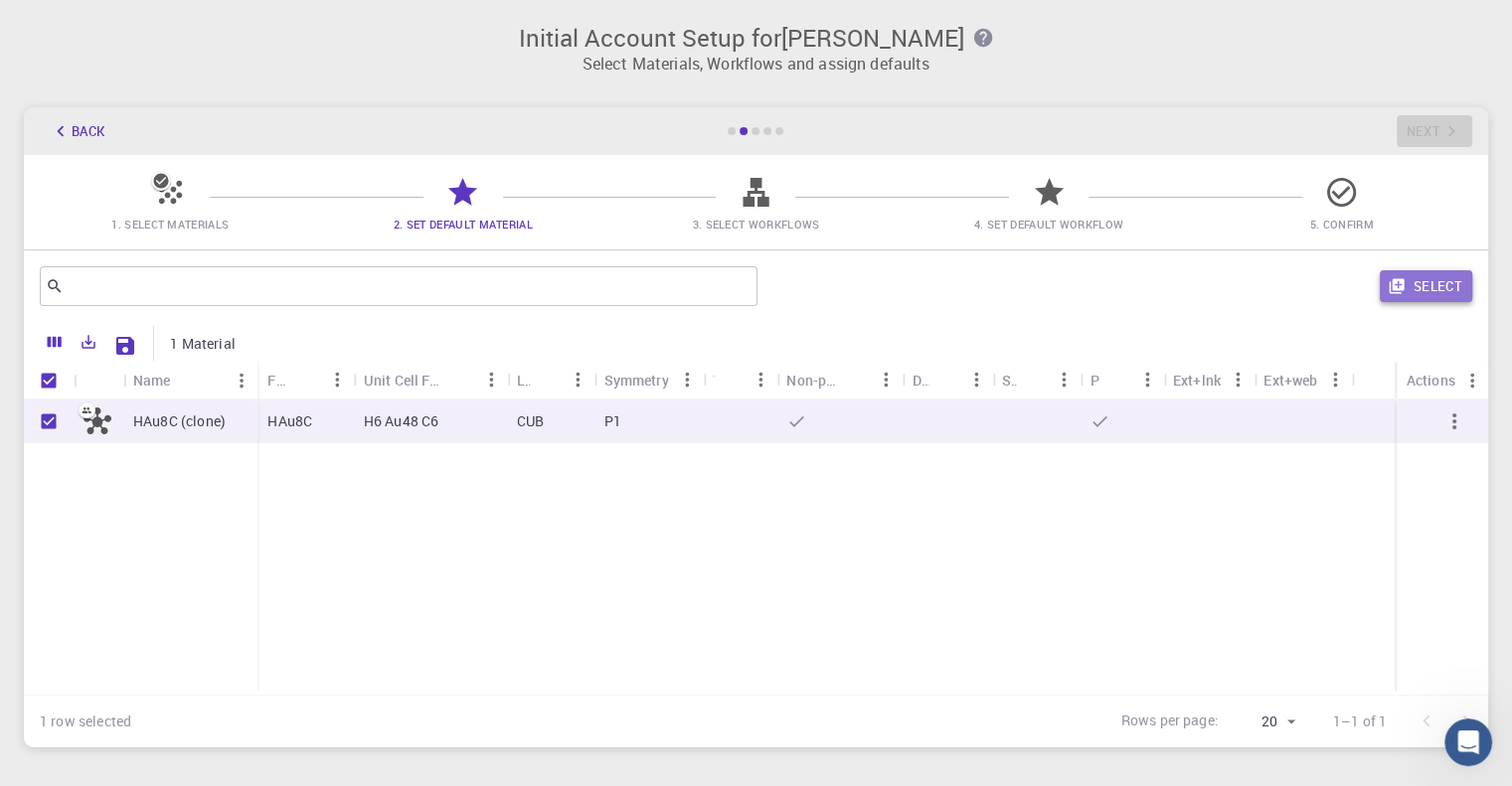 click on "Select" at bounding box center (1426, 286) 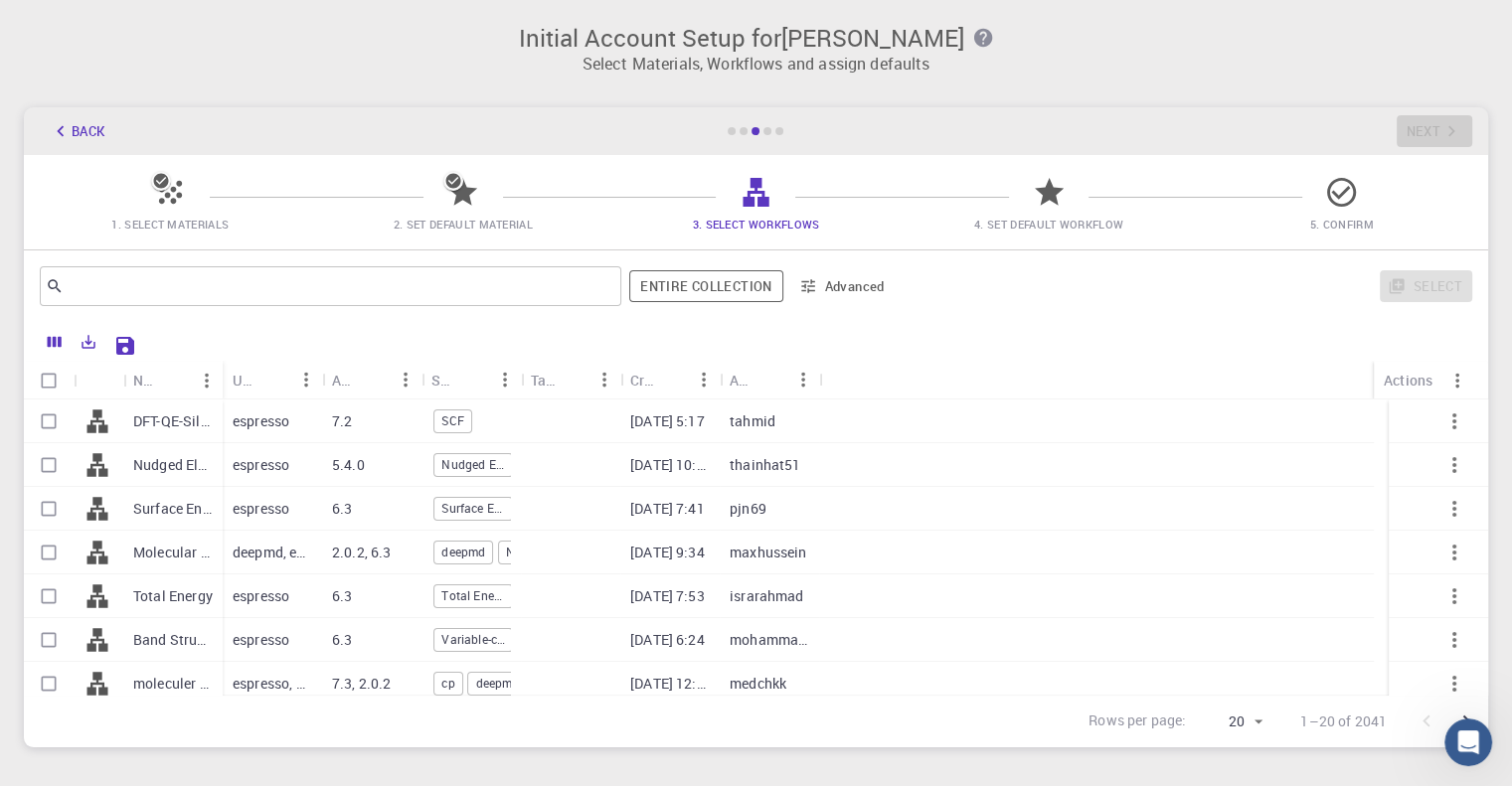 click at bounding box center (49, 381) 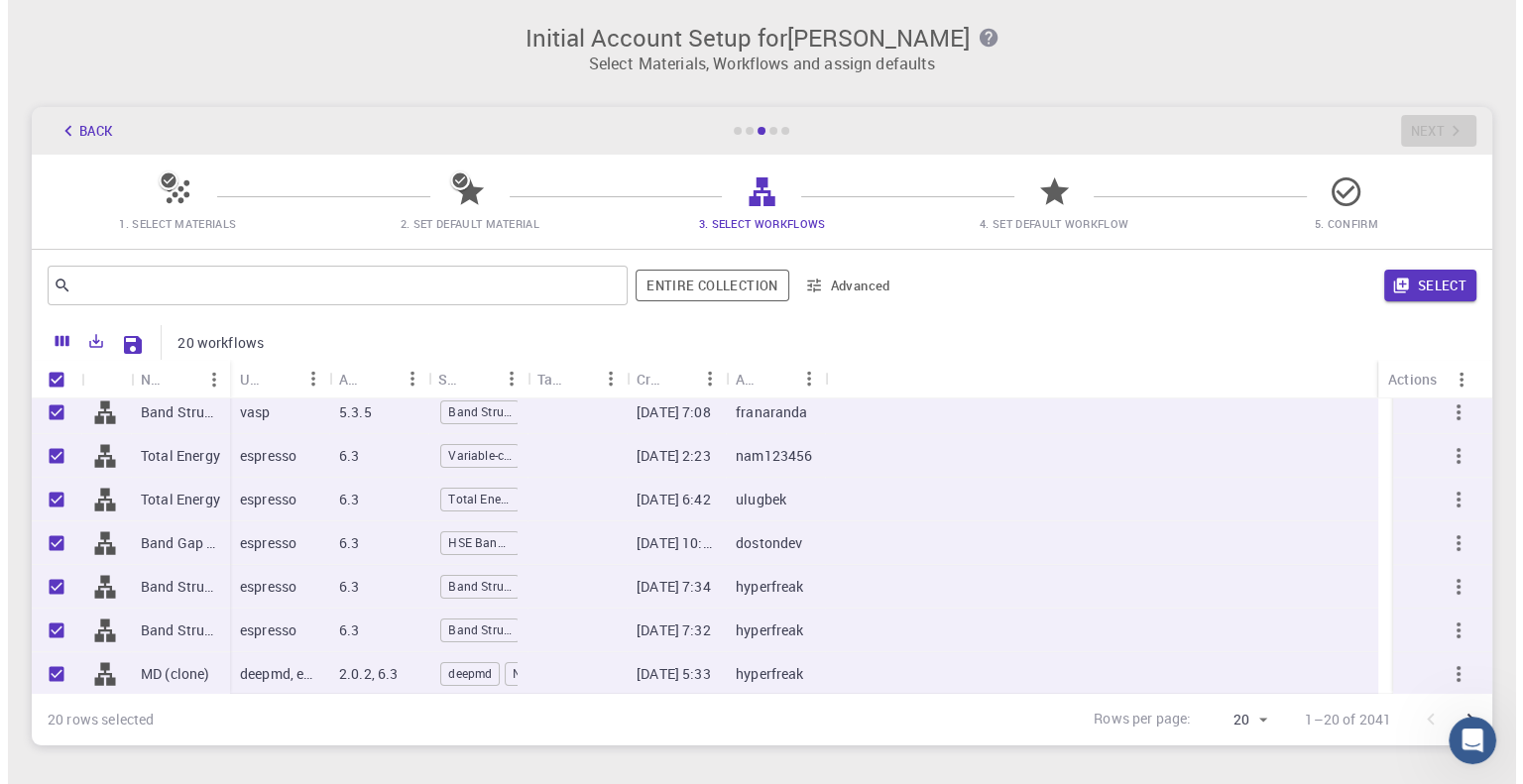 scroll, scrollTop: 577, scrollLeft: 0, axis: vertical 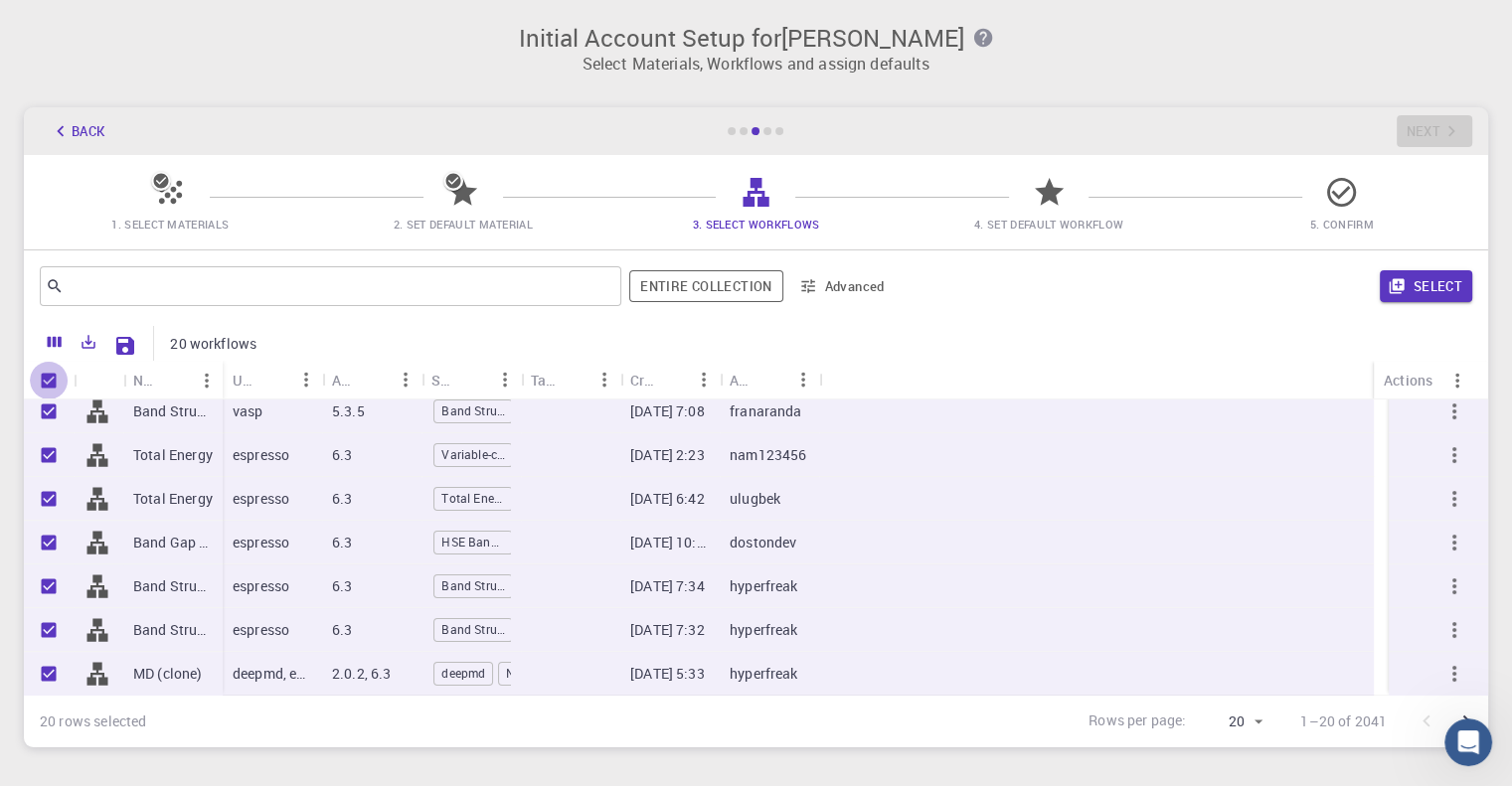 click at bounding box center (49, 381) 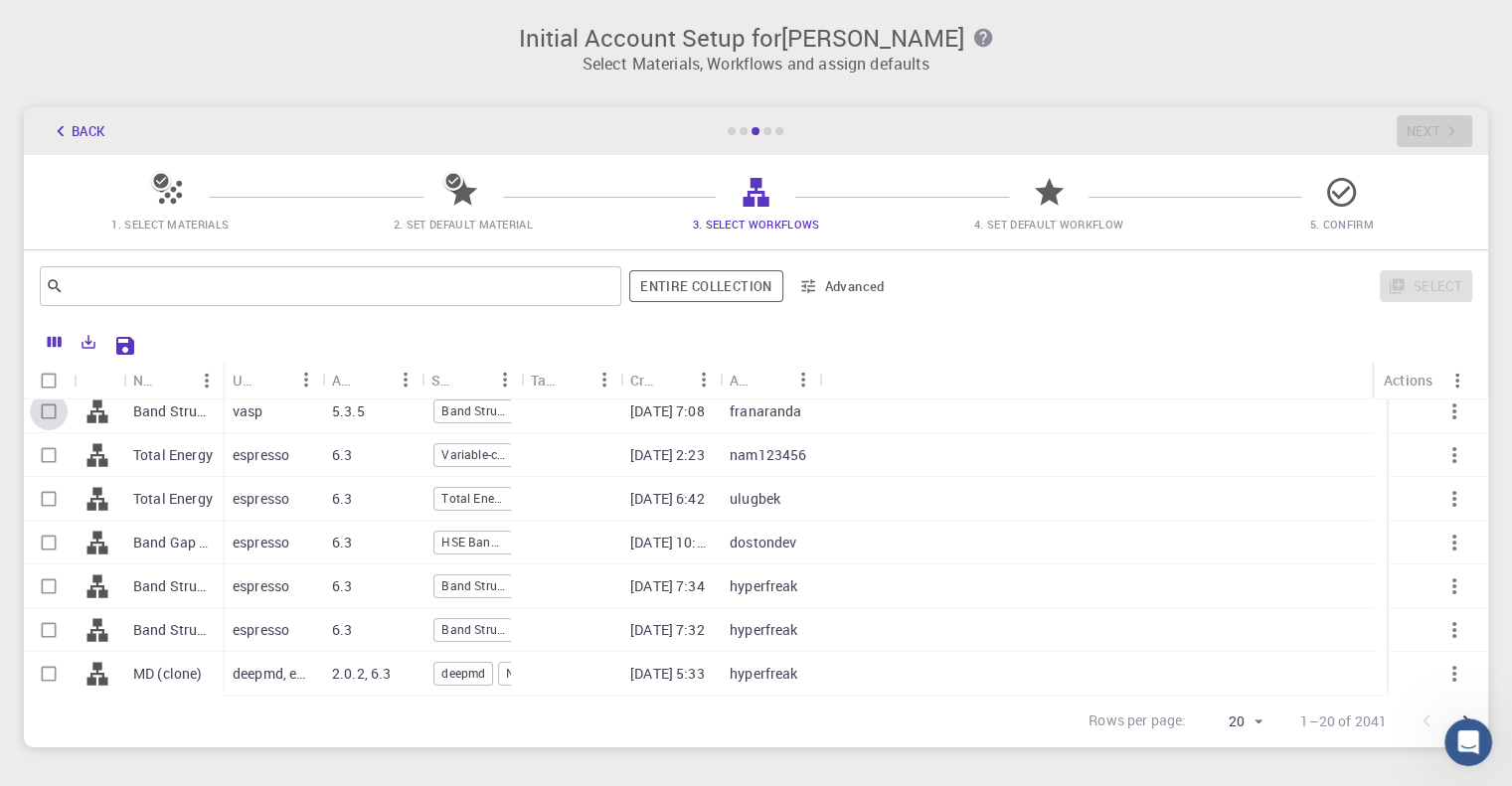 click at bounding box center (49, 411) 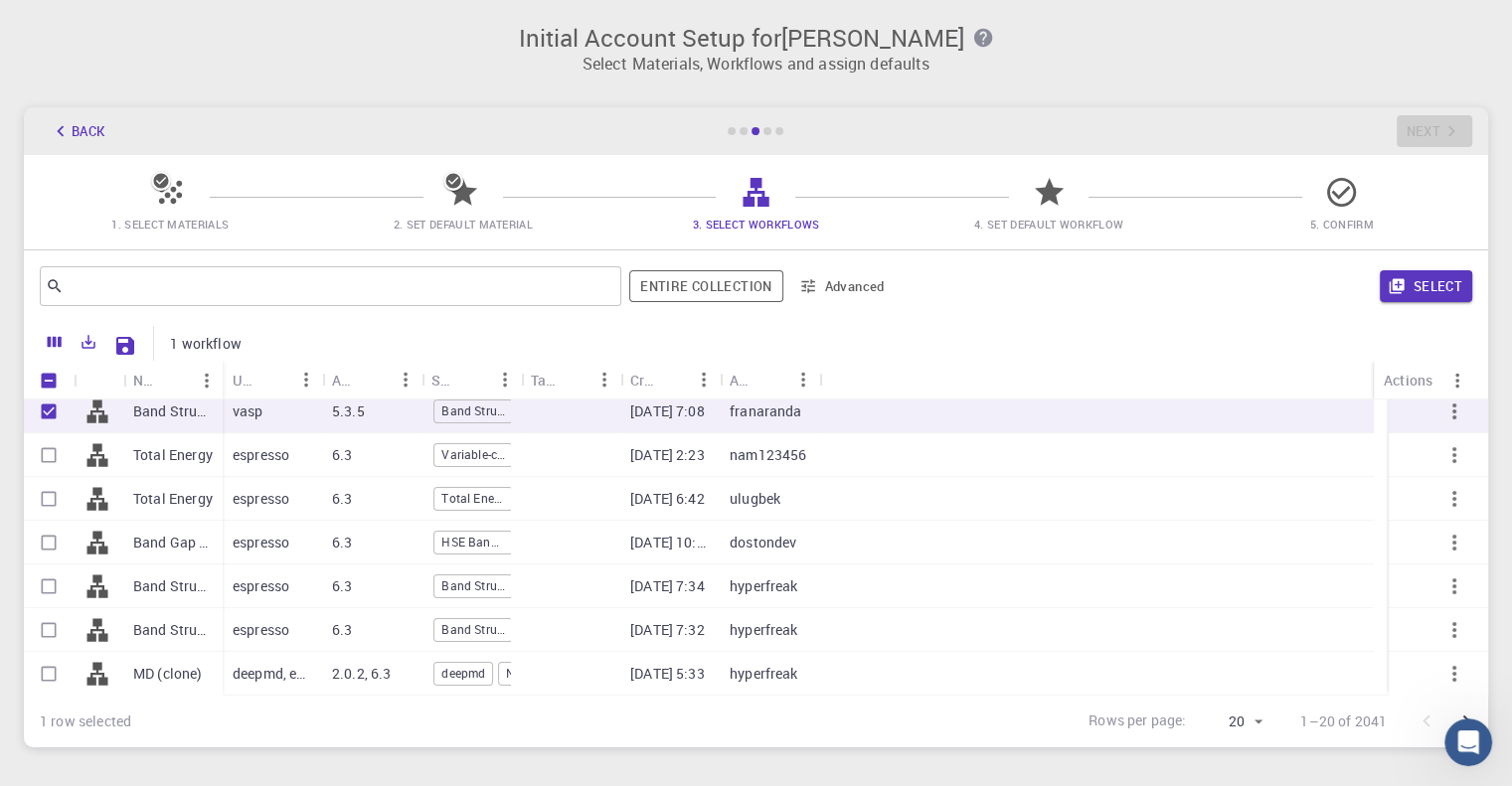 click at bounding box center [49, 455] 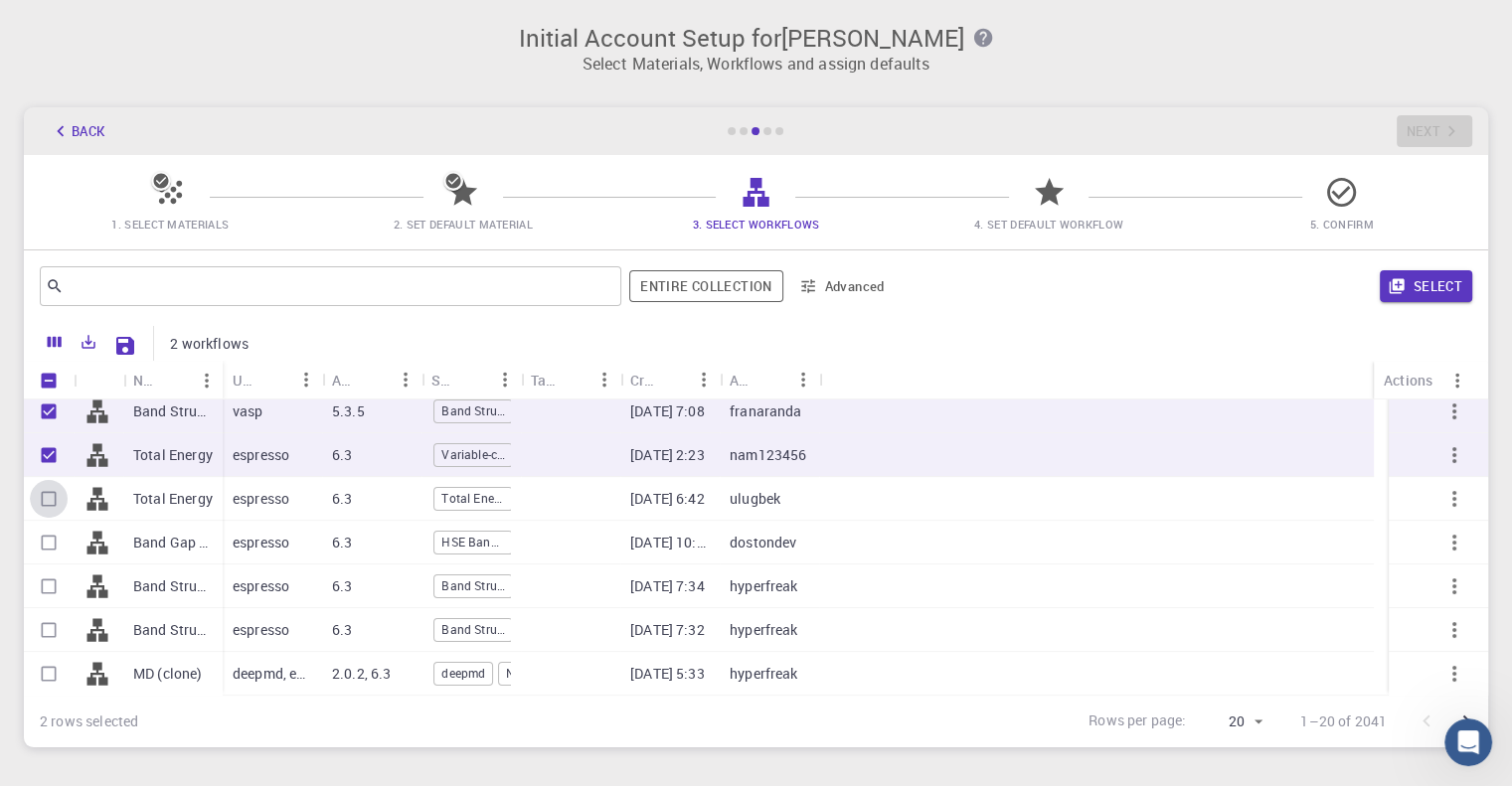 click at bounding box center (49, 499) 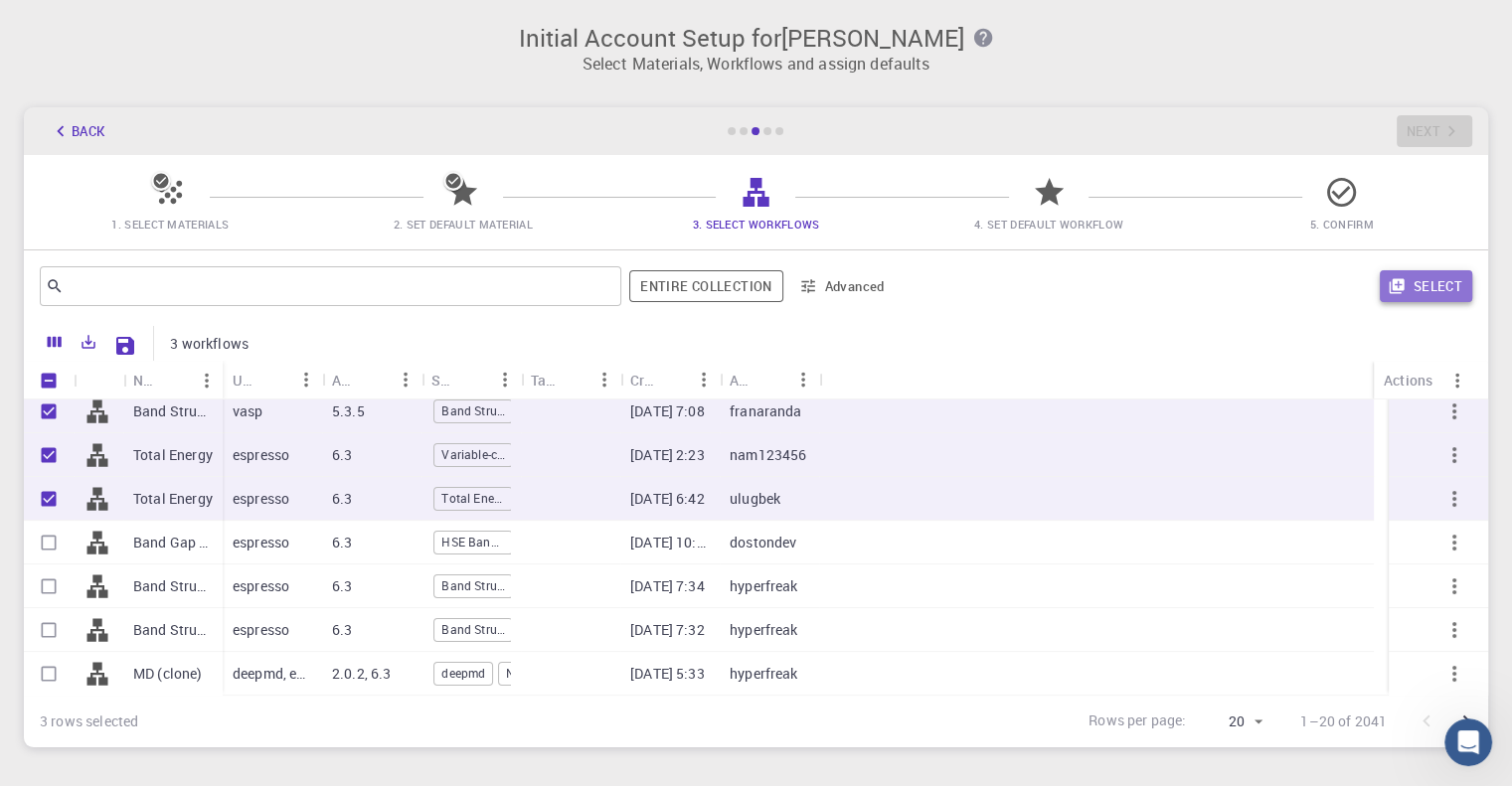 click 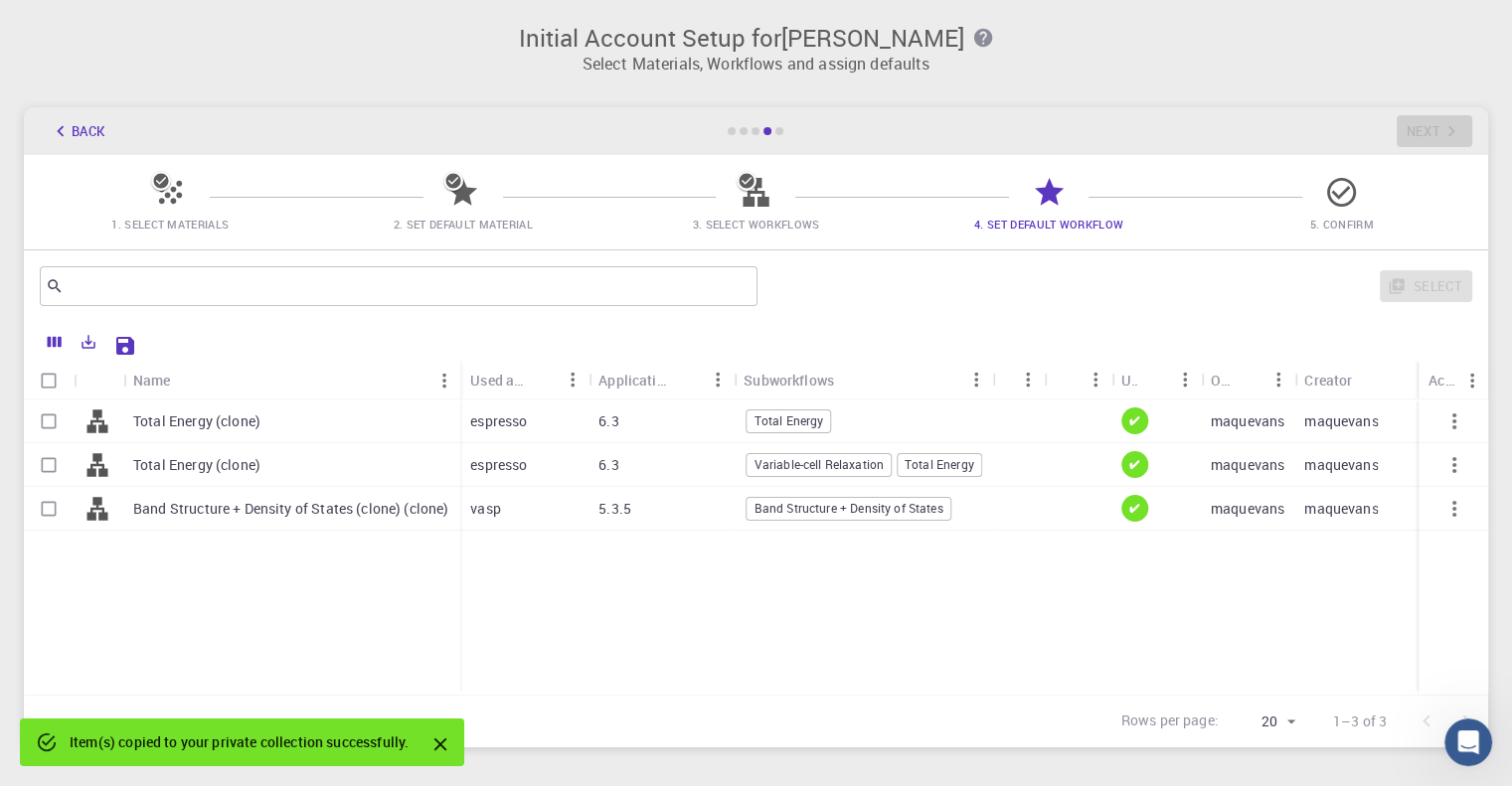 click at bounding box center (49, 381) 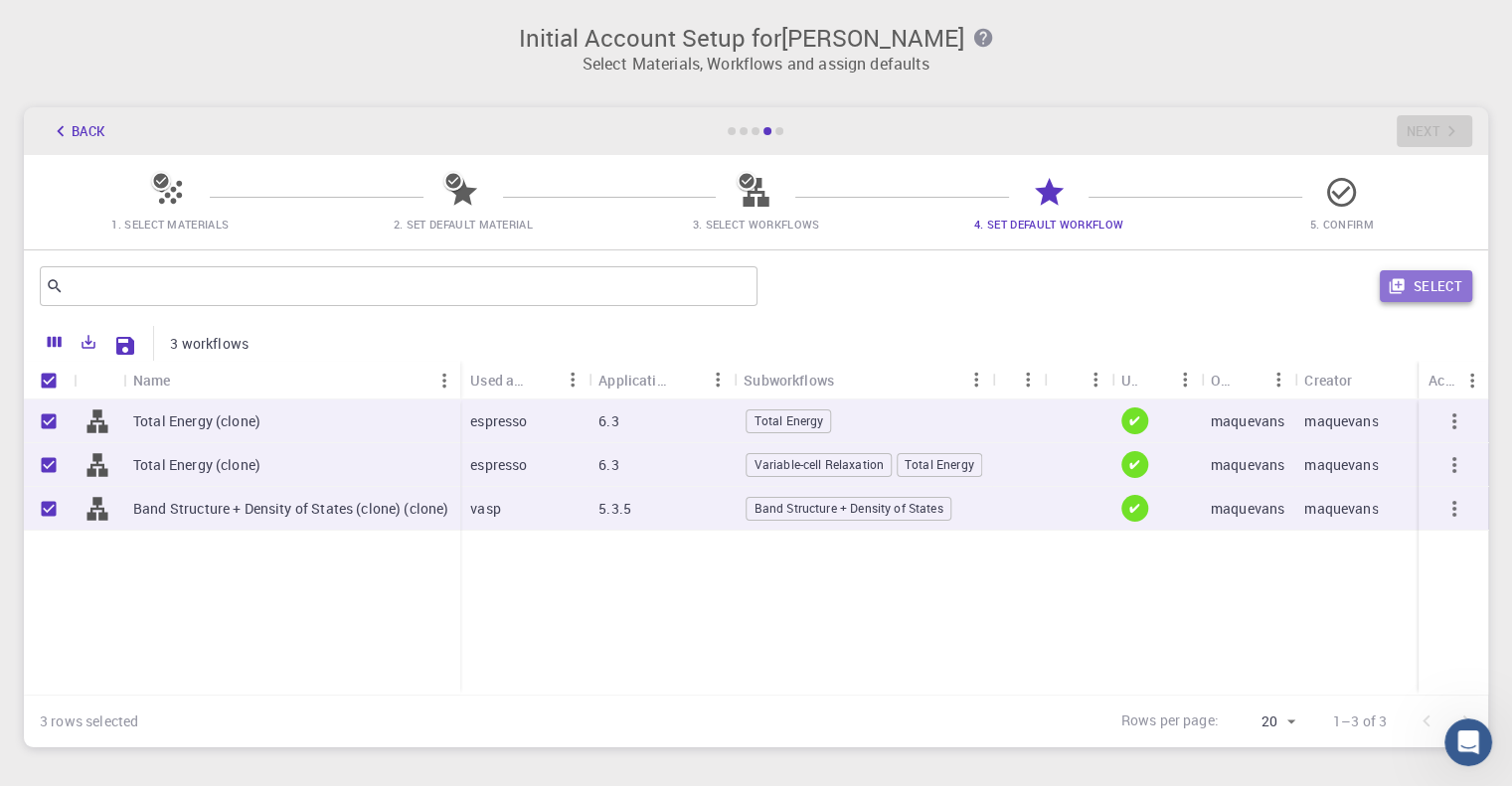 click on "Select" at bounding box center (1426, 286) 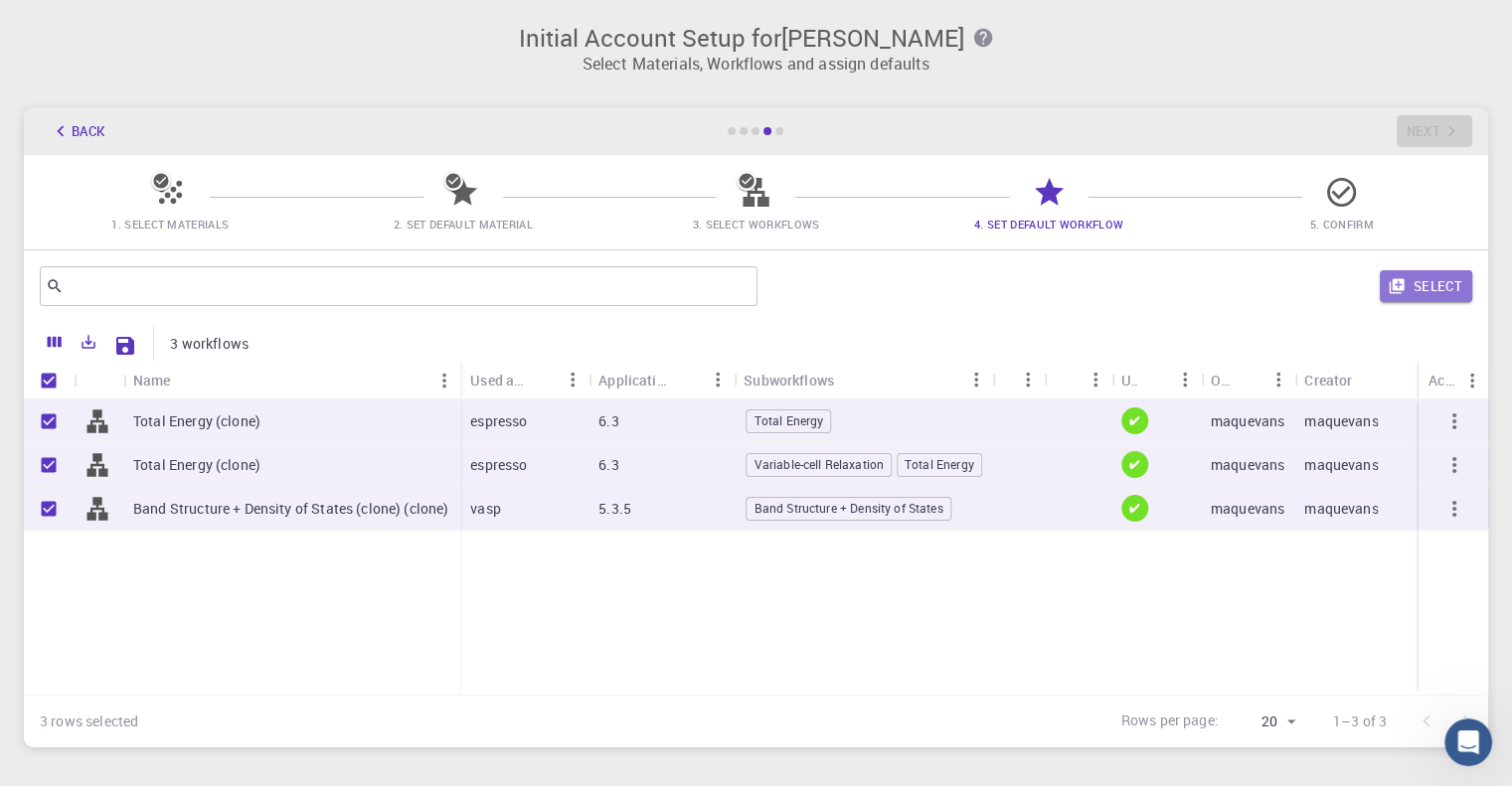 checkbox on "false" 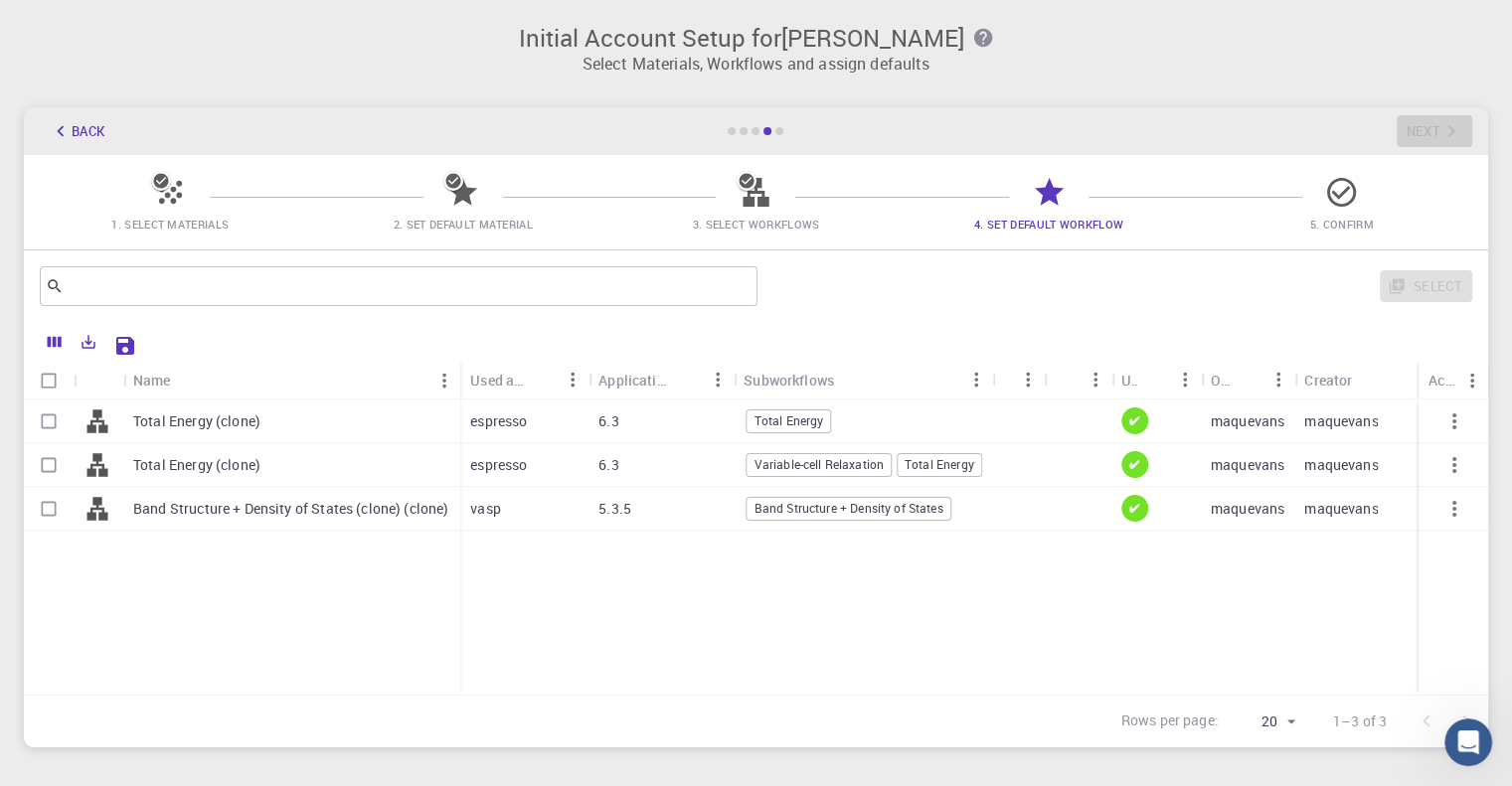 click at bounding box center [49, 381] 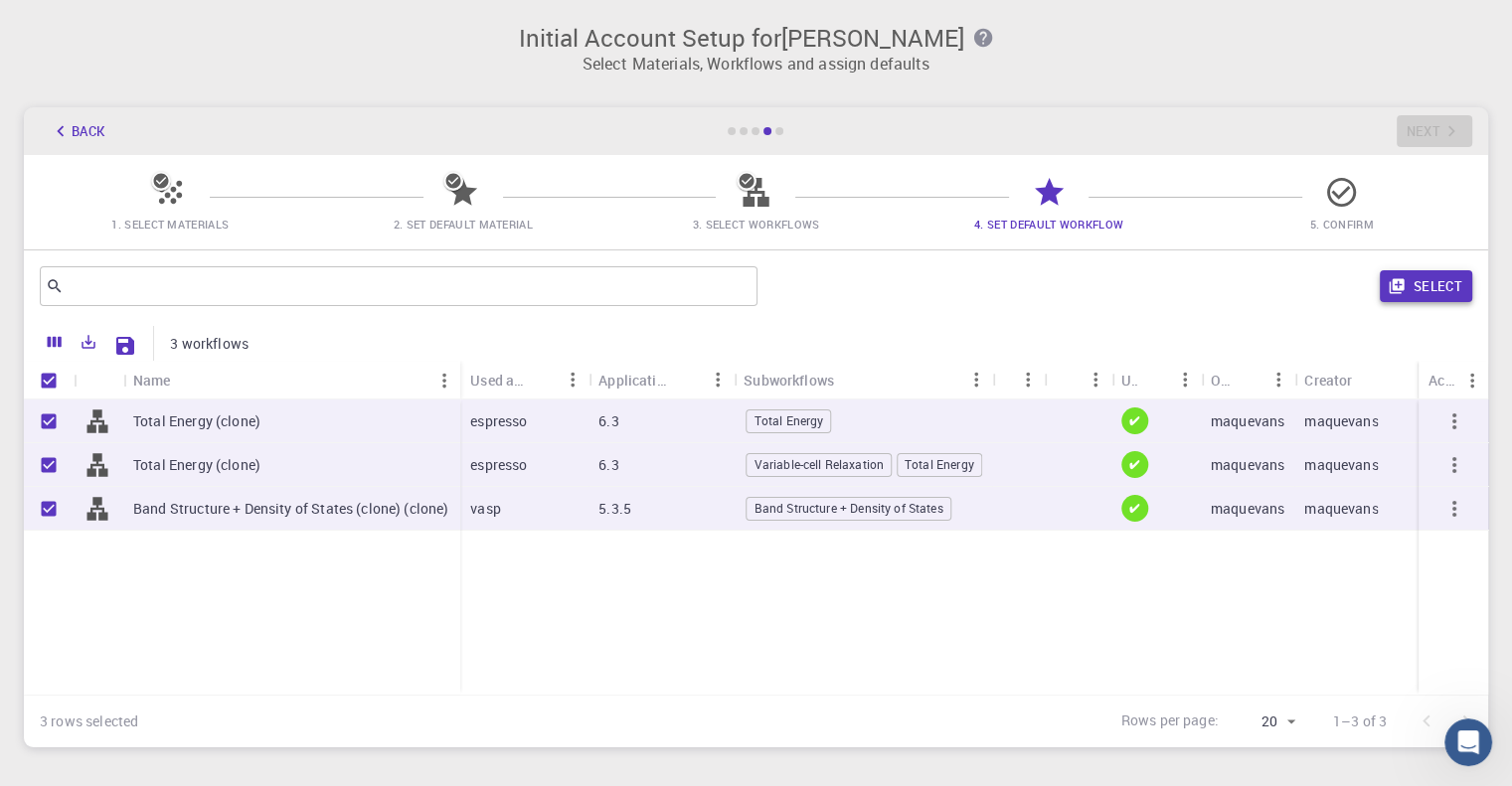 click on "Select" at bounding box center (1426, 286) 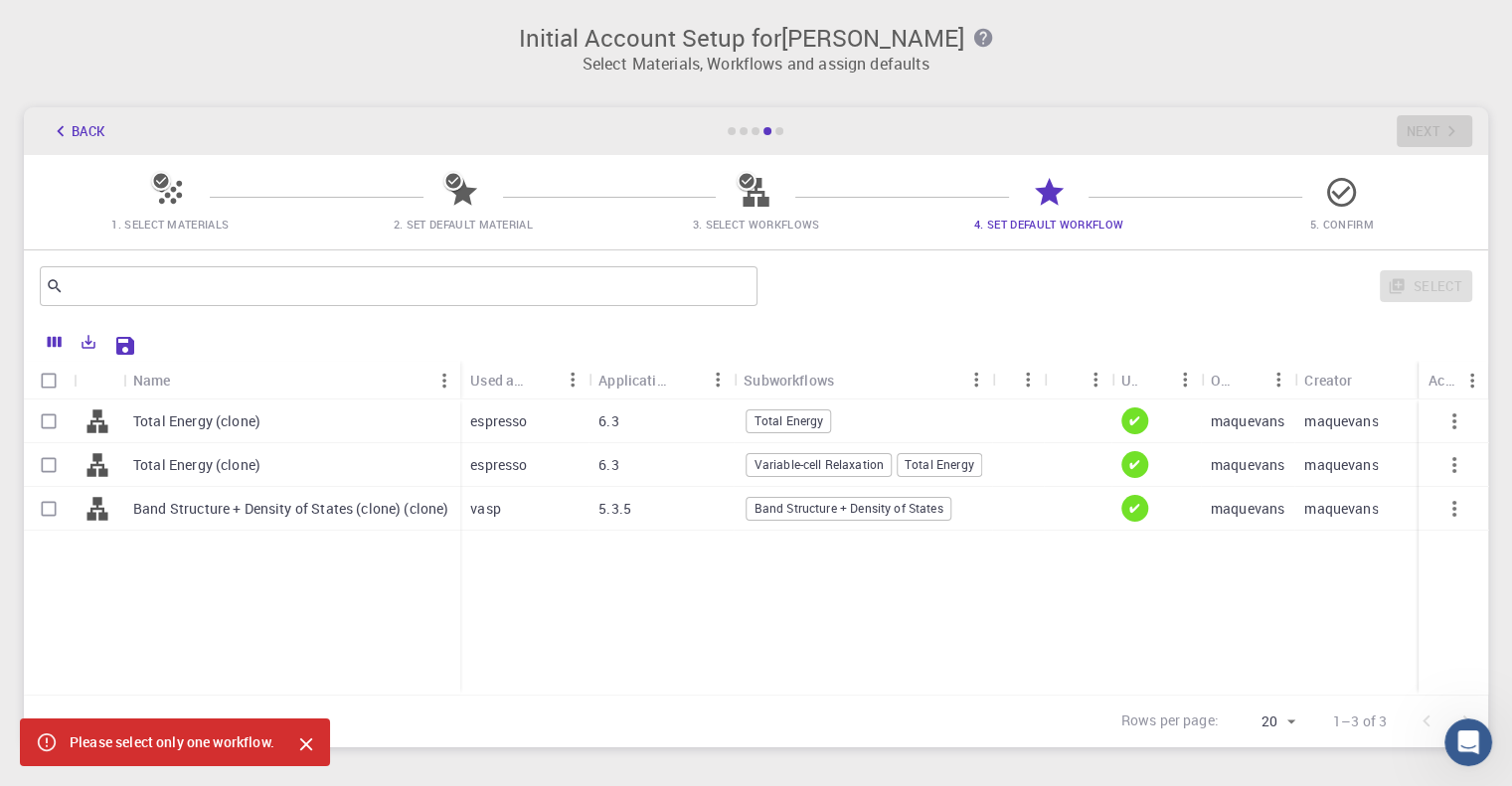 click at bounding box center (49, 421) 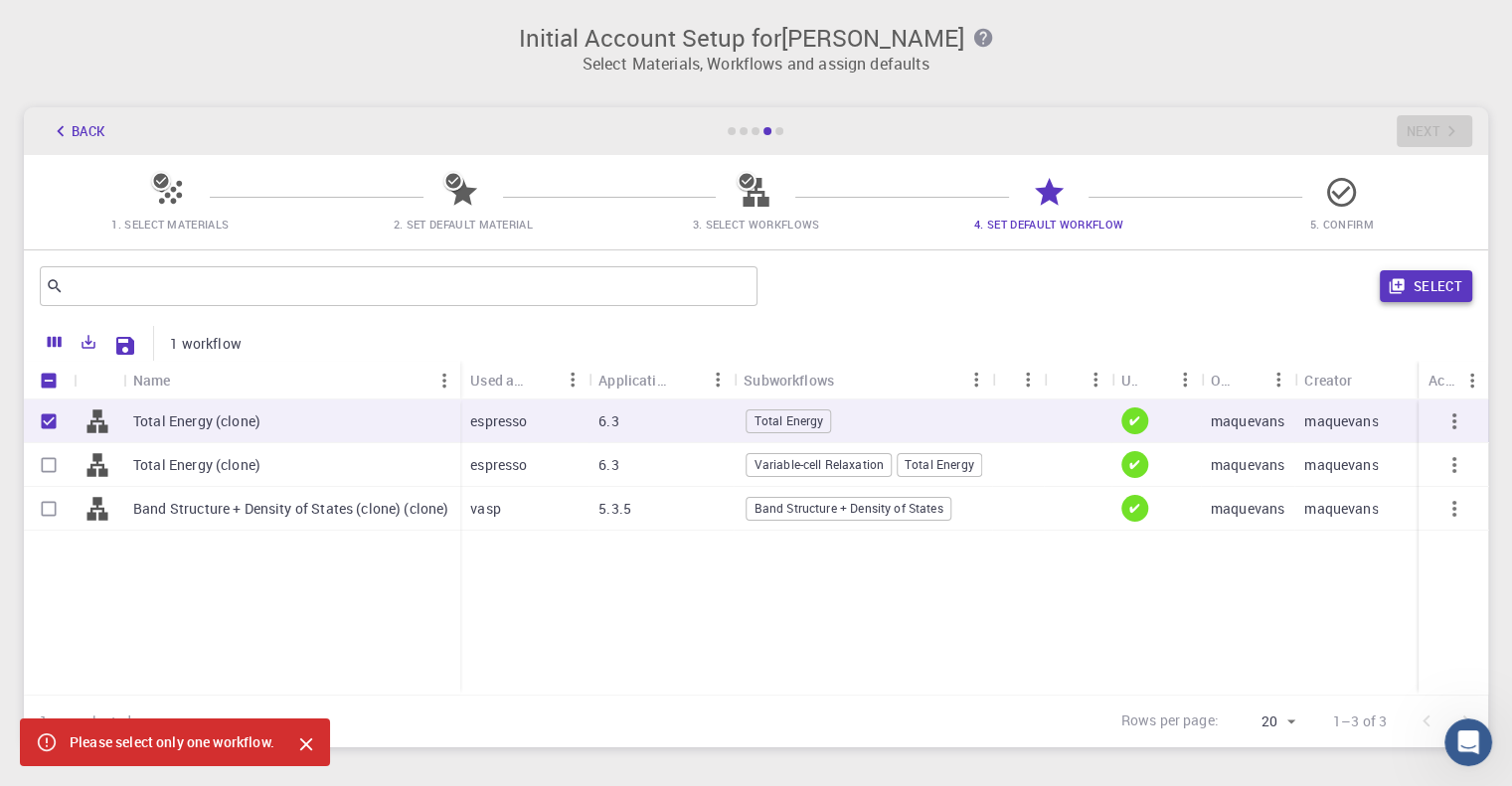 click on "Select" at bounding box center (1426, 286) 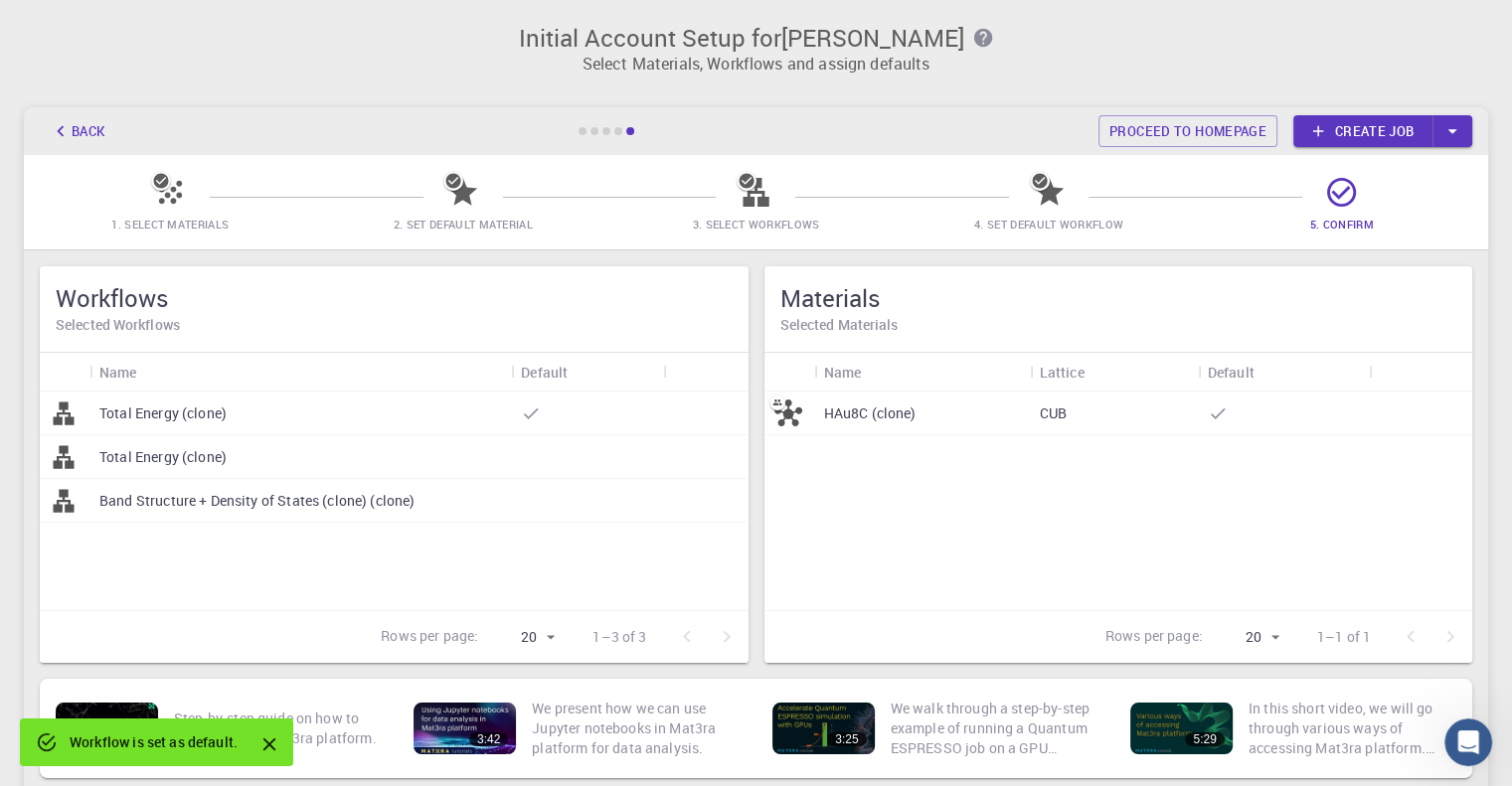 click on "HAu8C (clone)" at bounding box center [870, 413] 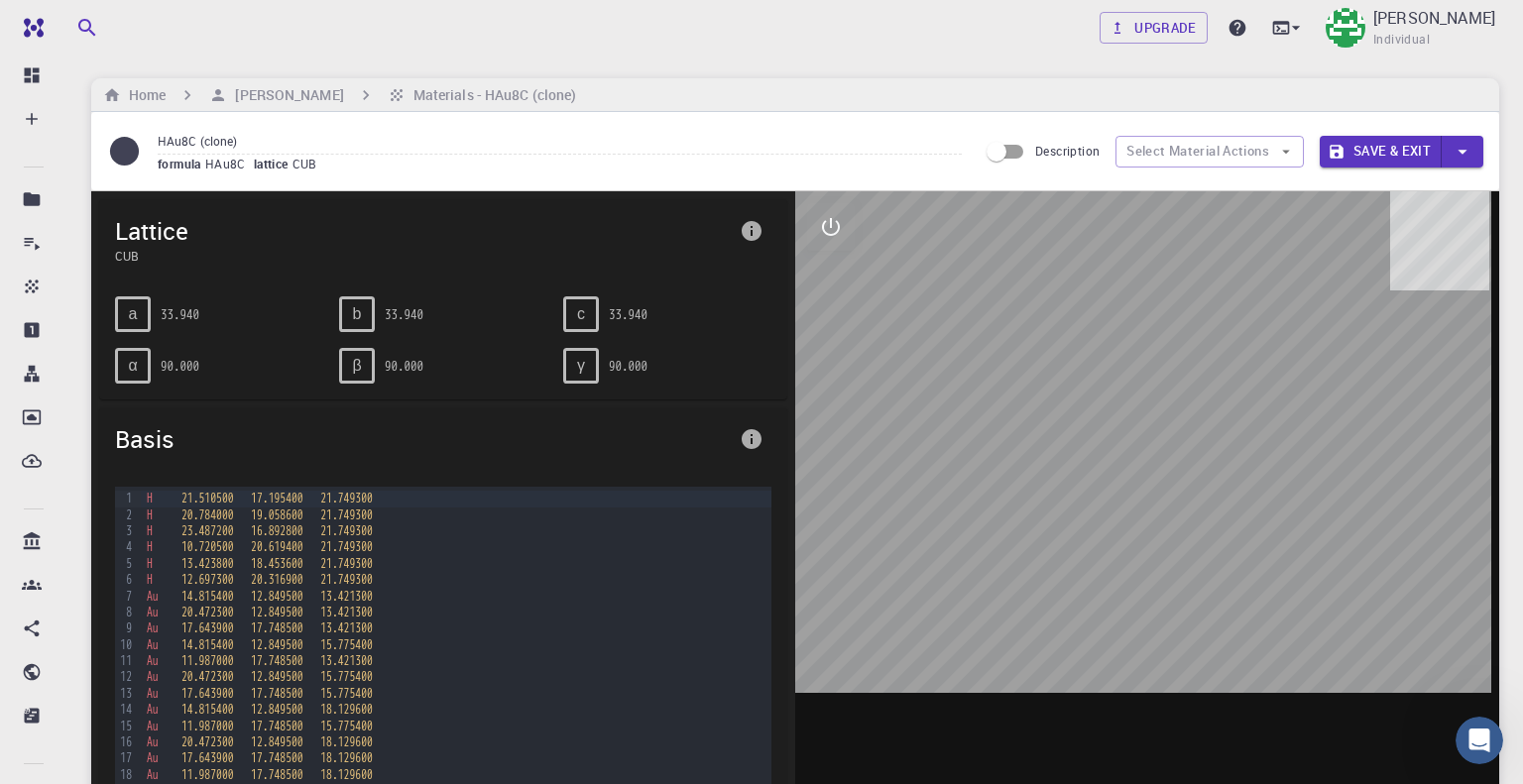 click at bounding box center [1147, 500] 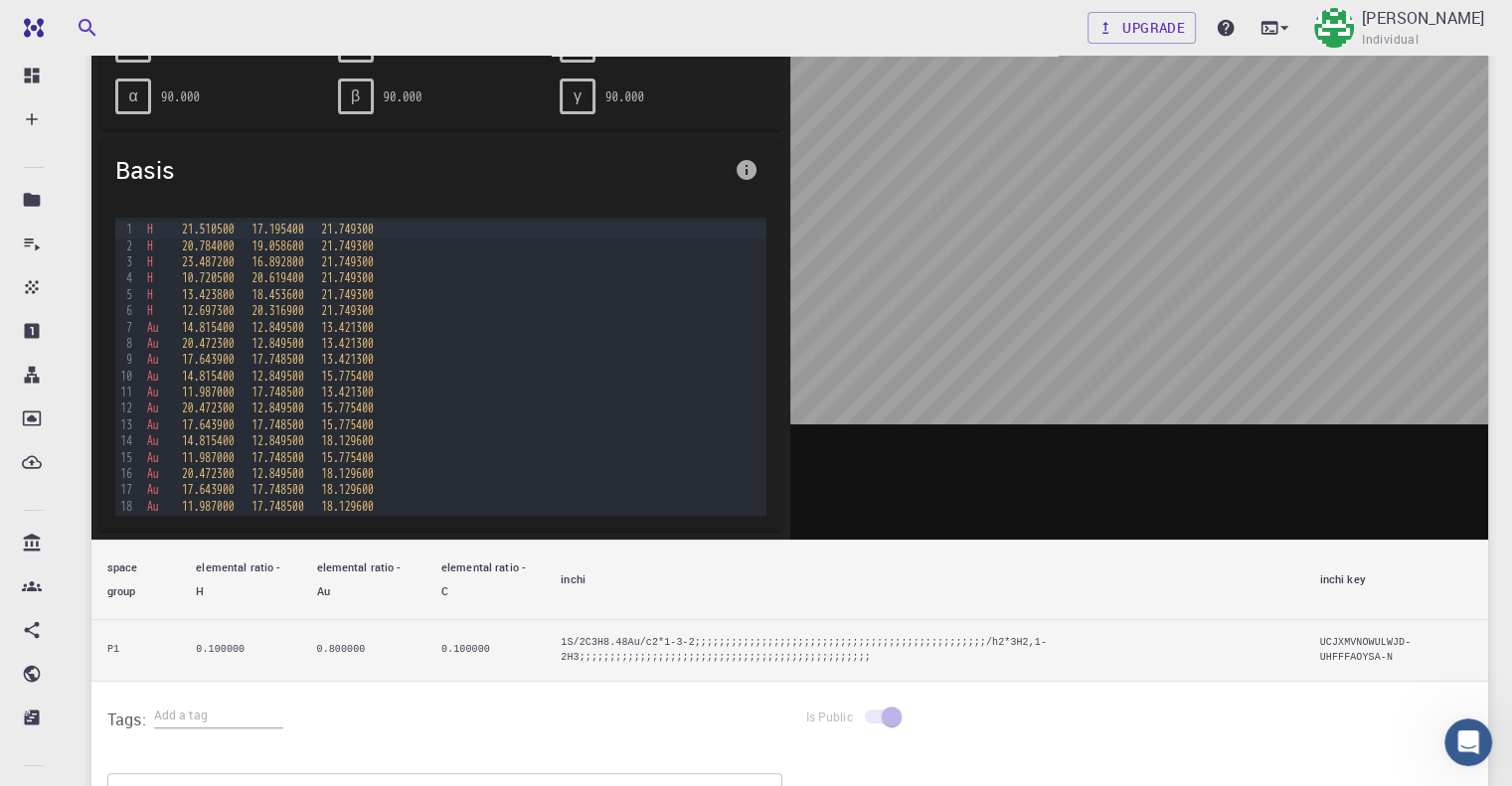 scroll, scrollTop: 0, scrollLeft: 0, axis: both 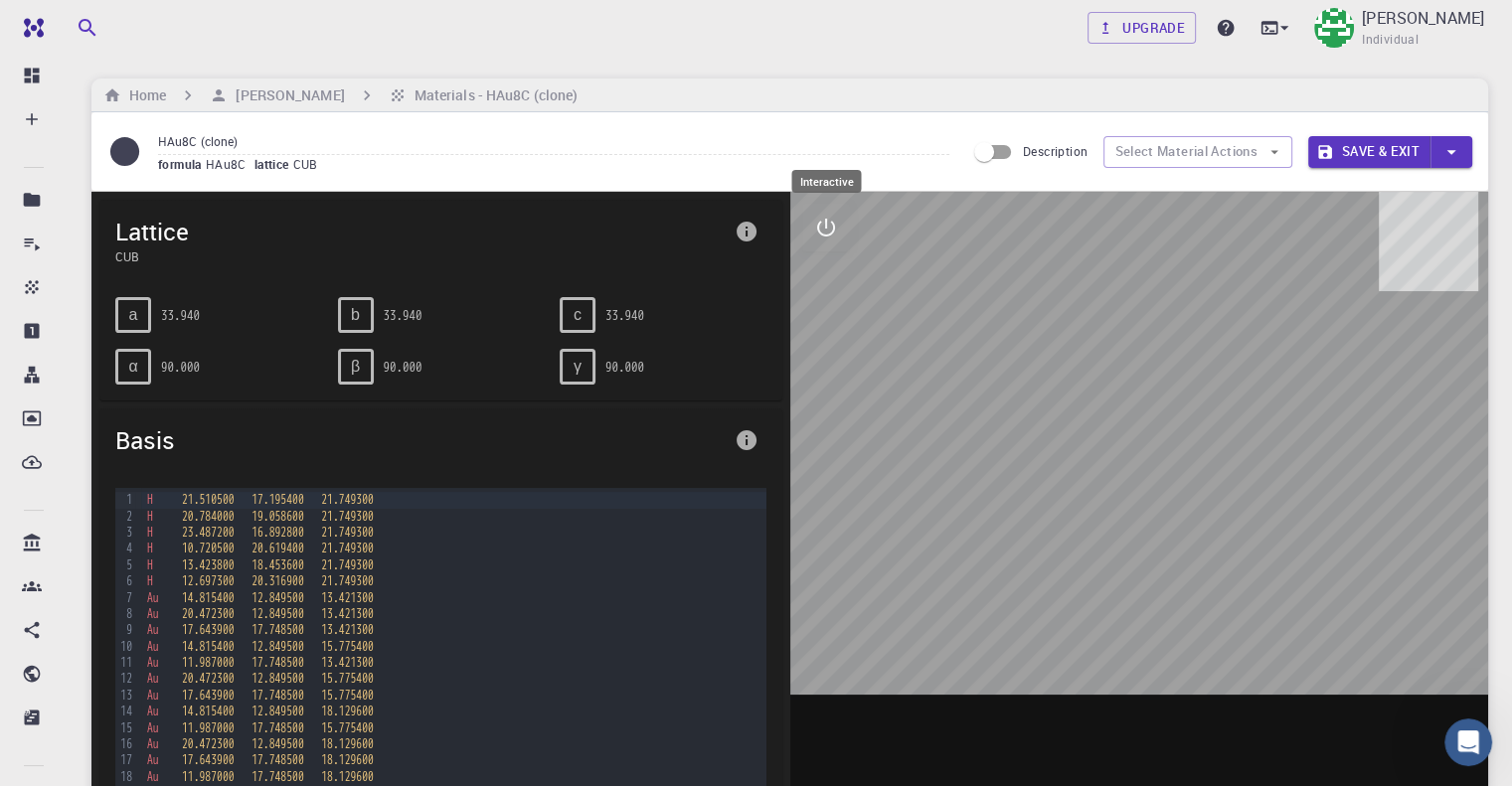 click 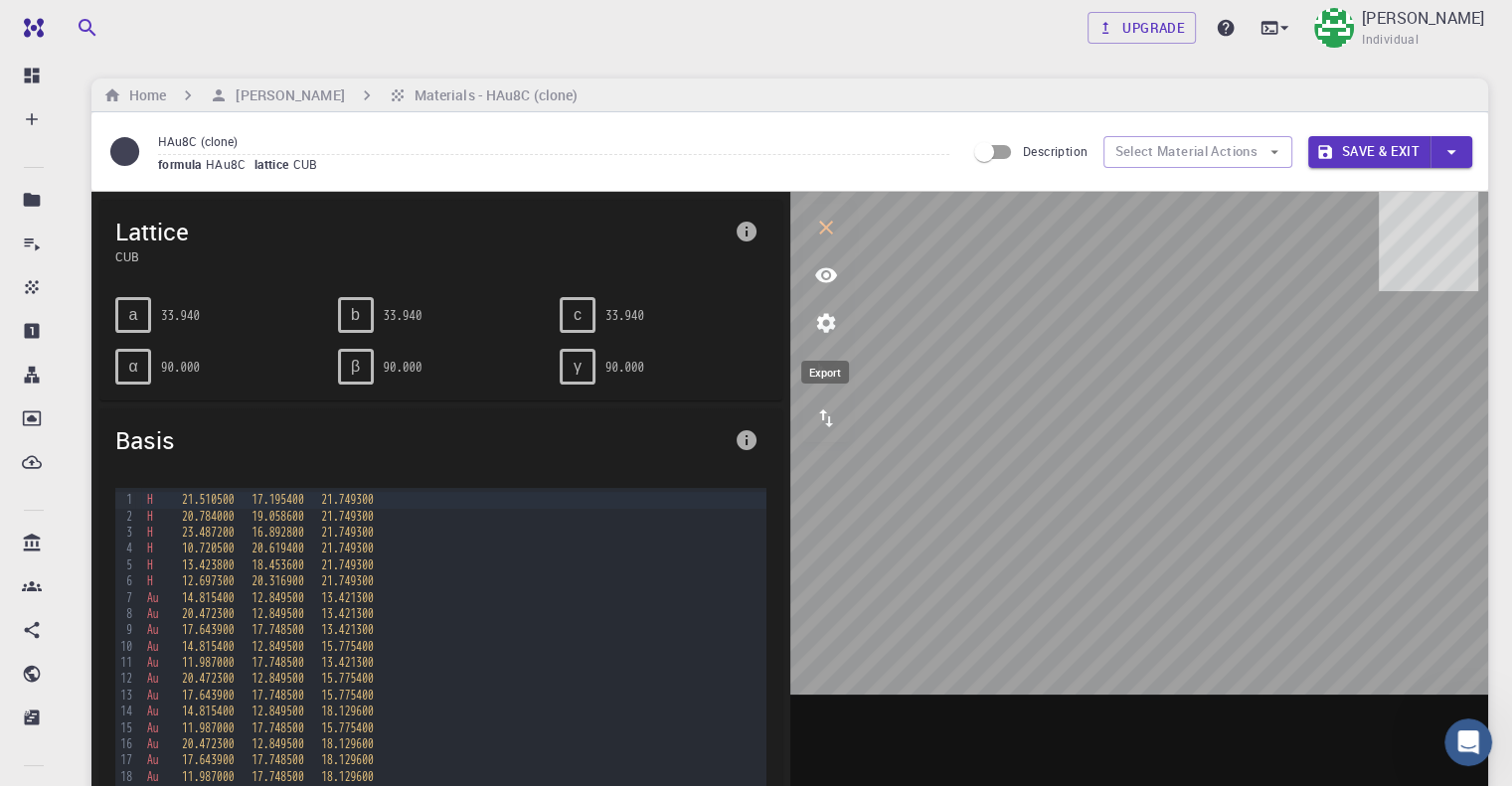 click 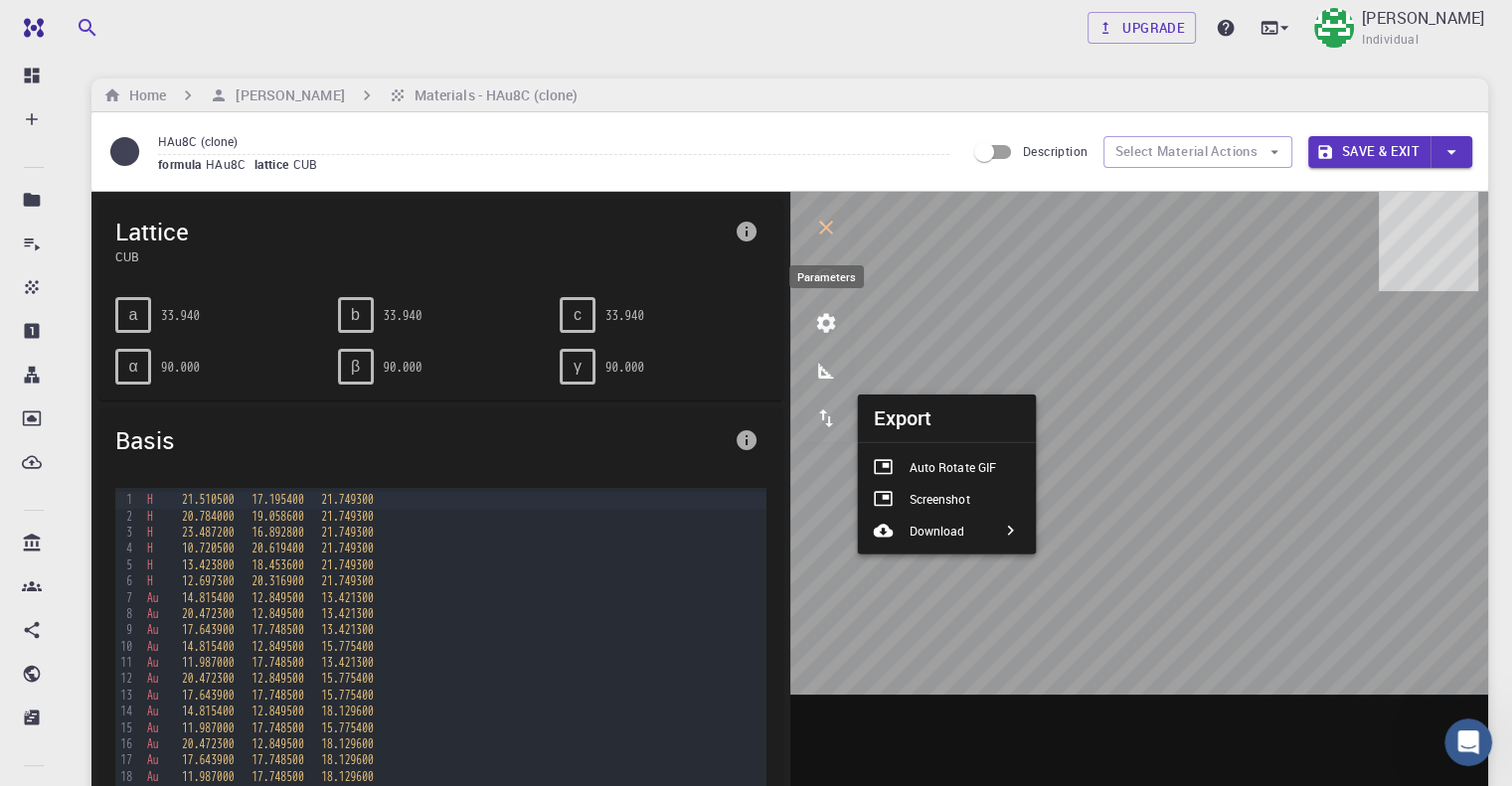 click 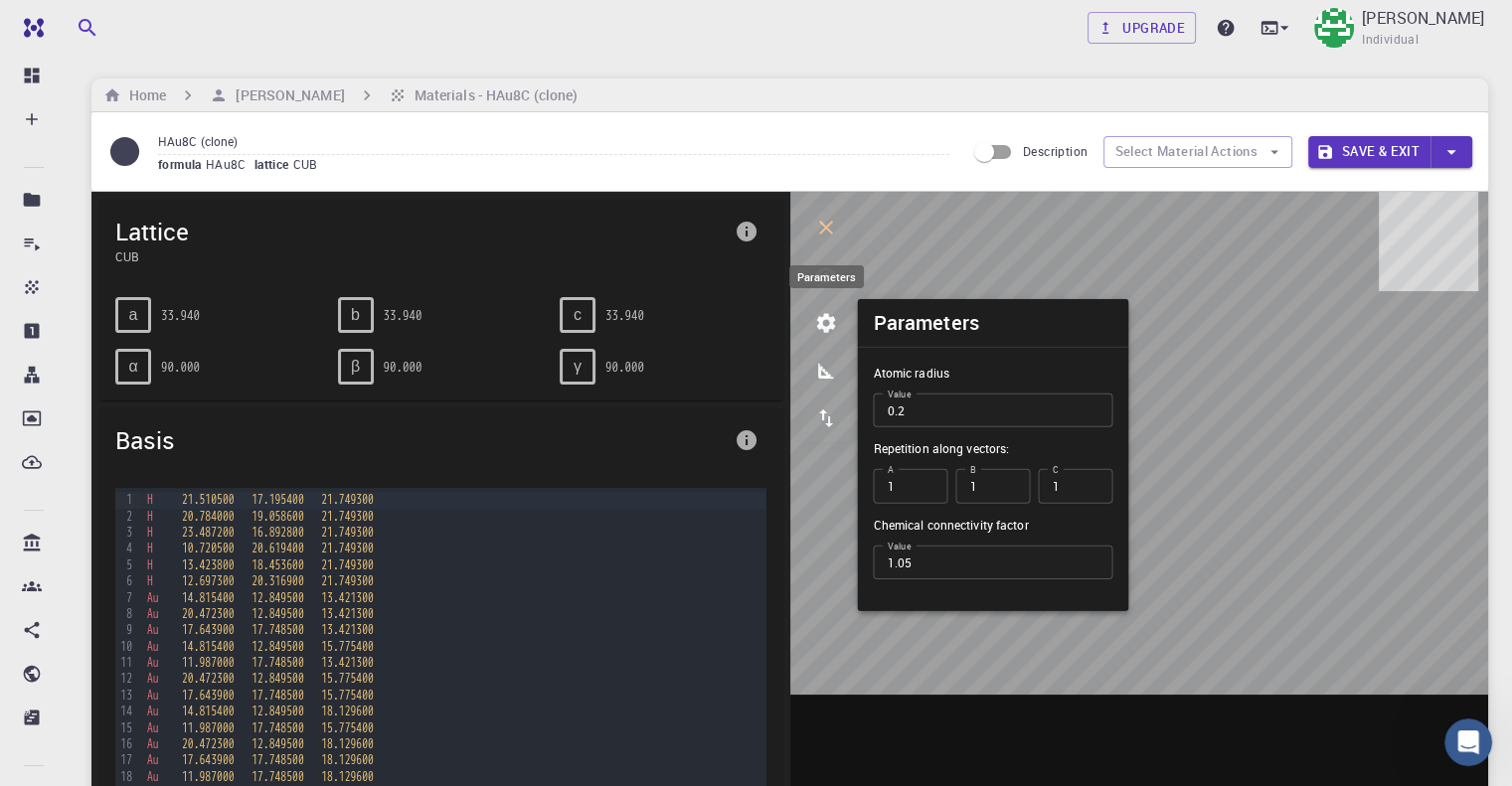 click 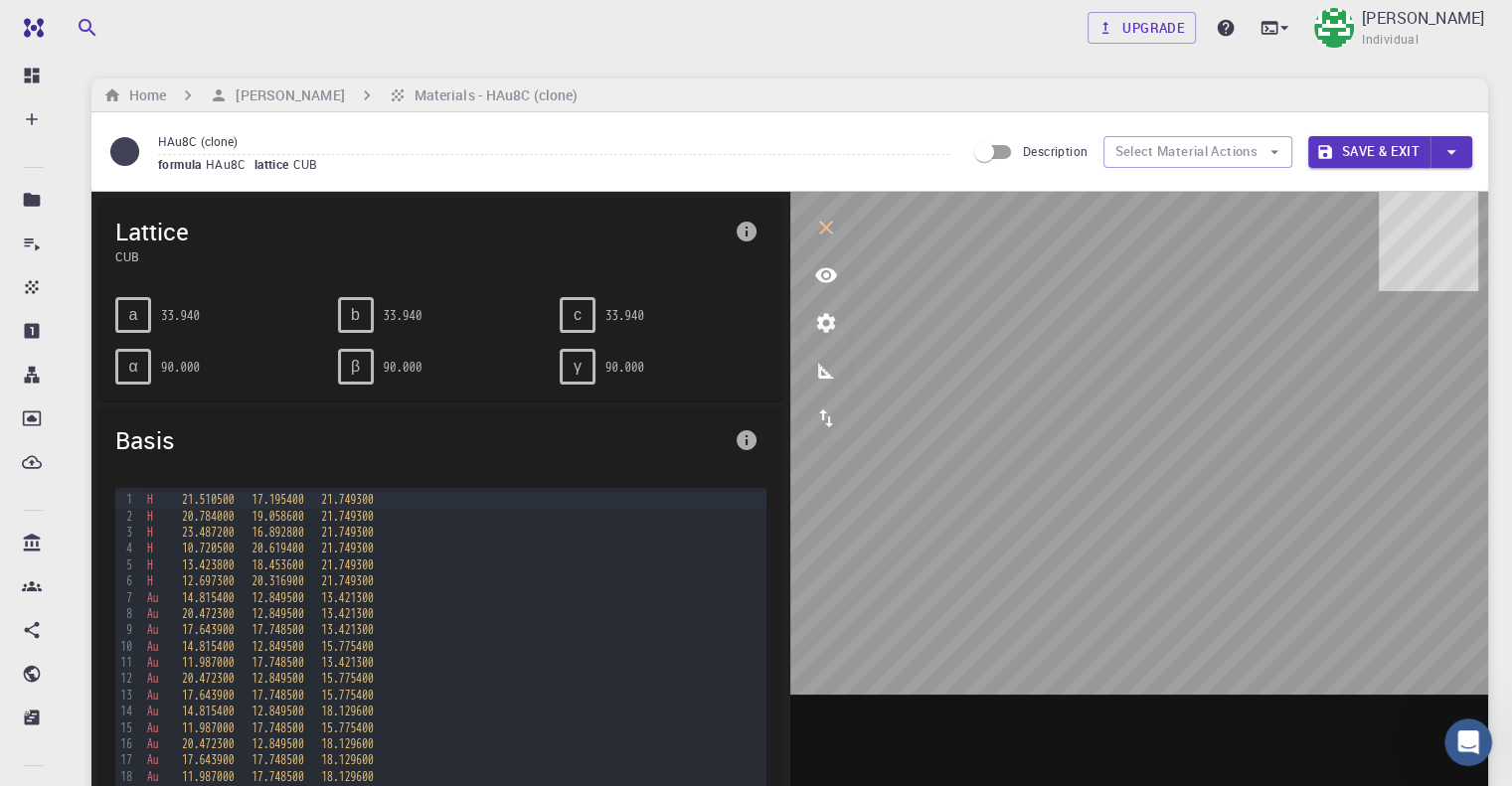 click on "a" at bounding box center (133, 315) 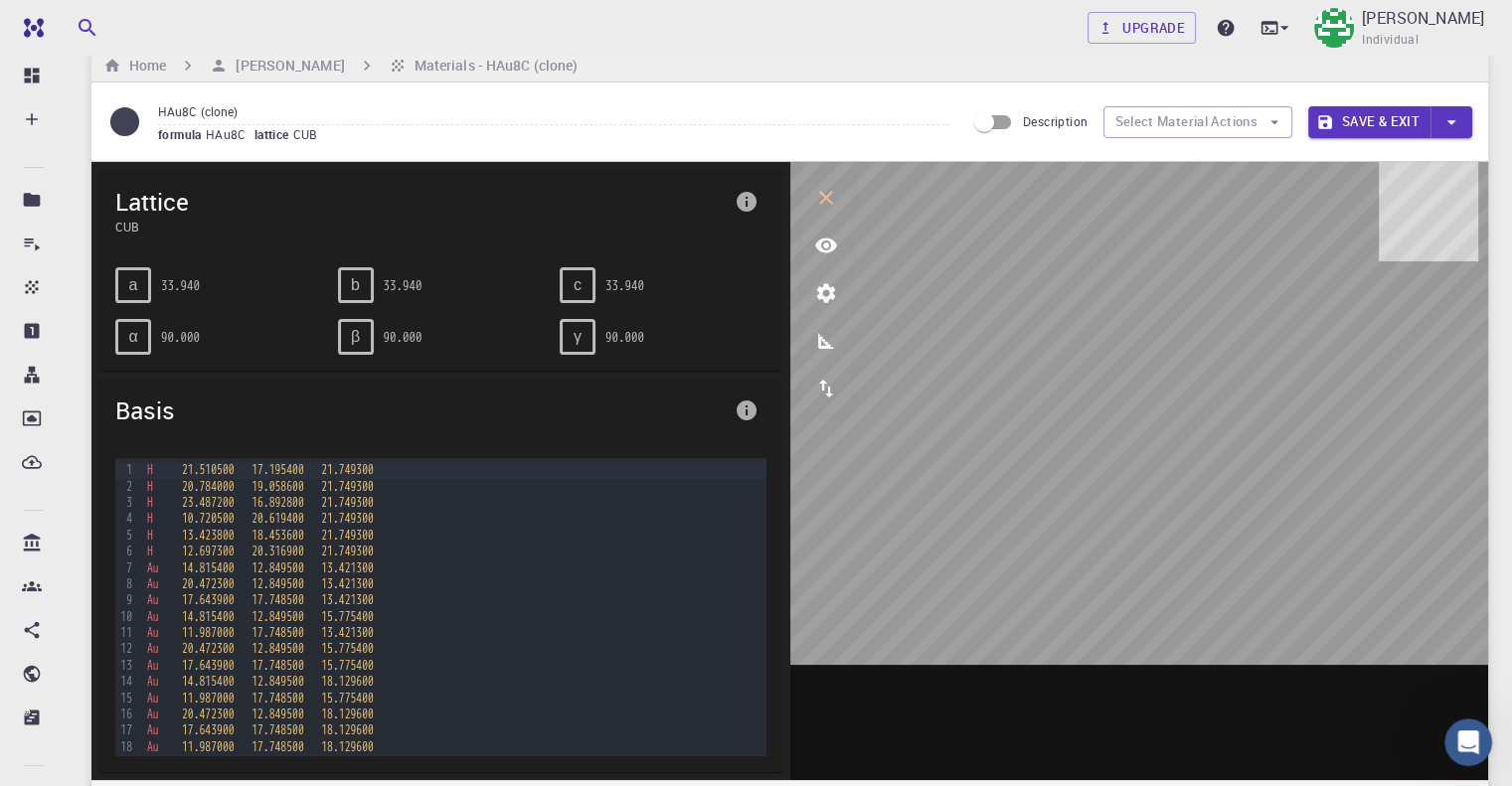 scroll, scrollTop: 0, scrollLeft: 0, axis: both 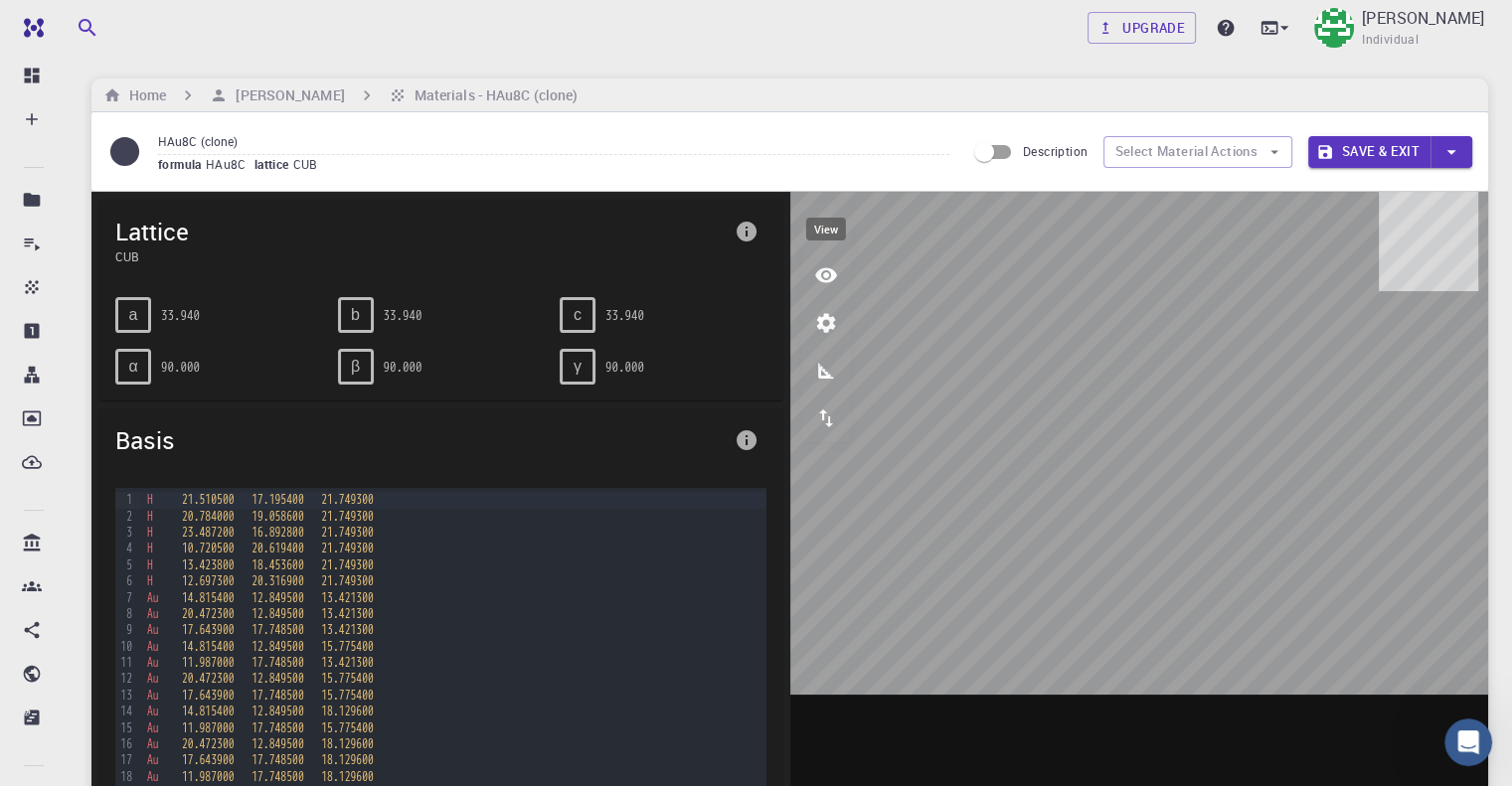 click 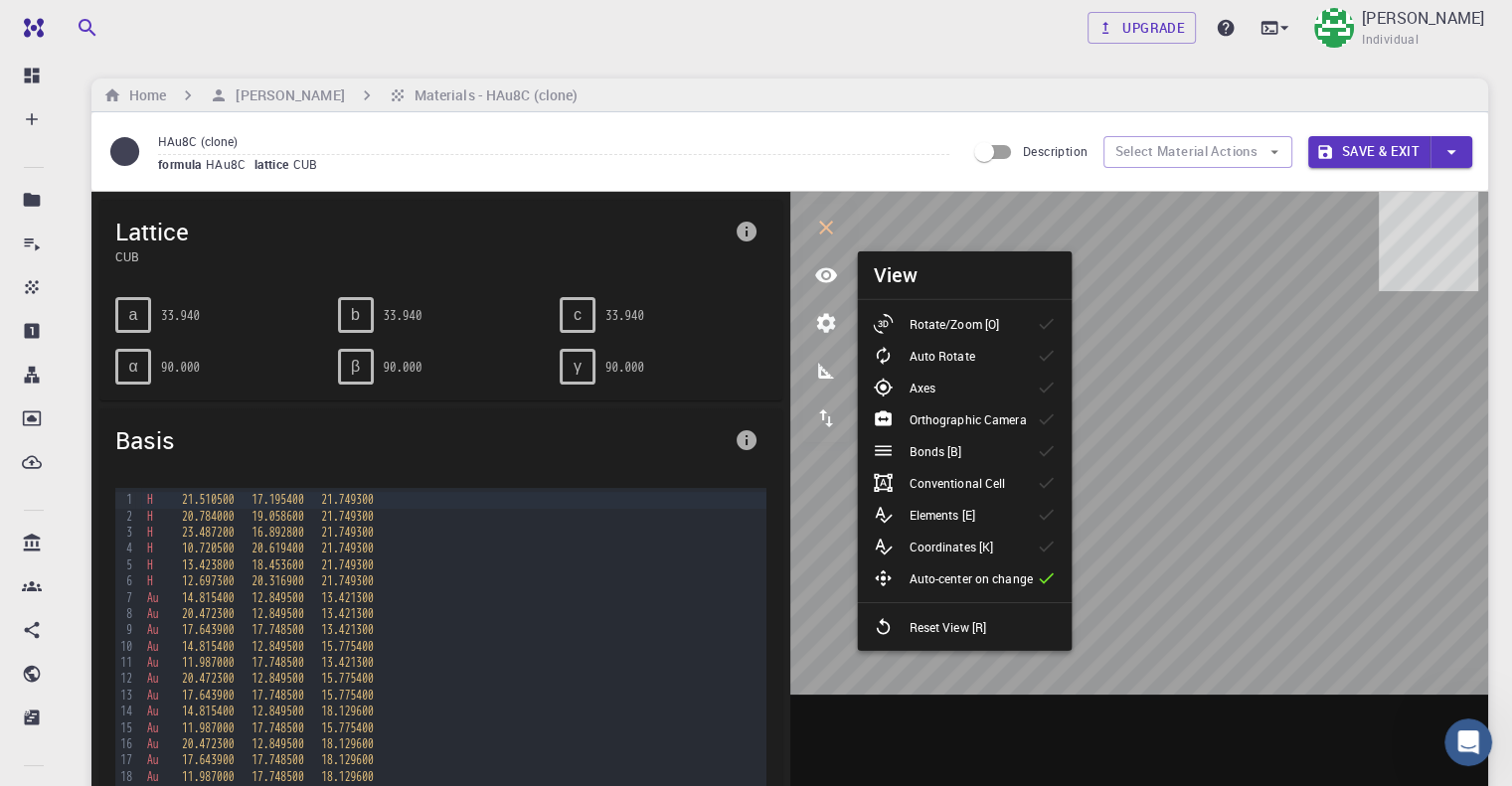 click on "Auto Rotate" at bounding box center (941, 356) 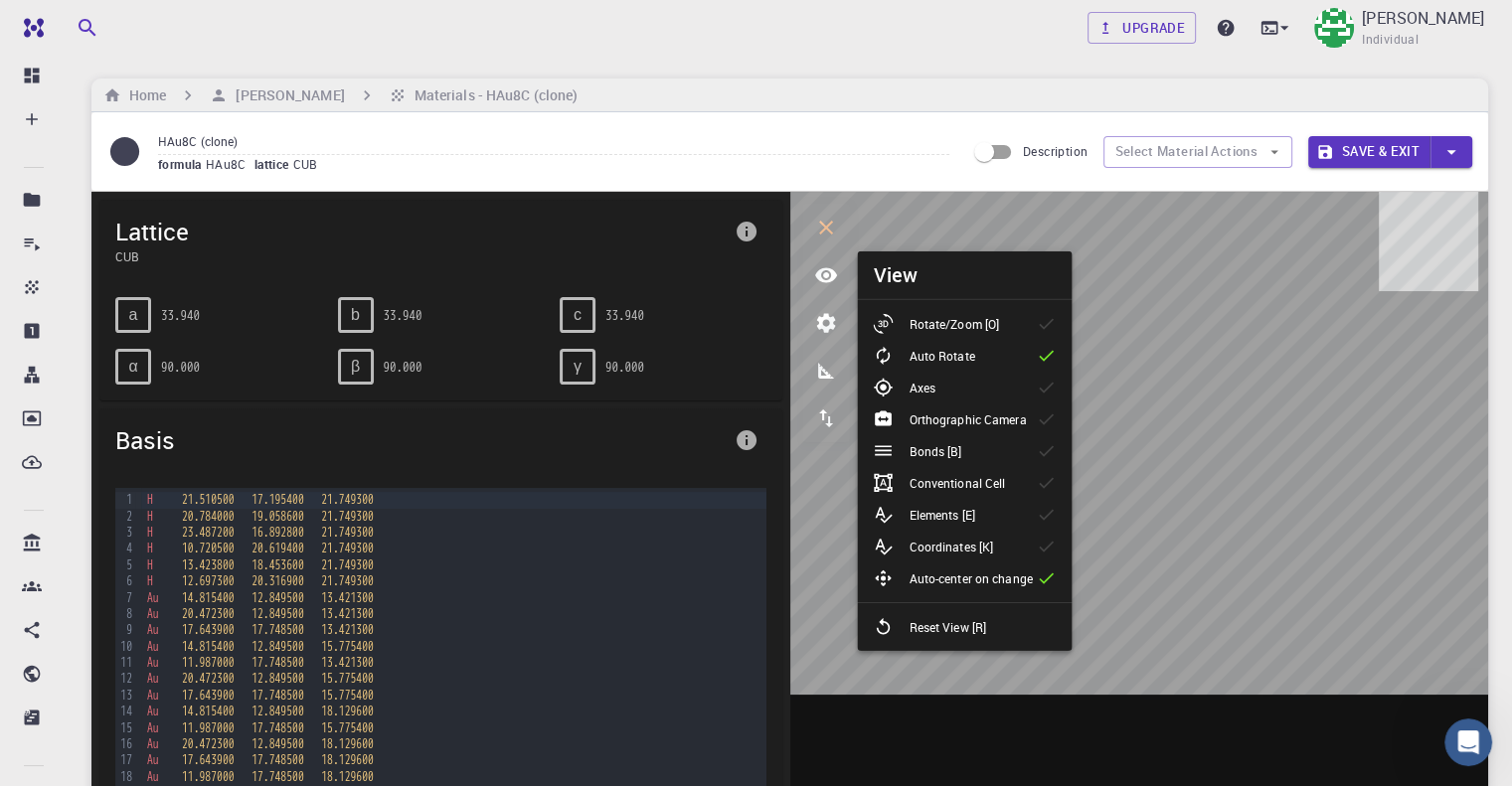 click on "Rotate/Zoom [O]" at bounding box center (953, 324) 